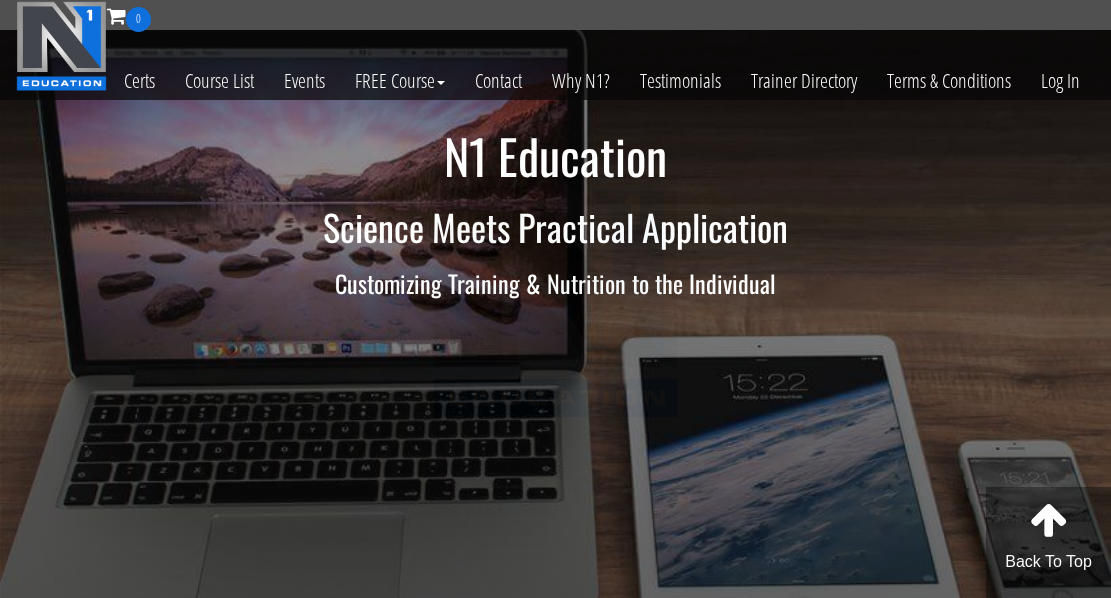 scroll, scrollTop: 0, scrollLeft: 0, axis: both 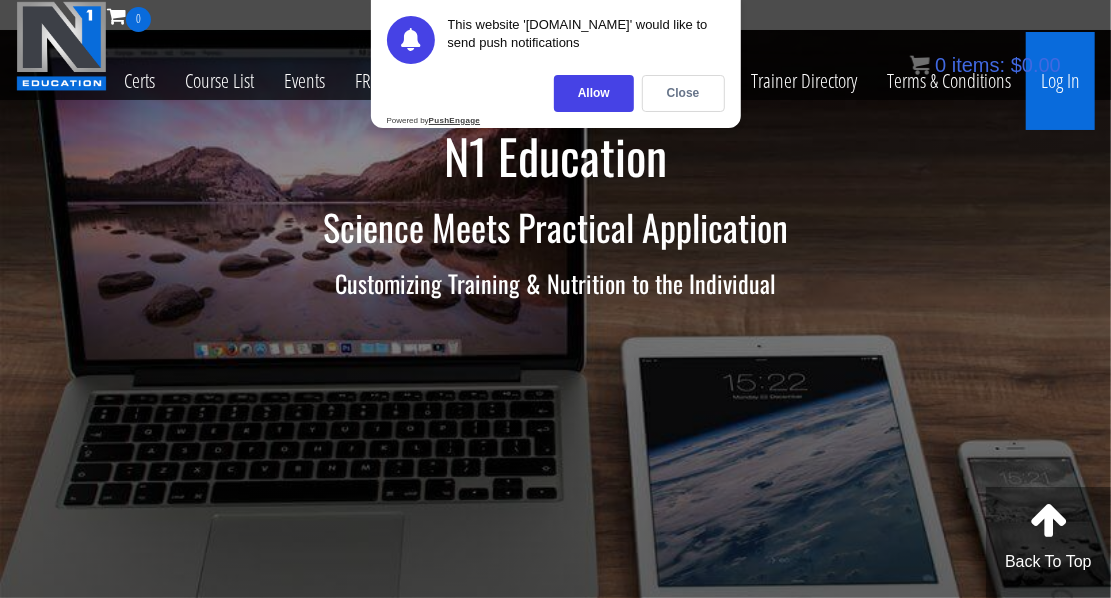 click on "Log In" at bounding box center (1060, 81) 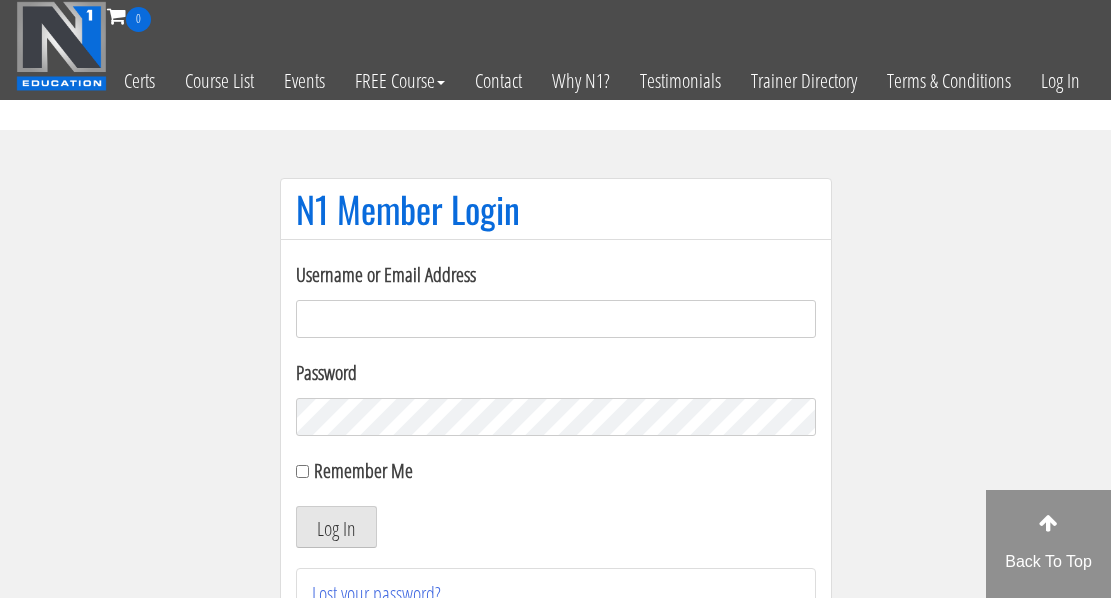 scroll, scrollTop: 0, scrollLeft: 0, axis: both 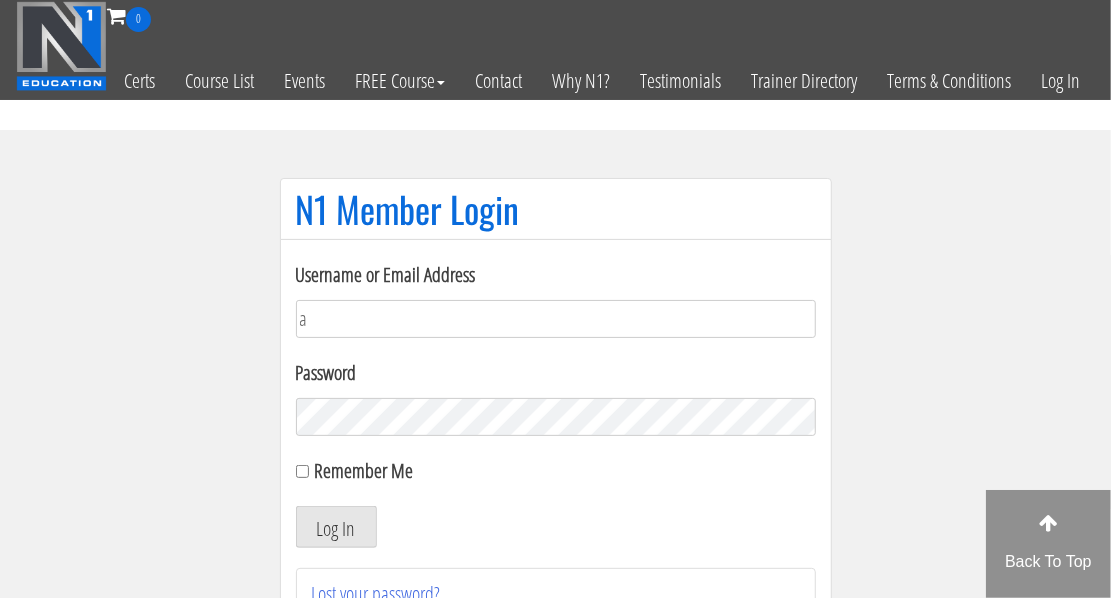type on "[EMAIL_ADDRESS][DOMAIN_NAME]" 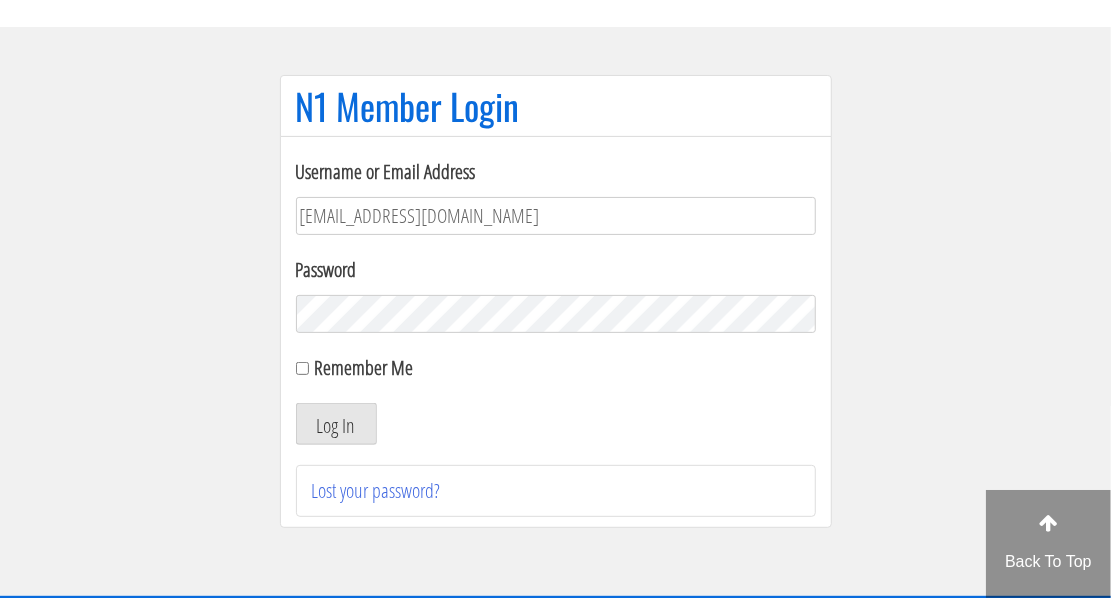 scroll, scrollTop: 255, scrollLeft: 0, axis: vertical 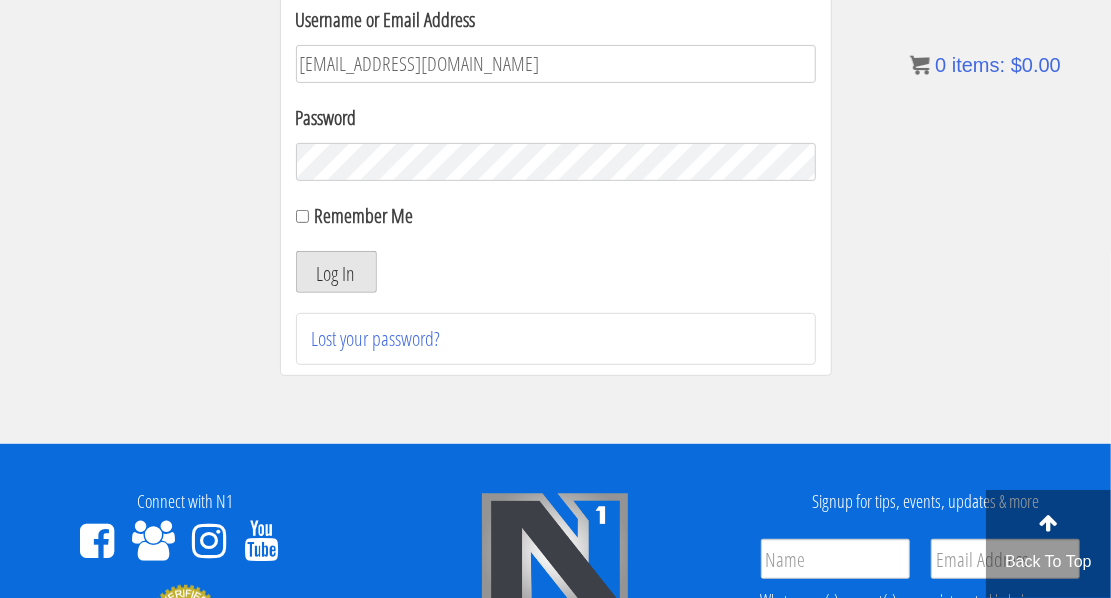 click on "Log In" at bounding box center (336, 272) 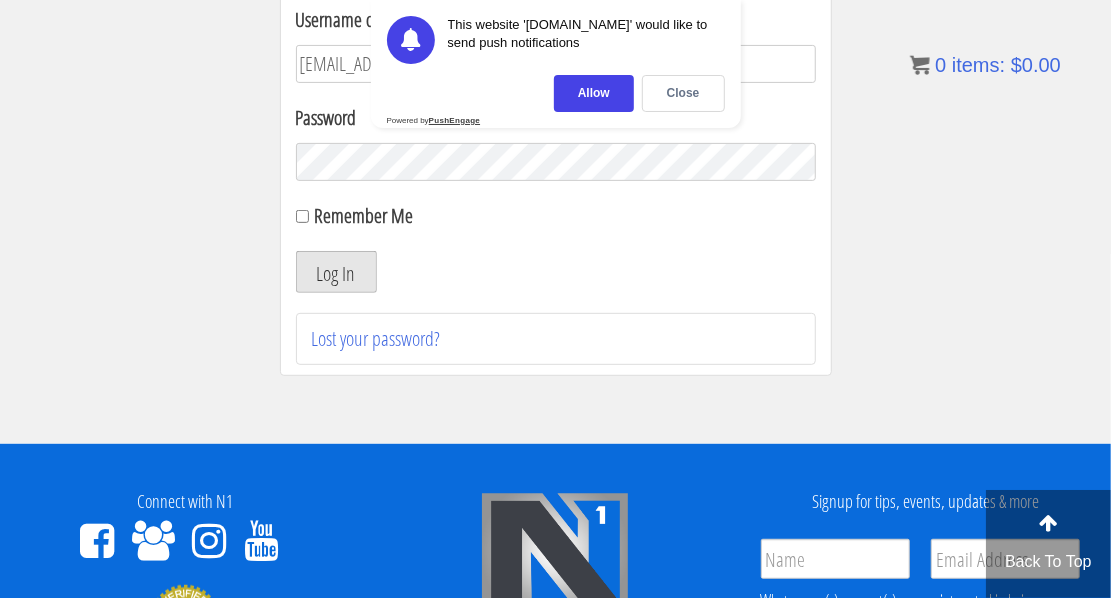 scroll, scrollTop: 234, scrollLeft: 0, axis: vertical 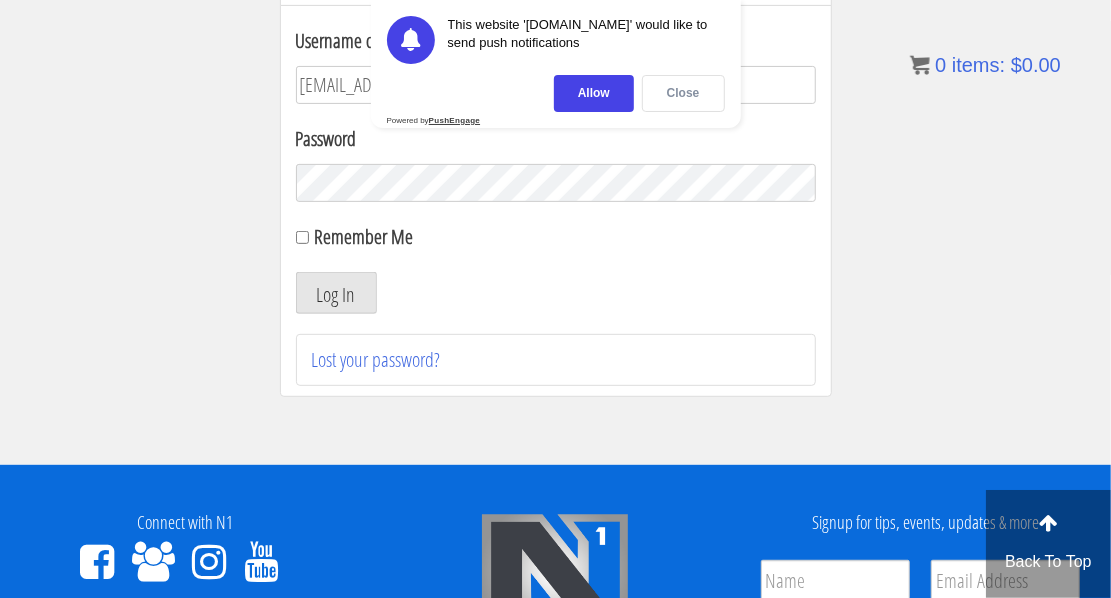 click on "Close" at bounding box center (683, 93) 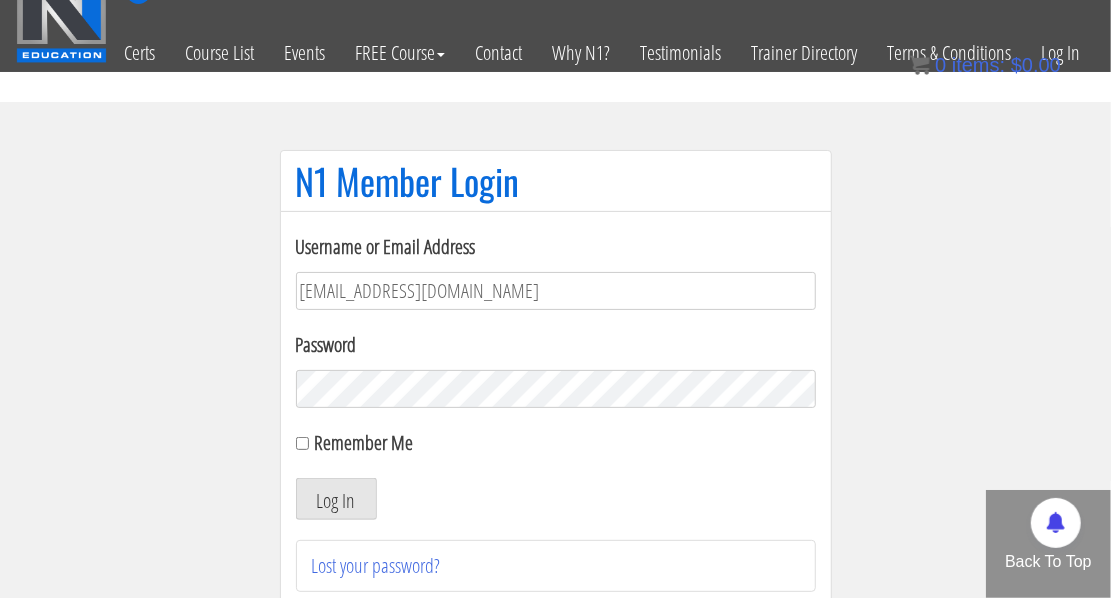 scroll, scrollTop: 128, scrollLeft: 0, axis: vertical 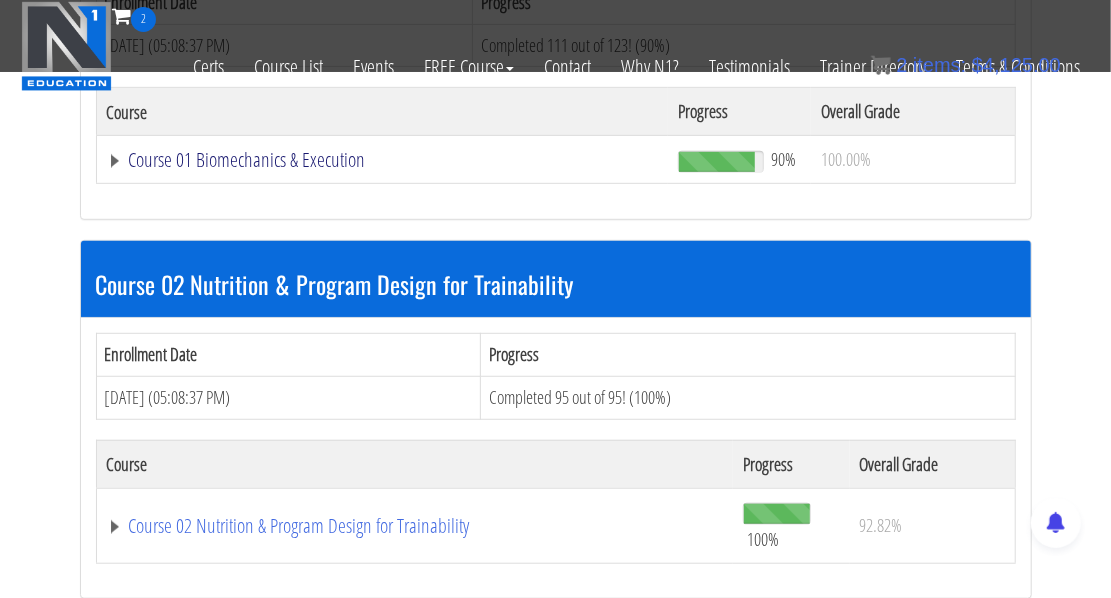 click on "Course 01 Biomechanics & Execution" at bounding box center [383, 160] 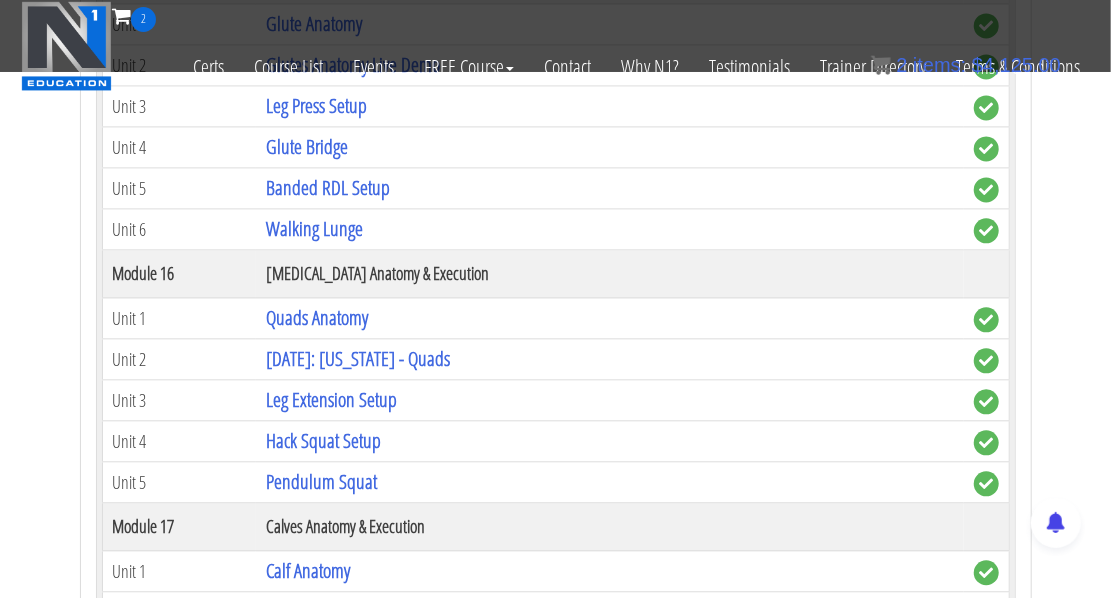 scroll, scrollTop: 4927, scrollLeft: 0, axis: vertical 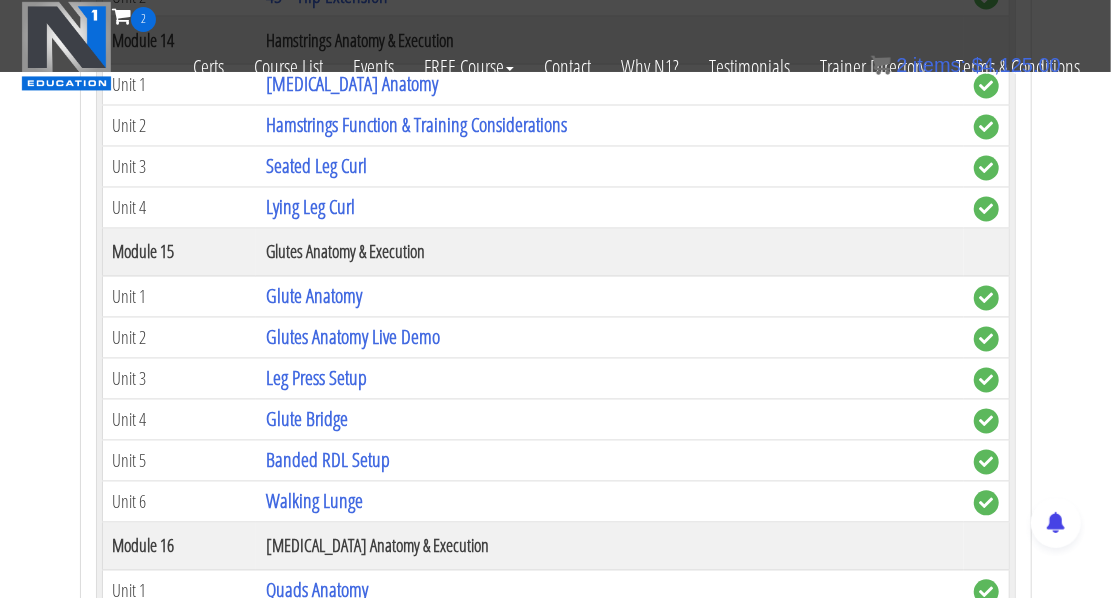 click on "Course 01 Biomechanics & Execution
Enrollment Date
Progress
Sep 13, 2018 (05:08:37 PM)
Completed 111 out of 123! (90%)
Course Progress Overall Grade Course 01 Biomechanics & Execution
90%
100.00%
Module 1
The Science of Reps
Unit 1
Introduction
Unit 2
Range of Motion
Unit 3
Tension
Unit 4
Training Goals
Unit 5" at bounding box center (555, -928) 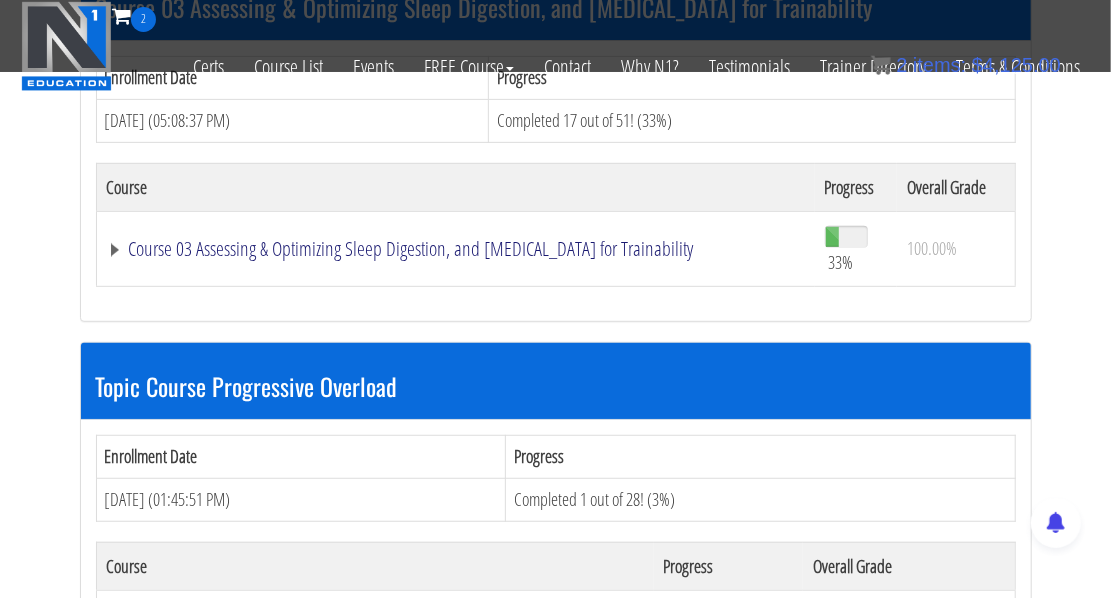 scroll, scrollTop: 7010, scrollLeft: 0, axis: vertical 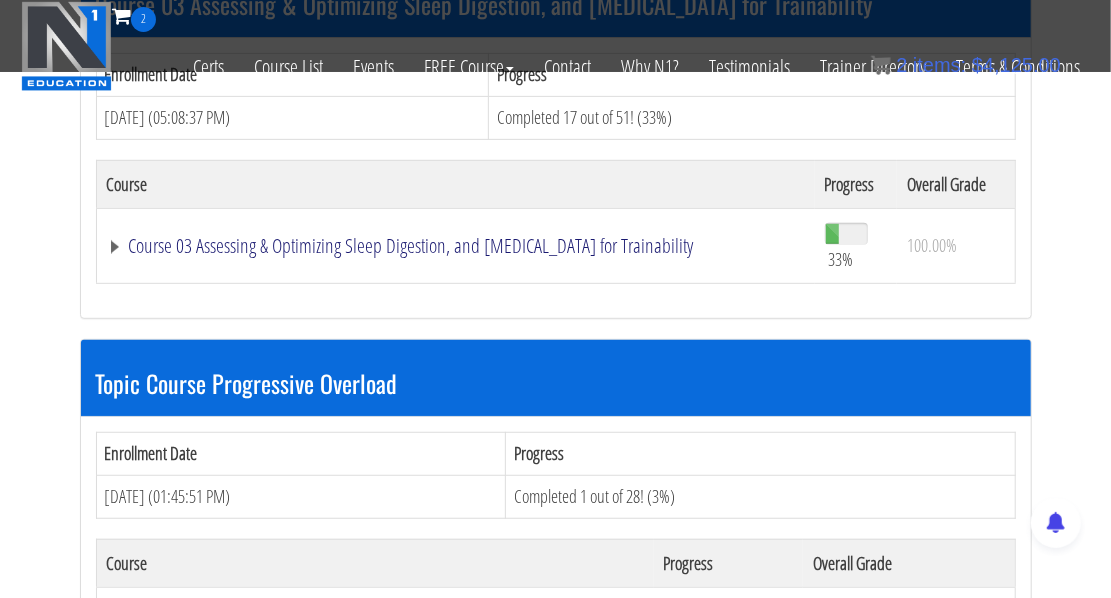 click on "Course 03 Assessing & Optimizing Sleep Digestion, and [MEDICAL_DATA] for Trainability" at bounding box center (383, -6442) 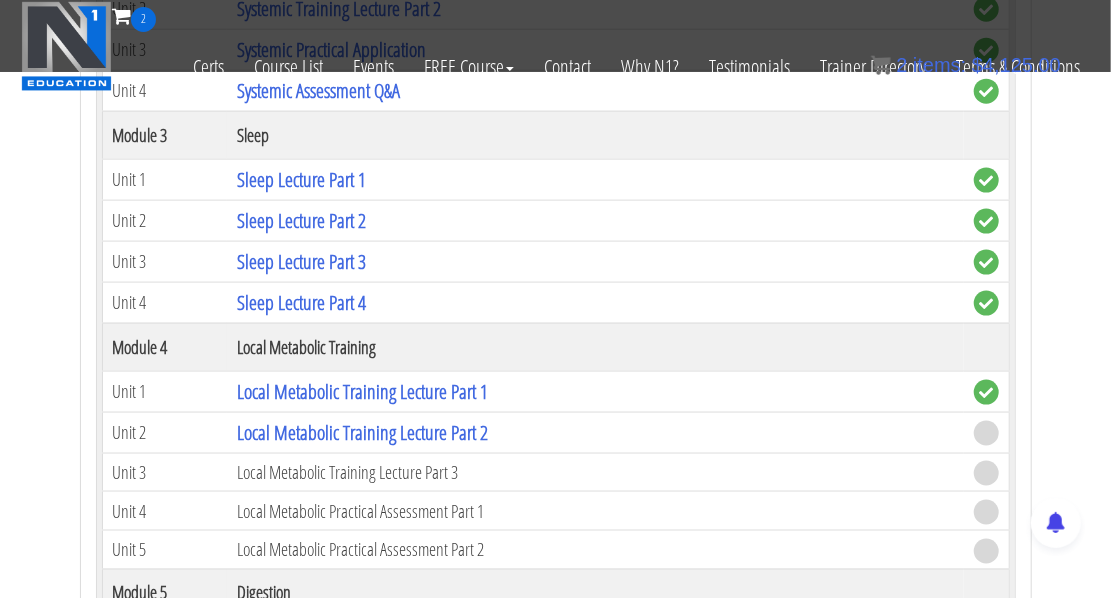 scroll, scrollTop: 7611, scrollLeft: 0, axis: vertical 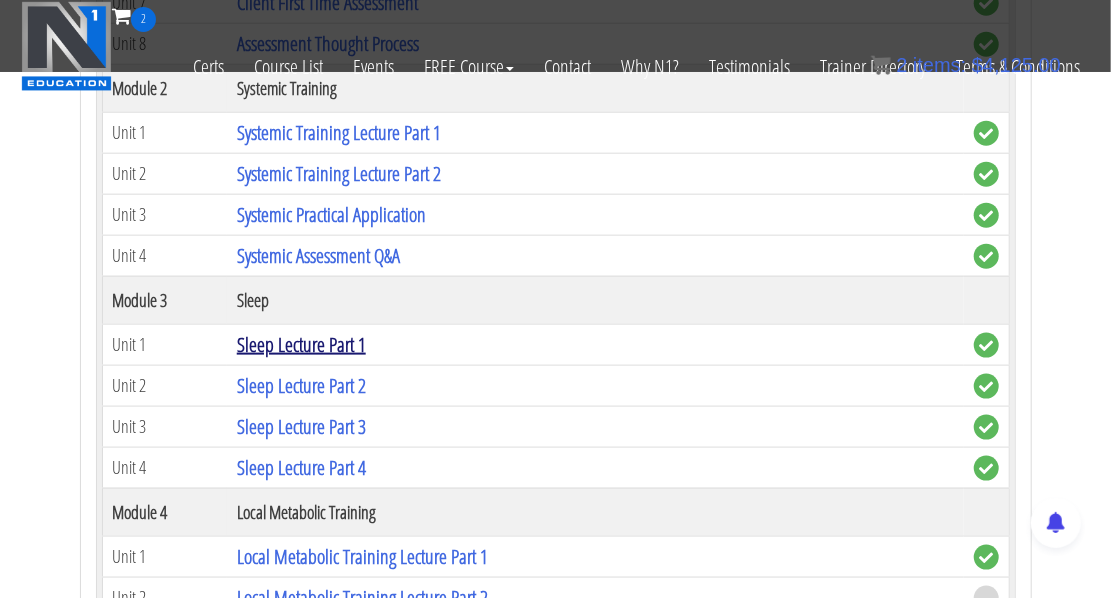 click on "Sleep Lecture Part 1" at bounding box center (301, 344) 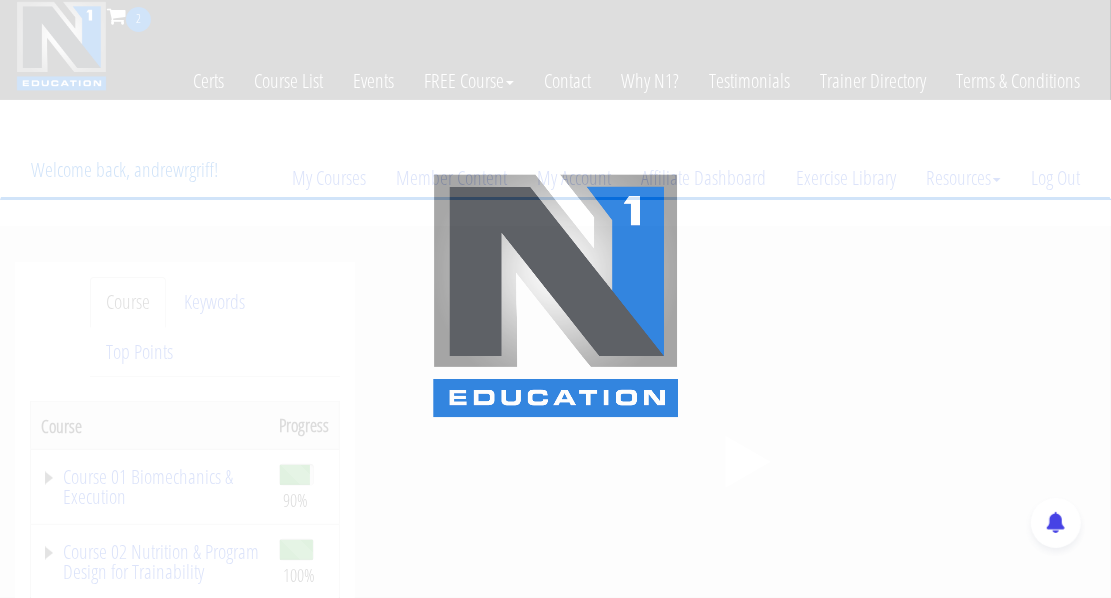 scroll, scrollTop: 0, scrollLeft: 0, axis: both 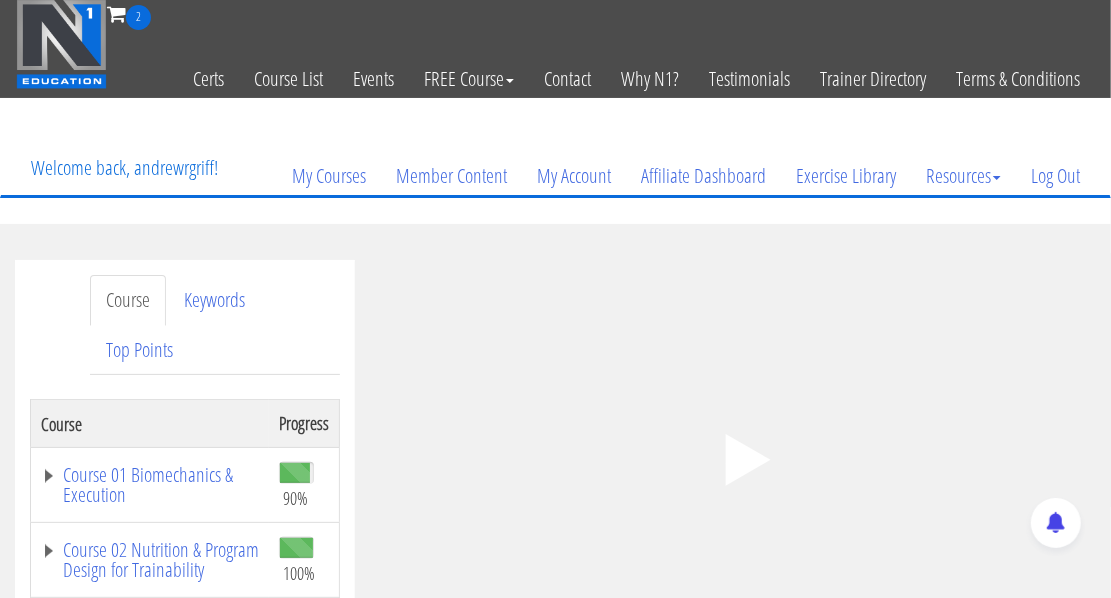 click 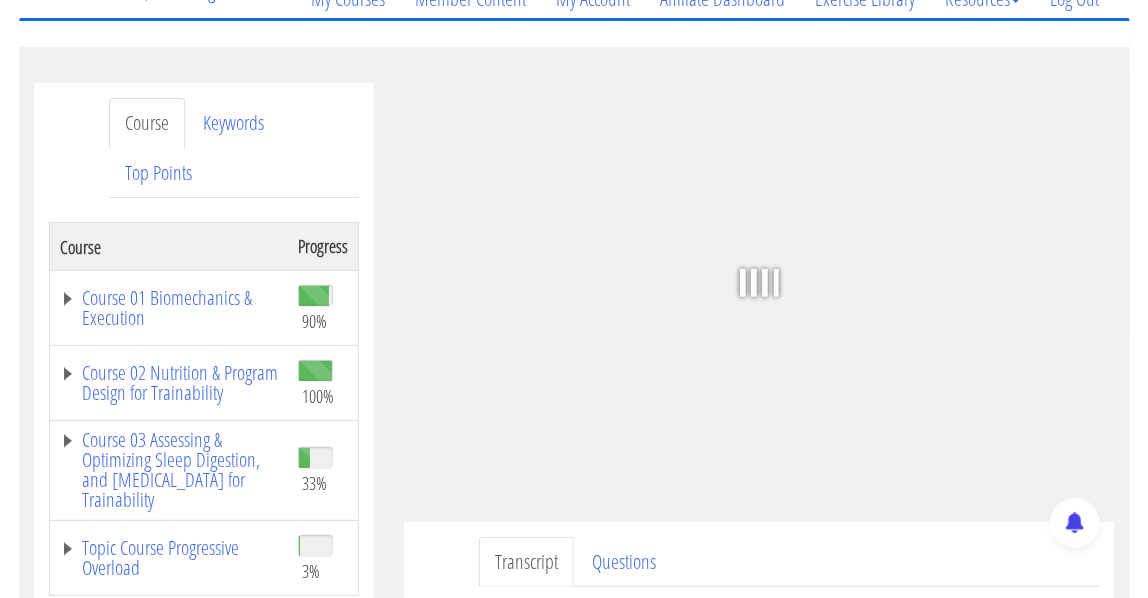 scroll, scrollTop: 193, scrollLeft: 0, axis: vertical 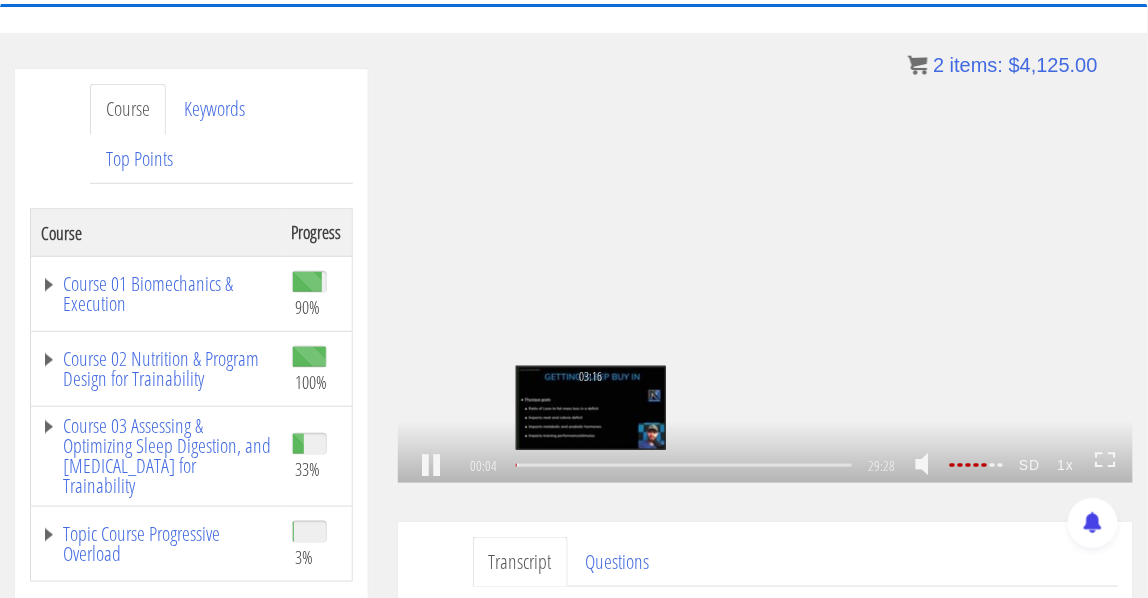click on "03:16" at bounding box center (684, 465) 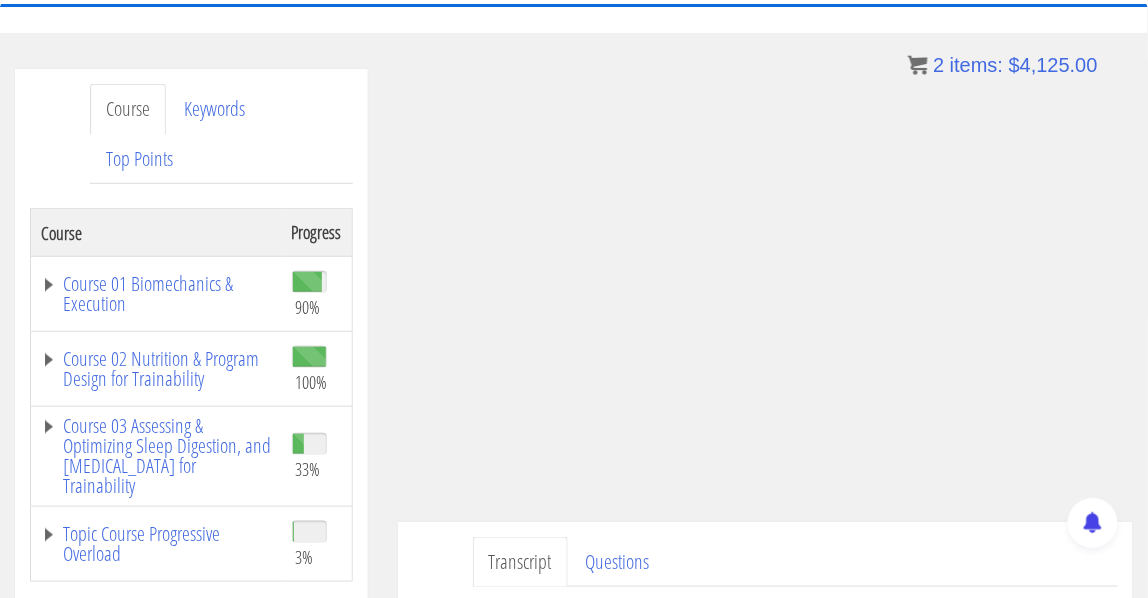 scroll, scrollTop: 865, scrollLeft: 0, axis: vertical 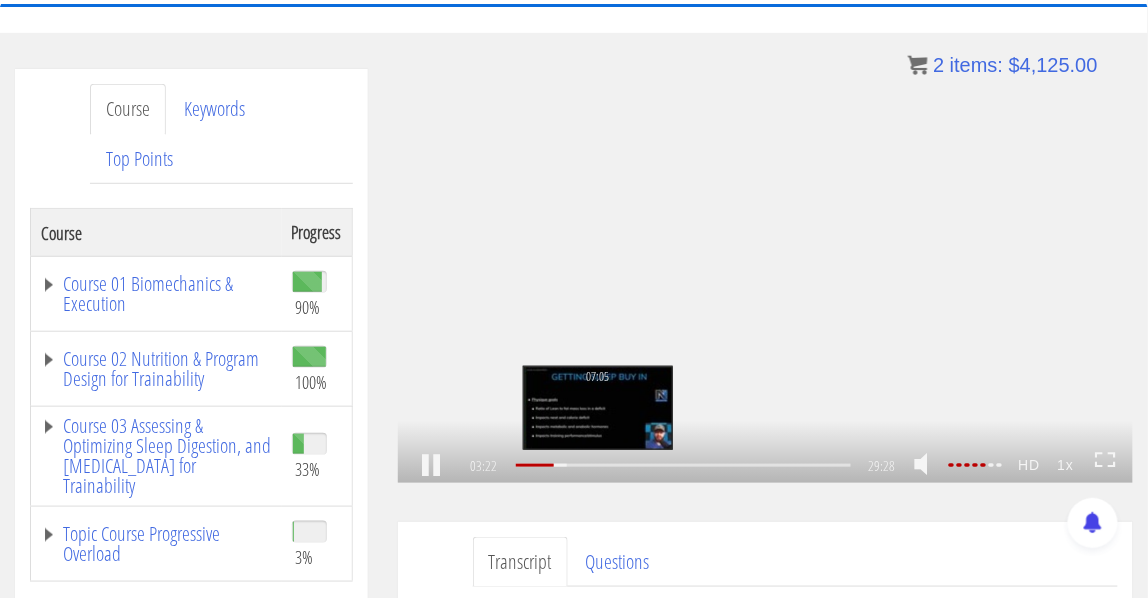 click on "07:05" at bounding box center (684, 465) 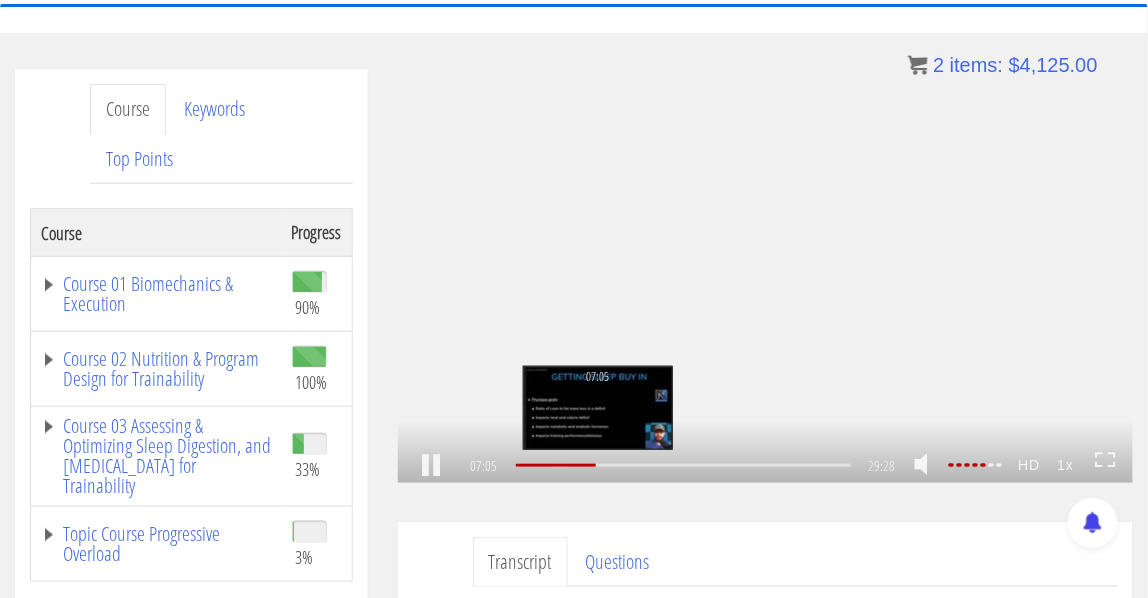 scroll, scrollTop: 1981, scrollLeft: 0, axis: vertical 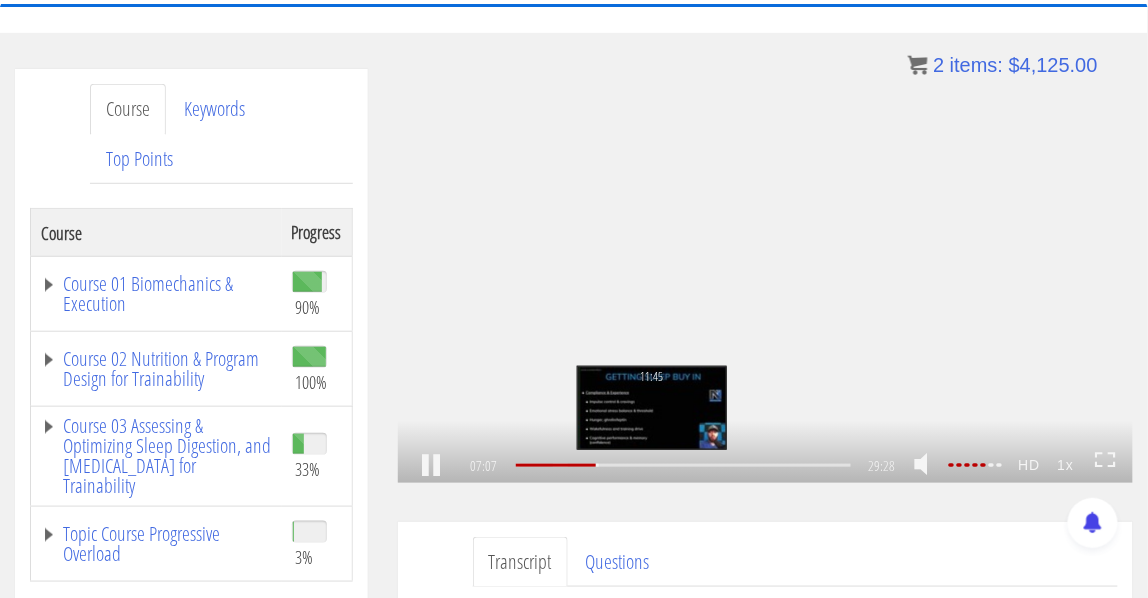 click on "11:45" at bounding box center [684, 465] 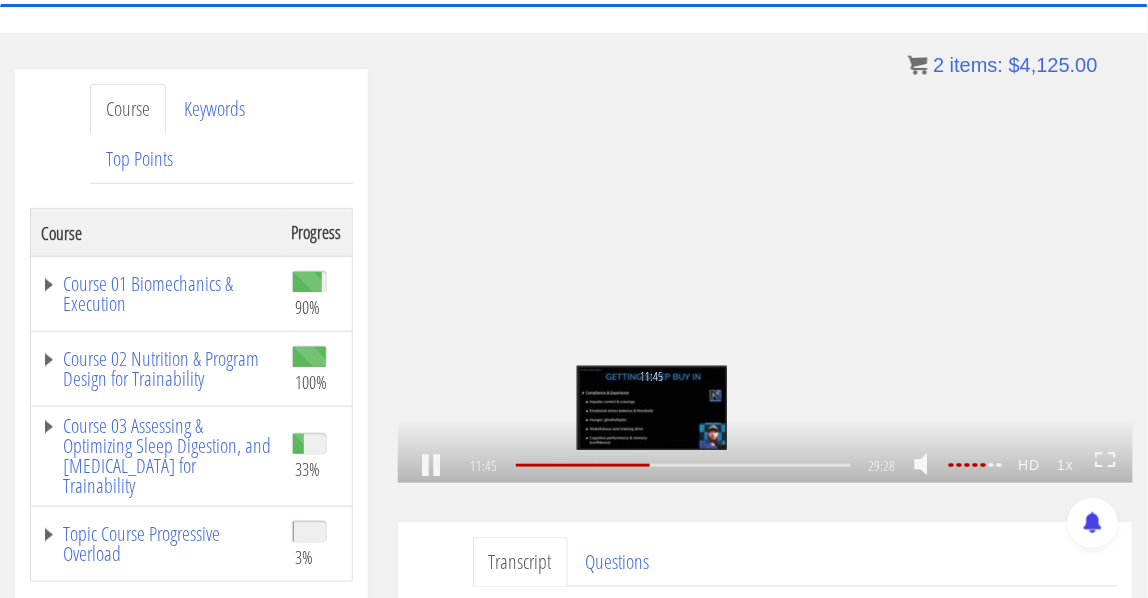 scroll, scrollTop: 3314, scrollLeft: 0, axis: vertical 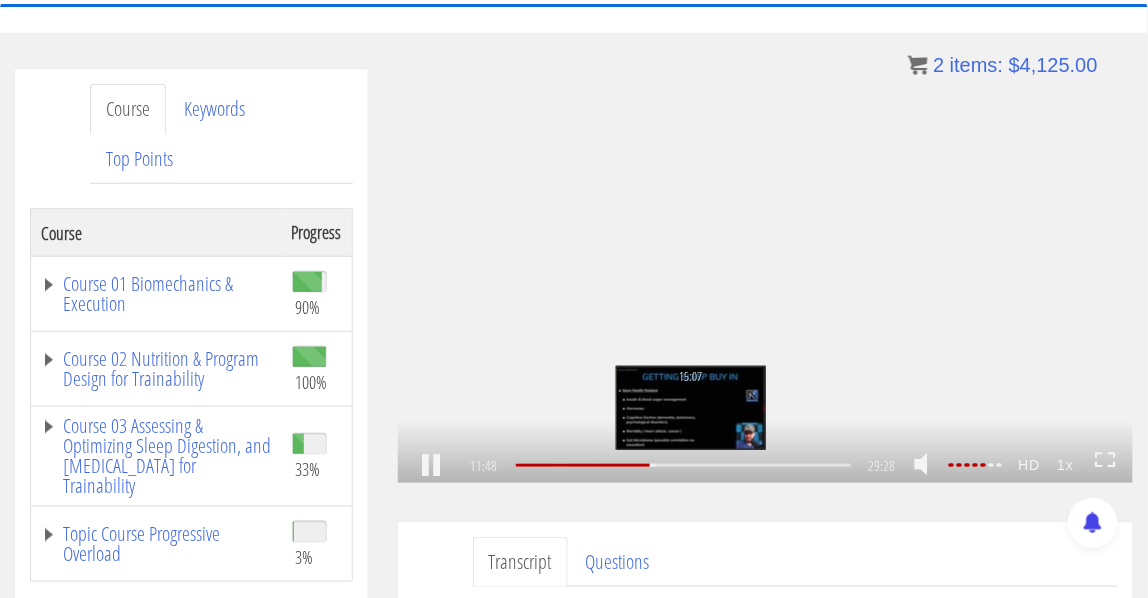 click on "15:07" at bounding box center (684, 465) 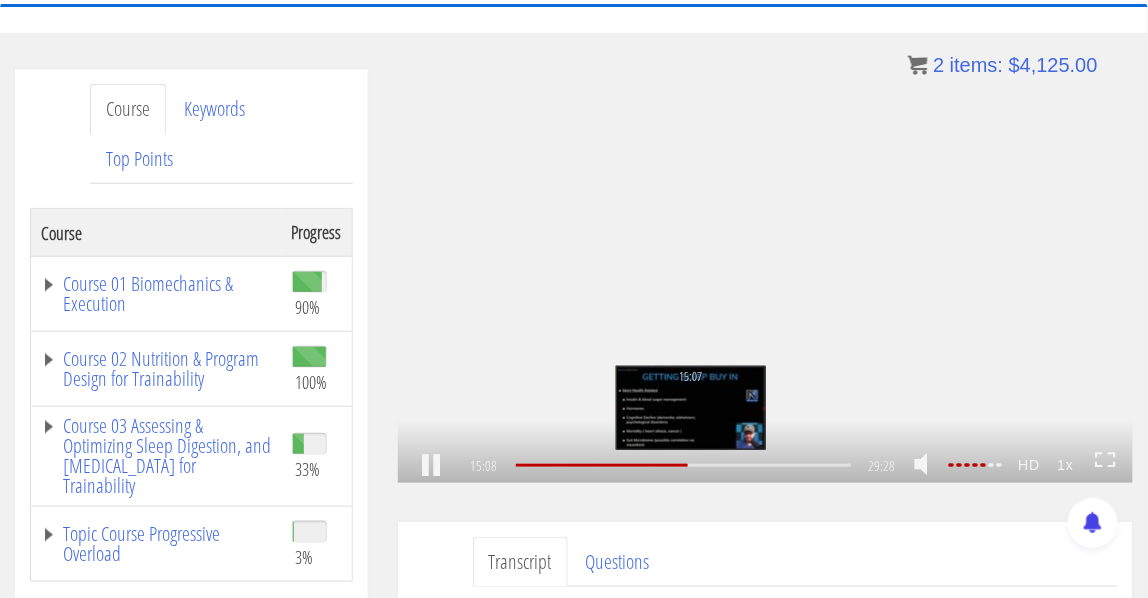 scroll, scrollTop: 4244, scrollLeft: 0, axis: vertical 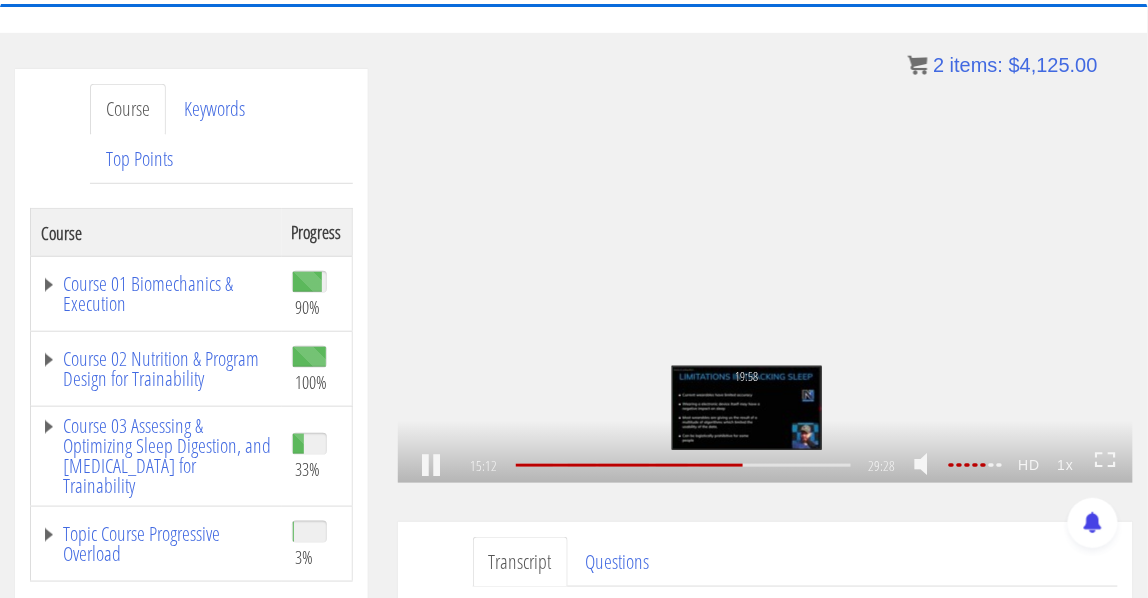 click on "19:58" at bounding box center [684, 465] 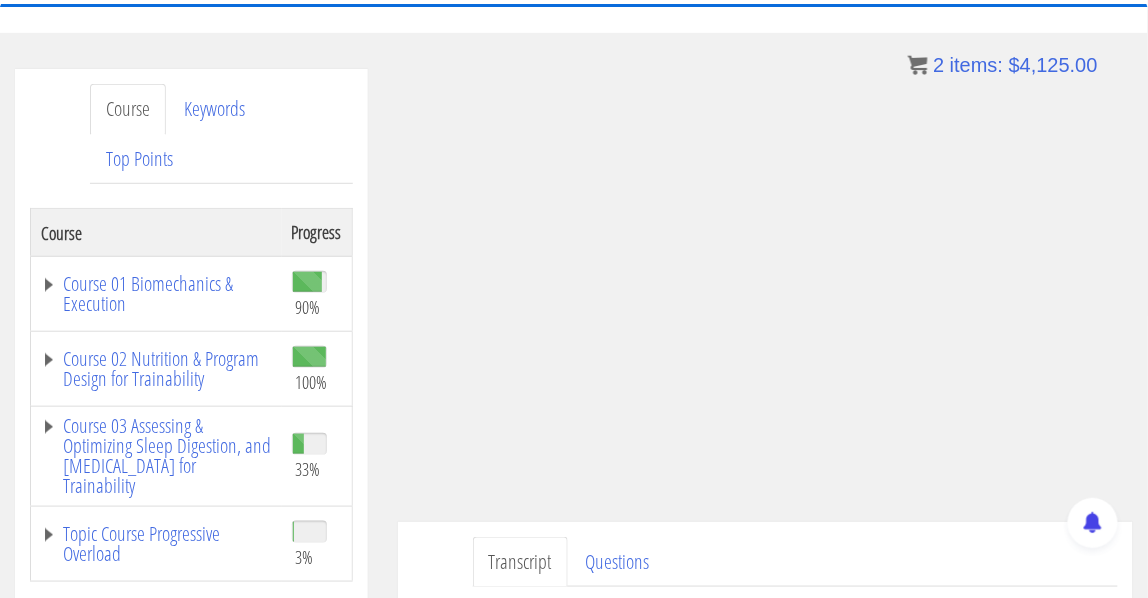 scroll, scrollTop: 5794, scrollLeft: 0, axis: vertical 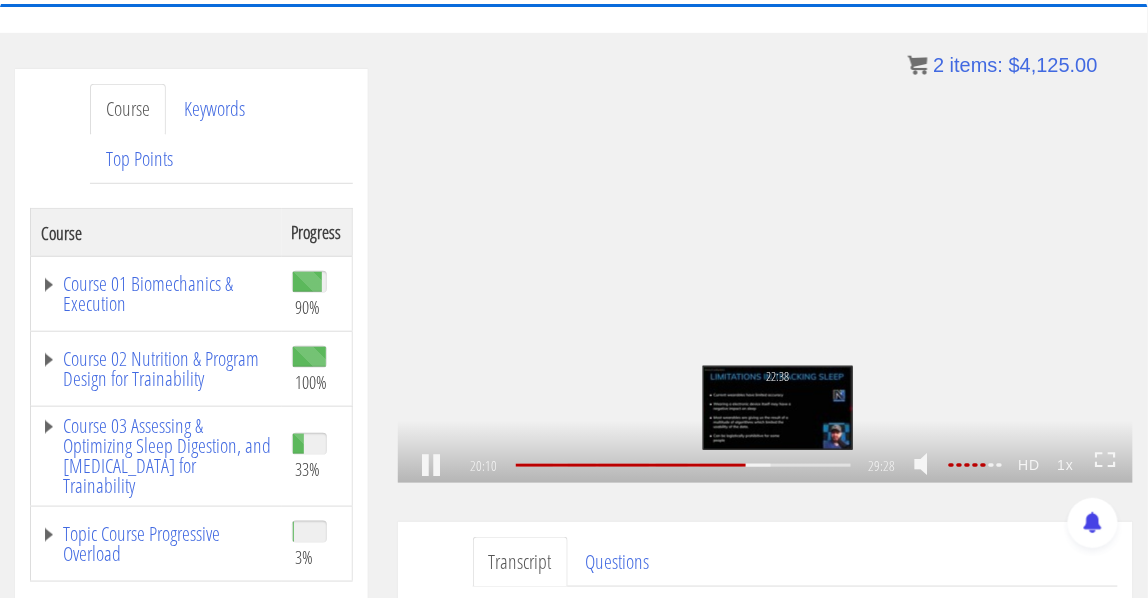 click on "22:38" at bounding box center [684, 465] 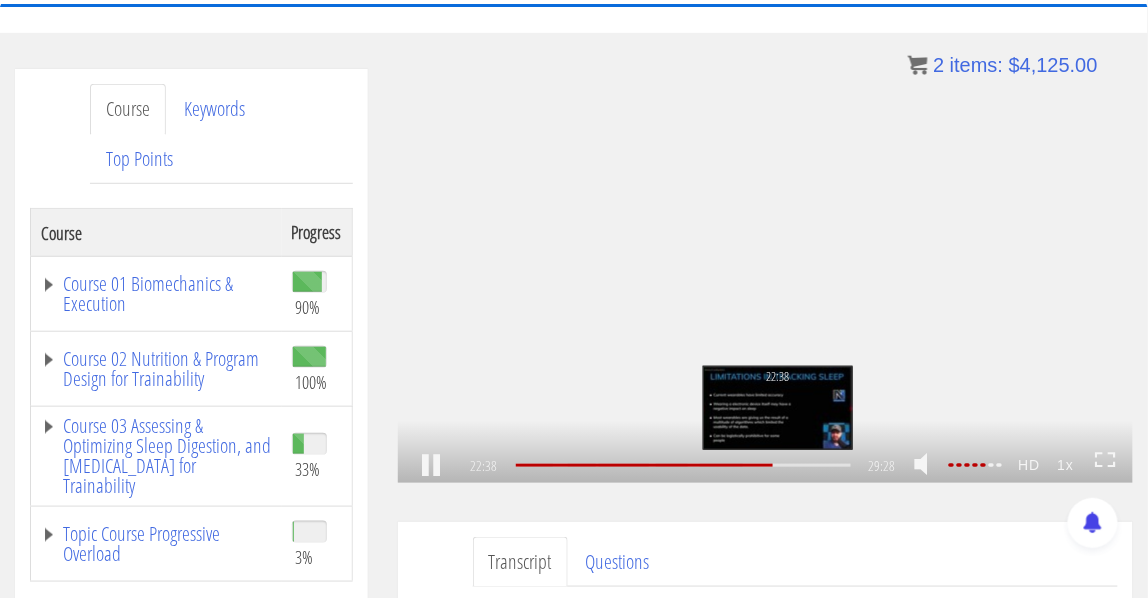 scroll, scrollTop: 6538, scrollLeft: 0, axis: vertical 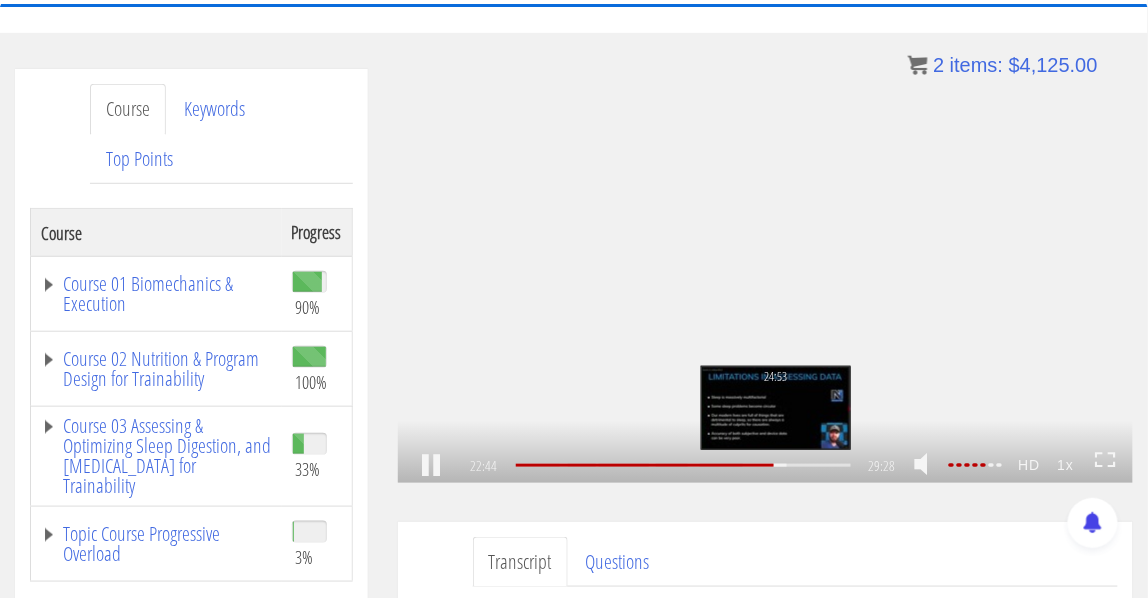 click on "24:53" at bounding box center (684, 465) 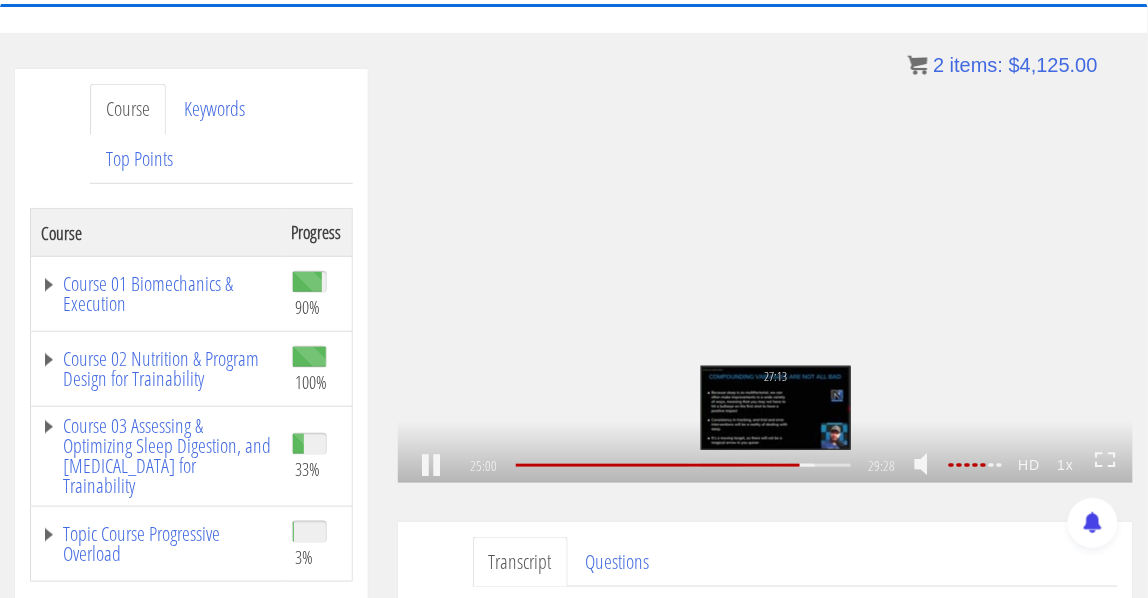 scroll, scrollTop: 7220, scrollLeft: 0, axis: vertical 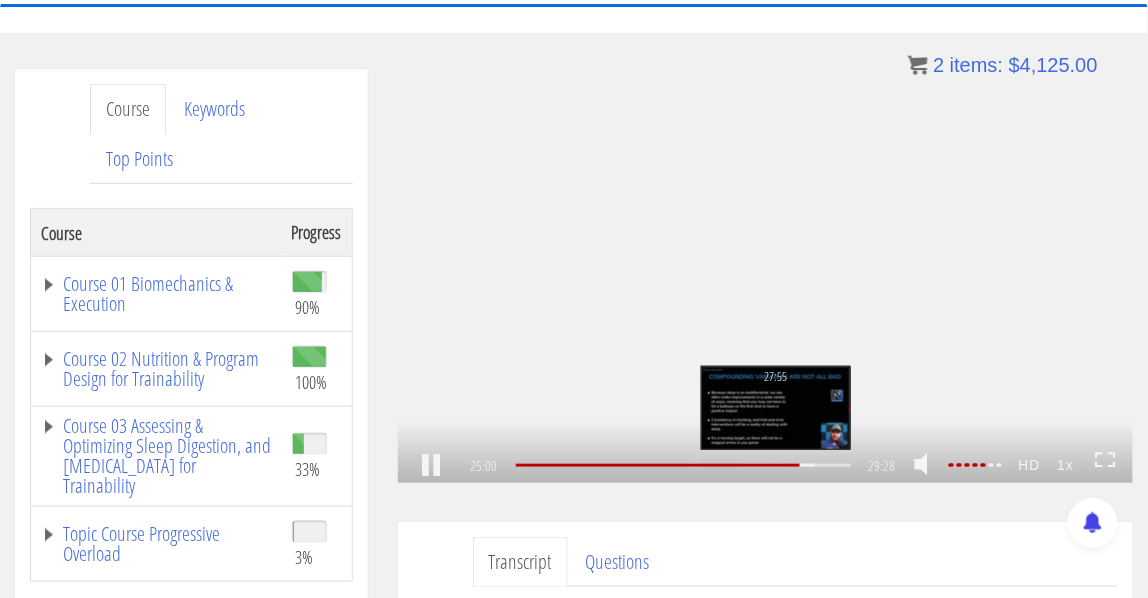click on "27:55" at bounding box center (684, 465) 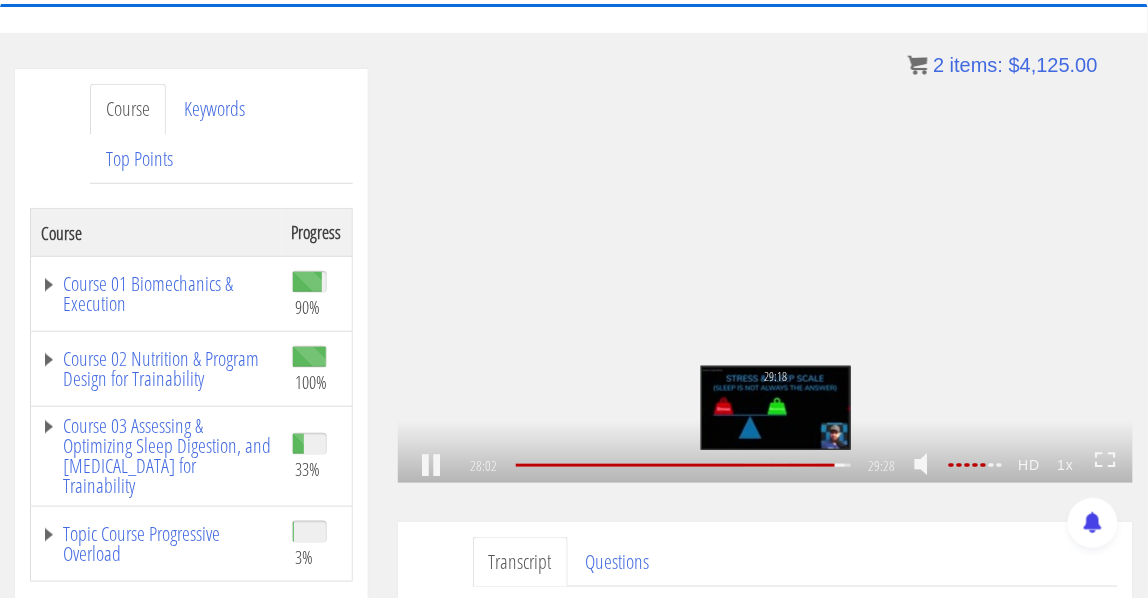 scroll, scrollTop: 8150, scrollLeft: 0, axis: vertical 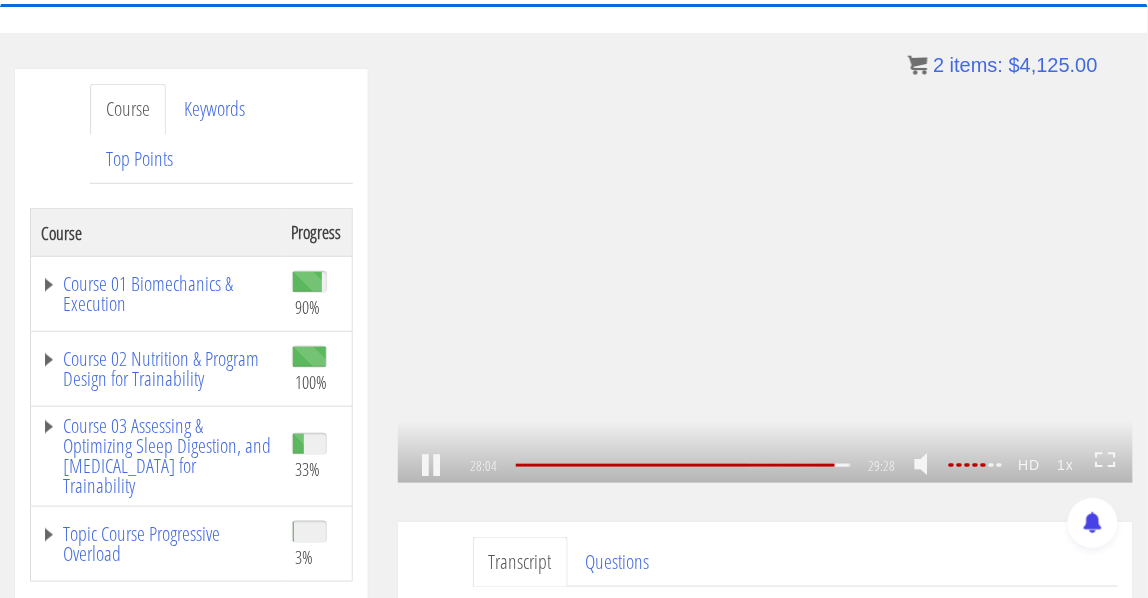 click at bounding box center (431, 466) 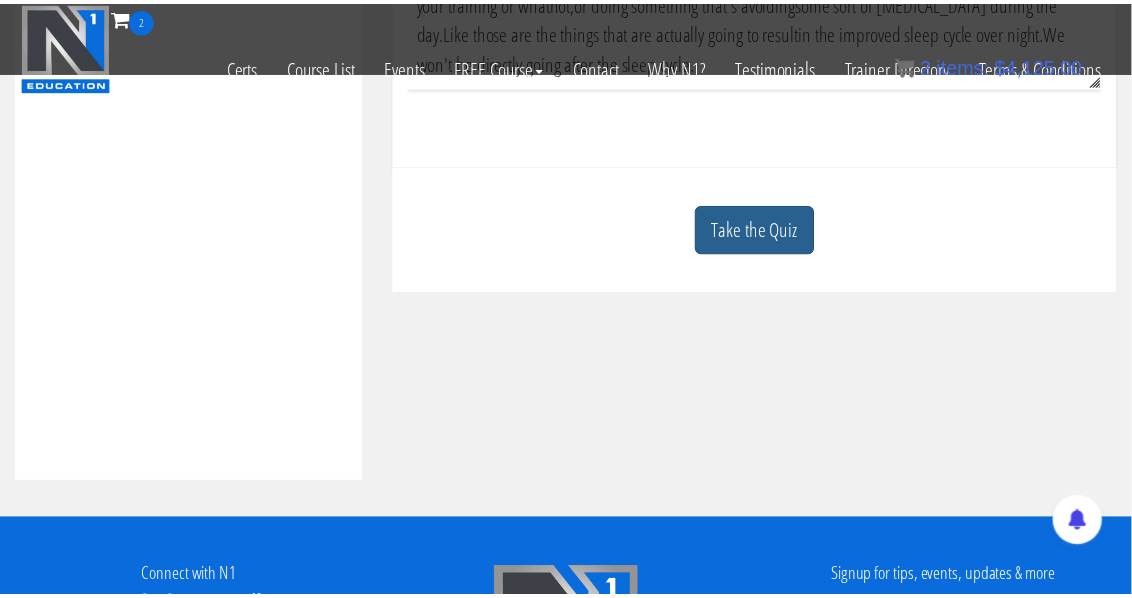 scroll, scrollTop: 832, scrollLeft: 0, axis: vertical 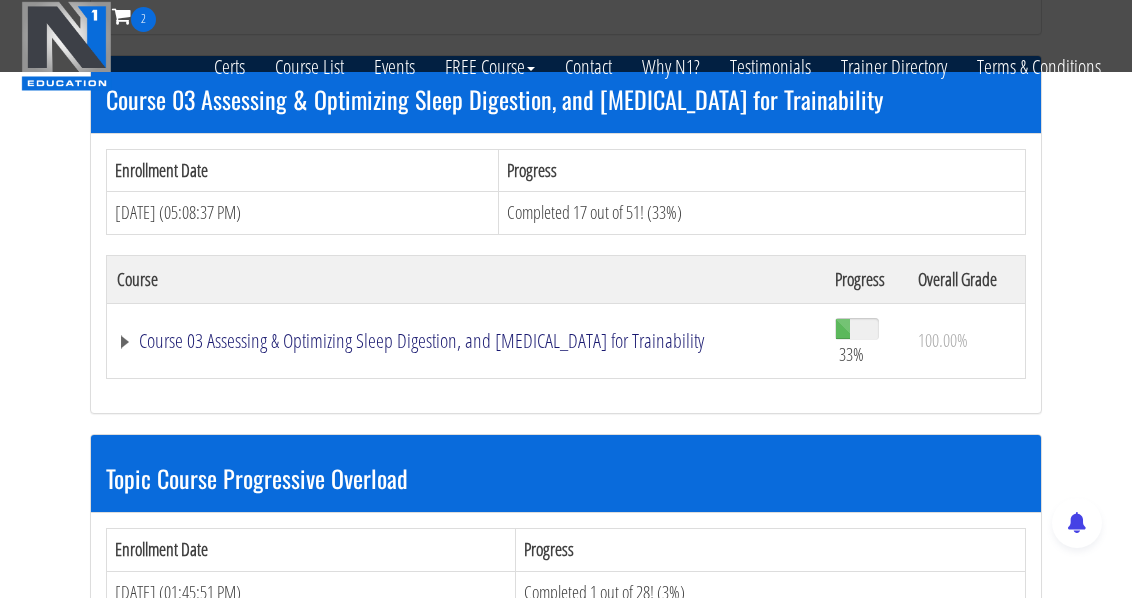 click on "Course 03 Assessing & Optimizing Sleep Digestion, and [MEDICAL_DATA] for Trainability" at bounding box center (393, -404) 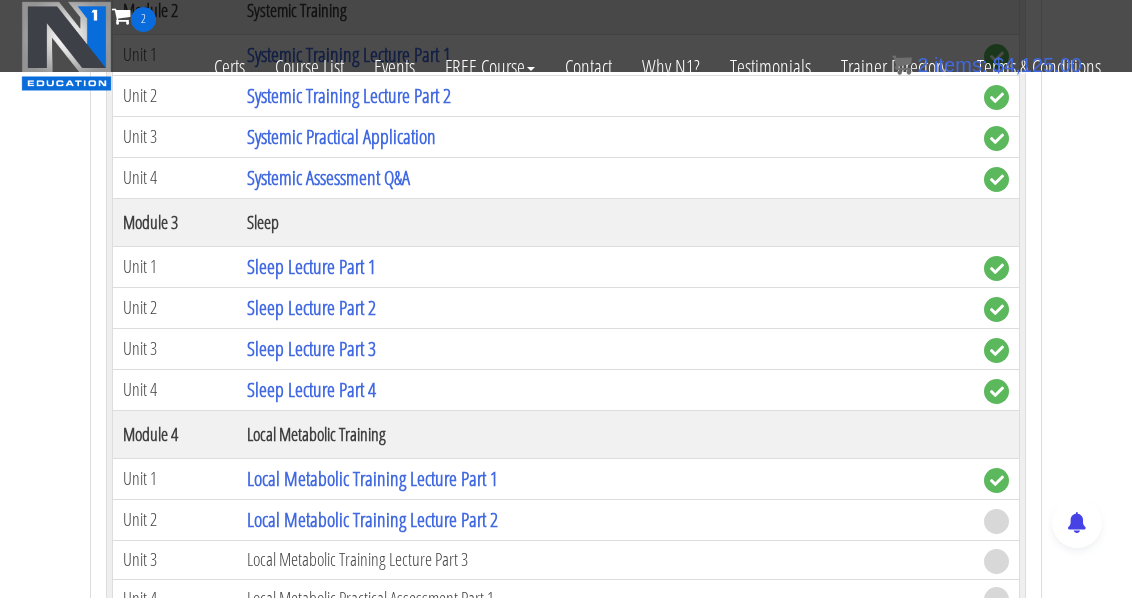 scroll, scrollTop: 1747, scrollLeft: 0, axis: vertical 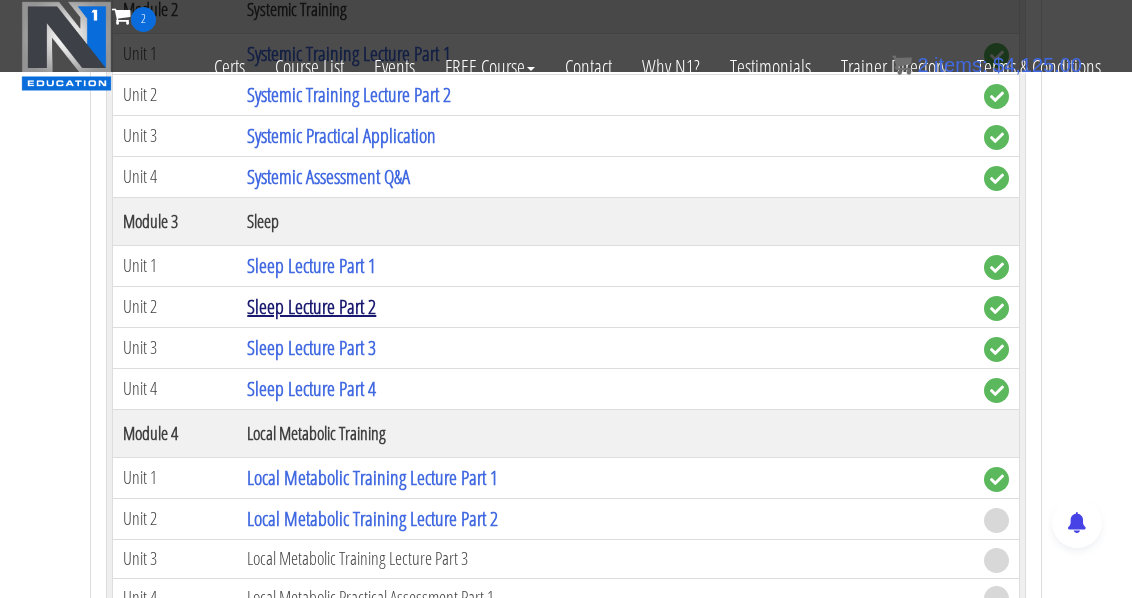 click on "Sleep Lecture Part 2" at bounding box center [311, 306] 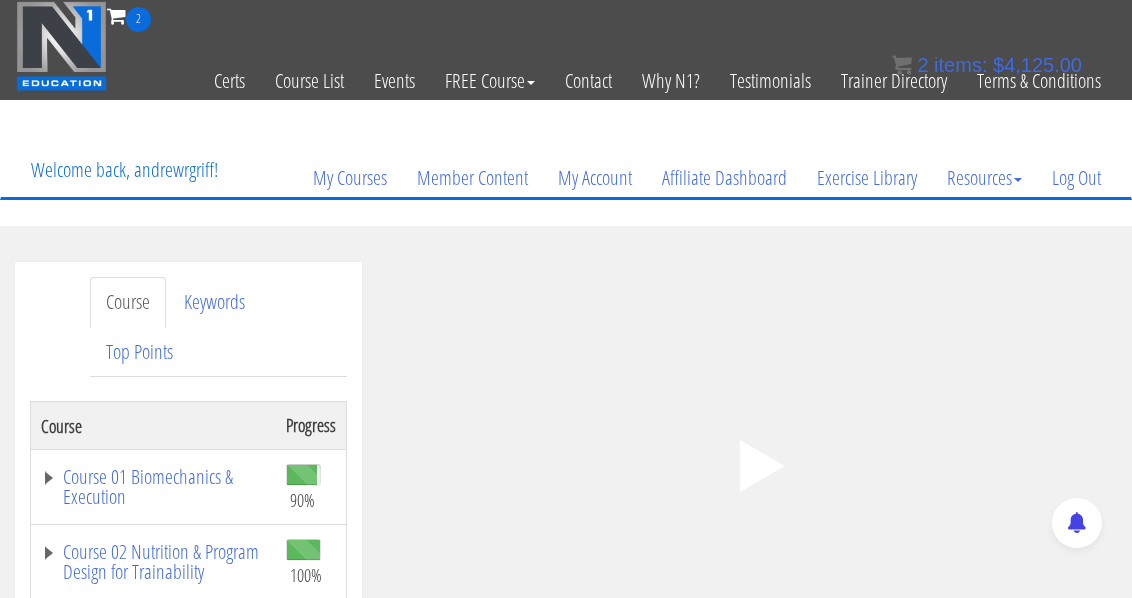 scroll, scrollTop: 0, scrollLeft: 0, axis: both 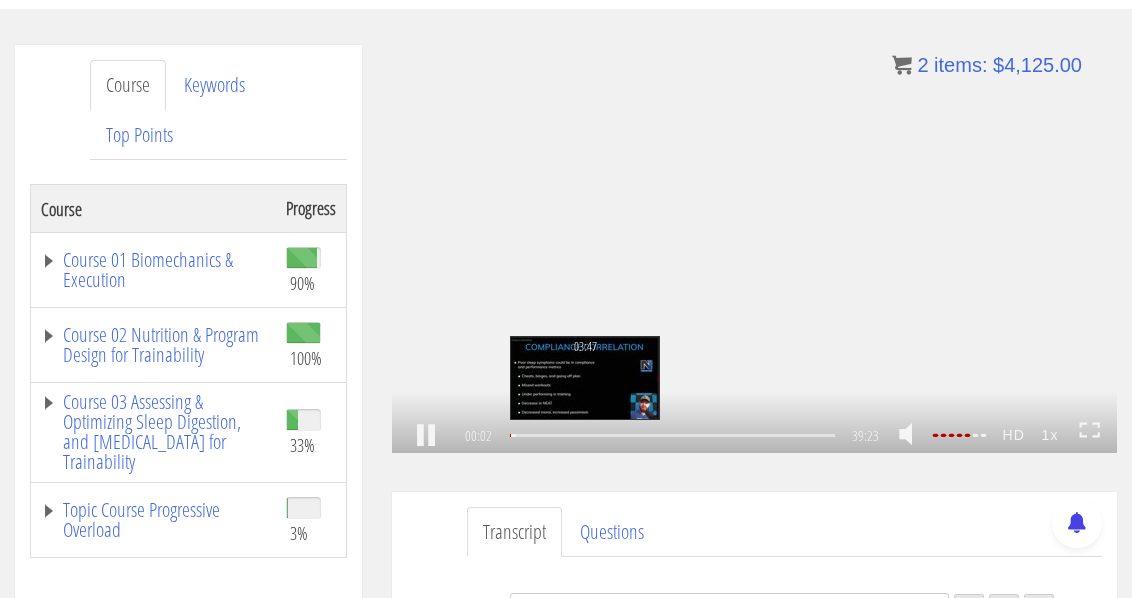 click on "03:47" at bounding box center (672, 435) 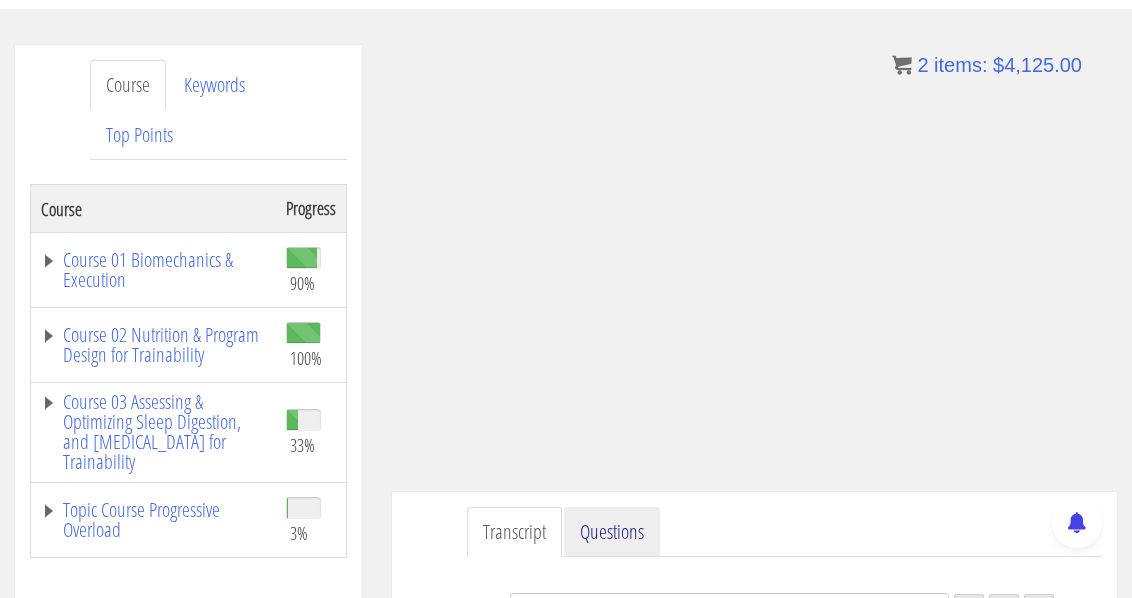 scroll, scrollTop: 1113, scrollLeft: 0, axis: vertical 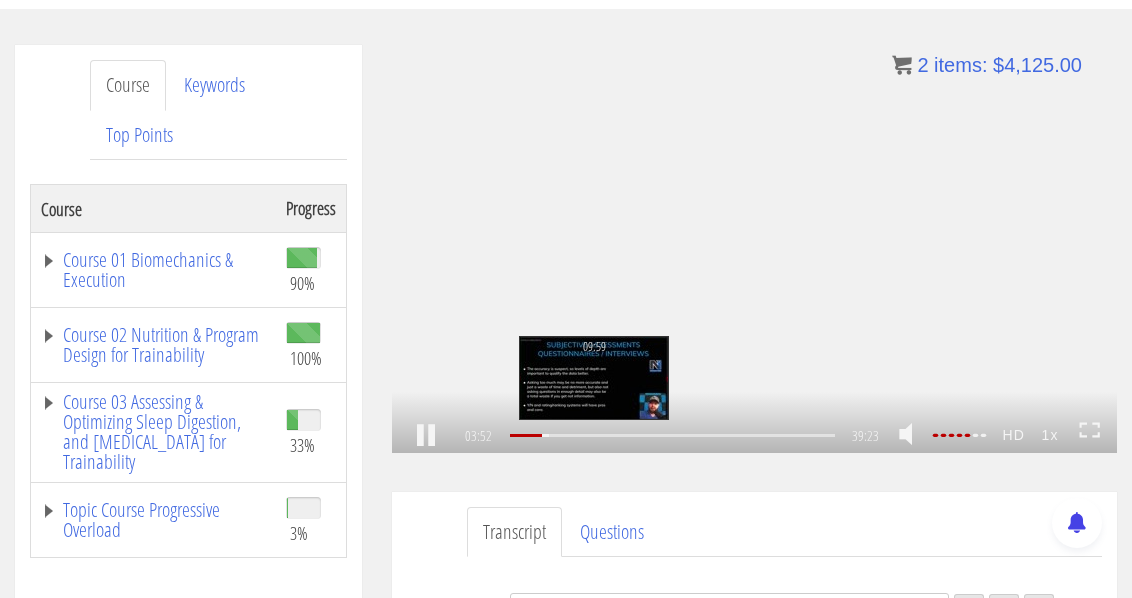 click on "09:59" at bounding box center (672, 435) 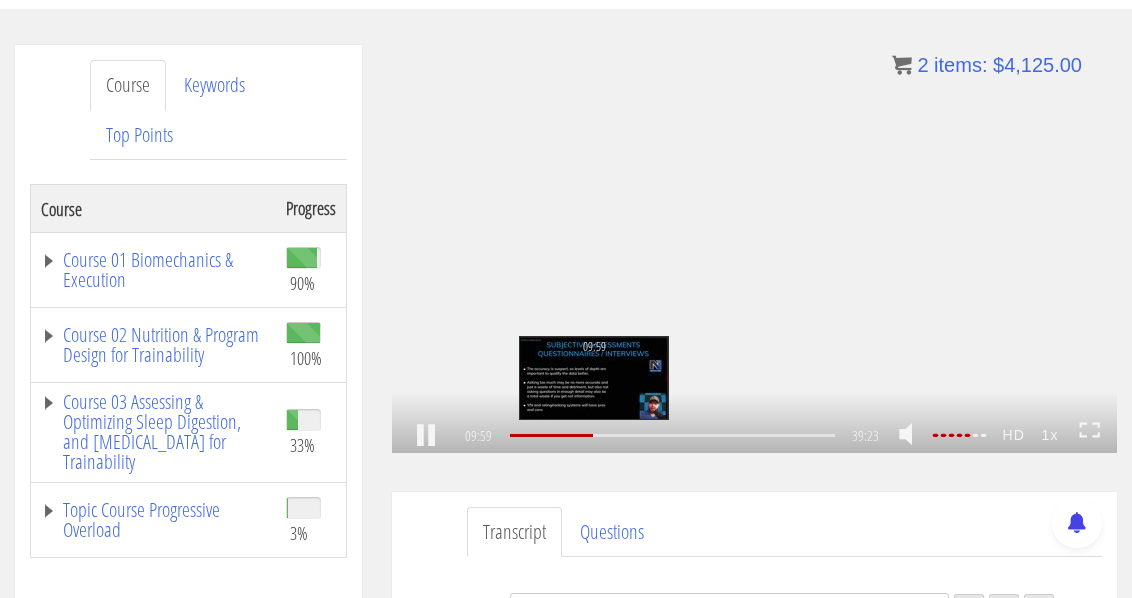 scroll, scrollTop: 2973, scrollLeft: 0, axis: vertical 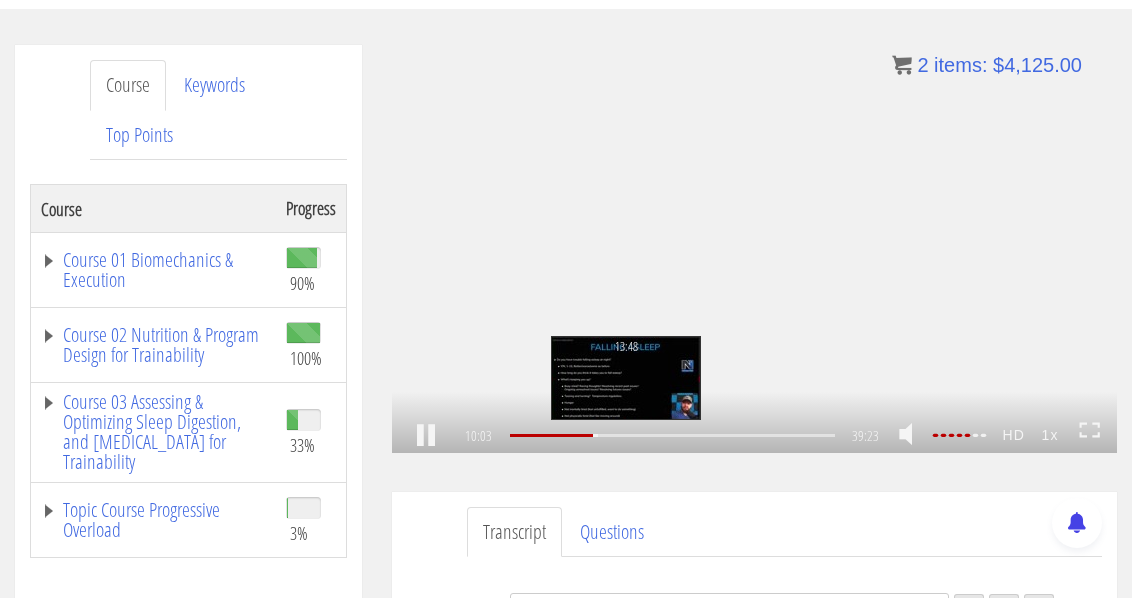 click on "13:48" at bounding box center [672, 435] 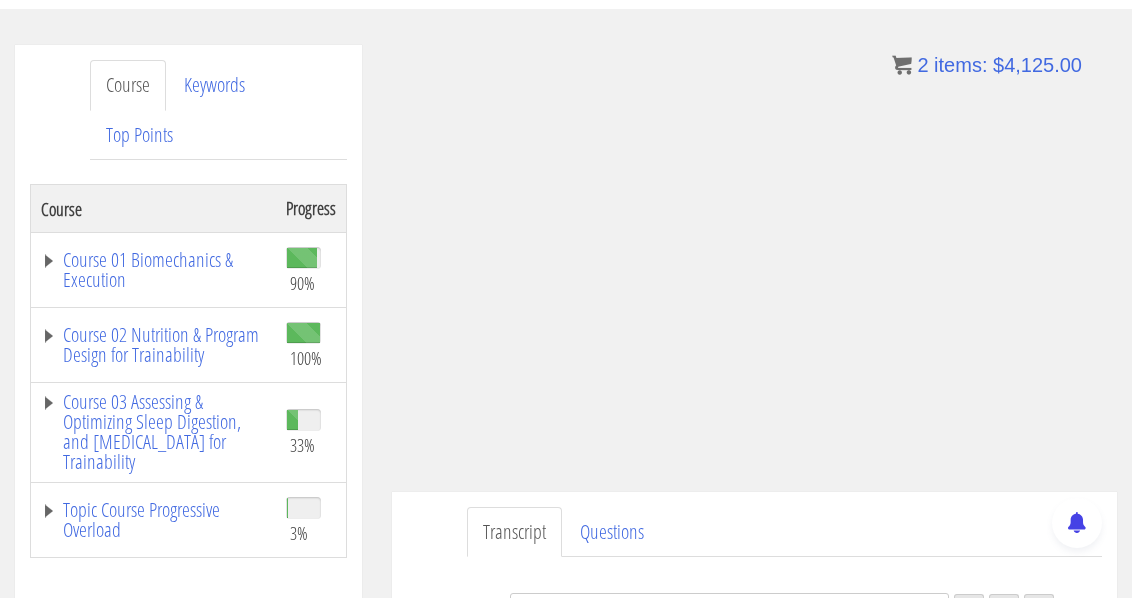 scroll, scrollTop: 4120, scrollLeft: 0, axis: vertical 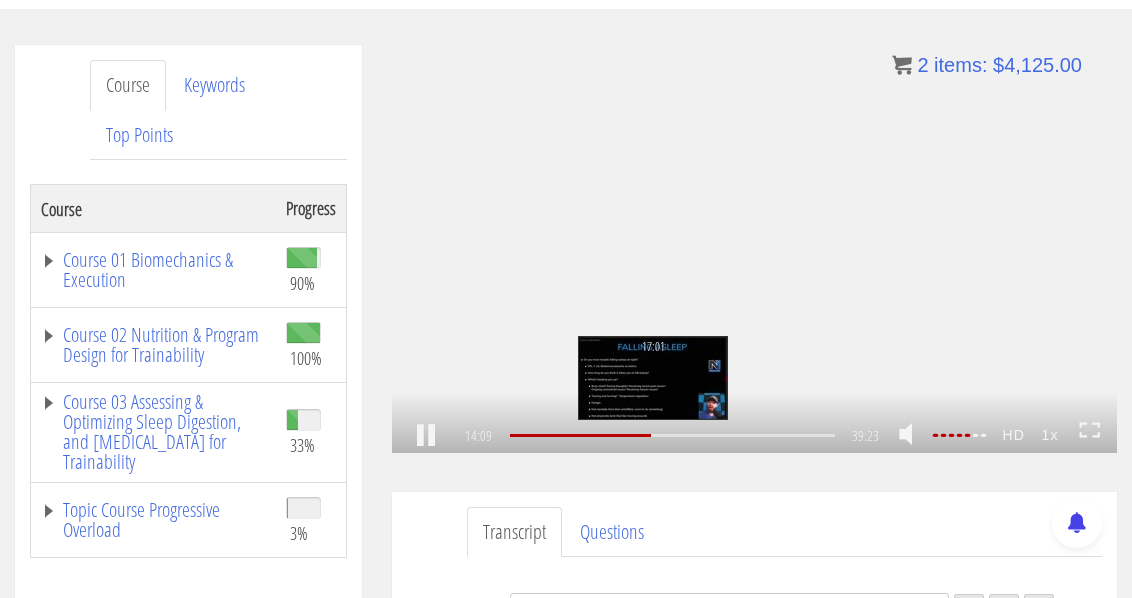 click on "17:01" at bounding box center [672, 435] 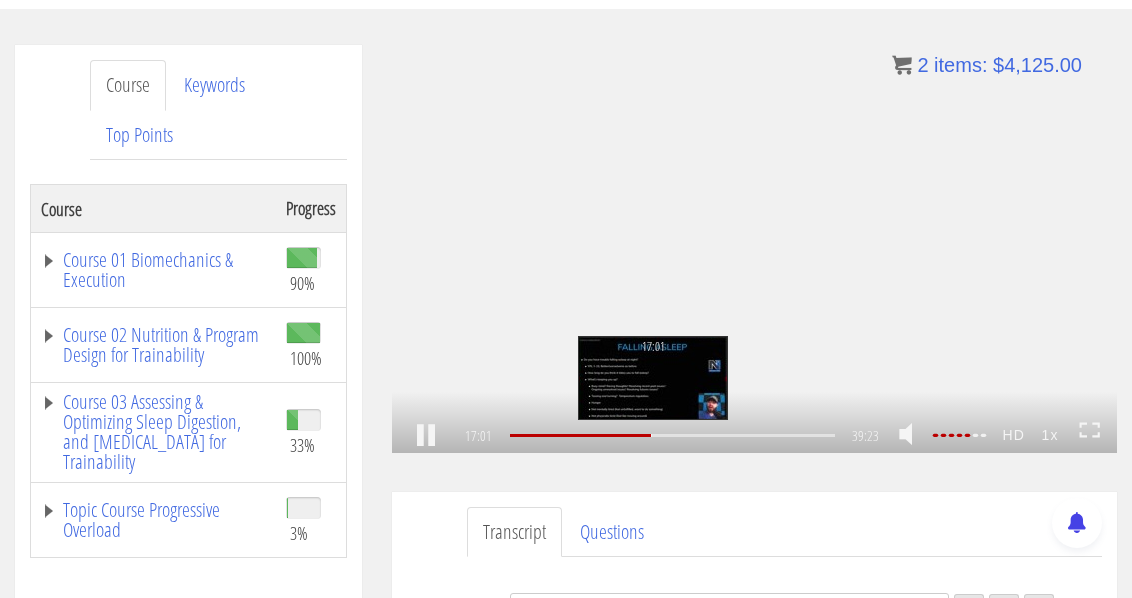 scroll, scrollTop: 5050, scrollLeft: 0, axis: vertical 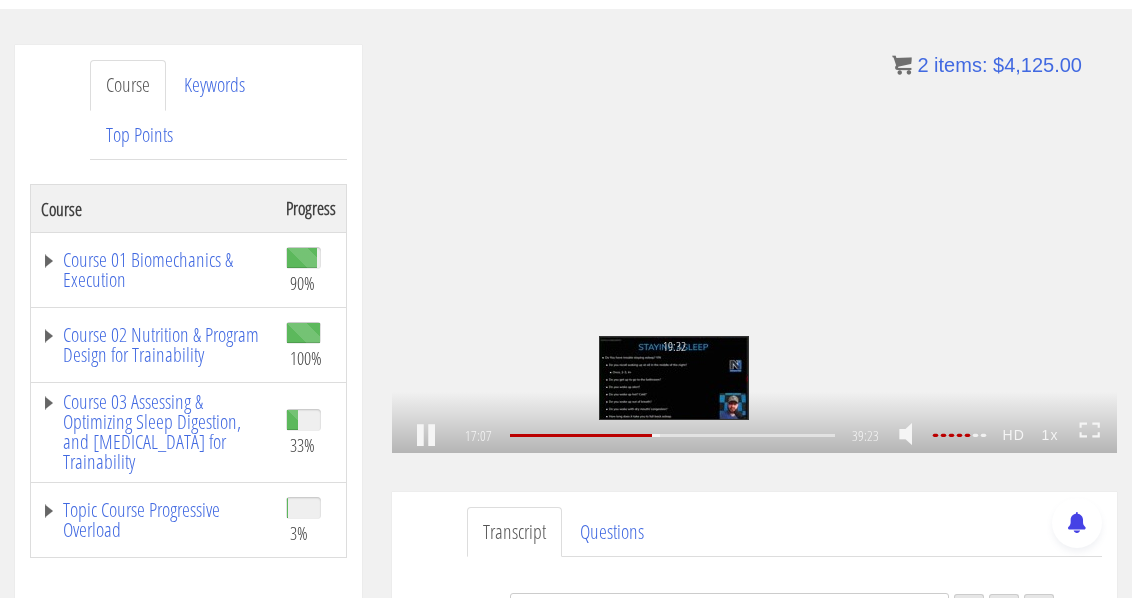 click on "19:32" at bounding box center (672, 435) 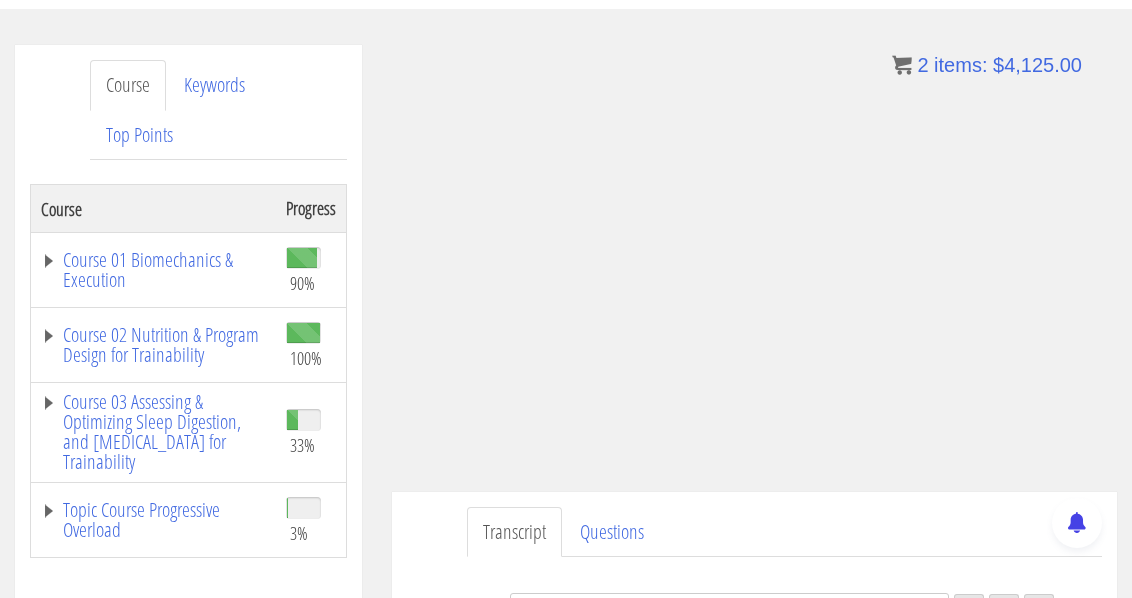 scroll, scrollTop: 6135, scrollLeft: 0, axis: vertical 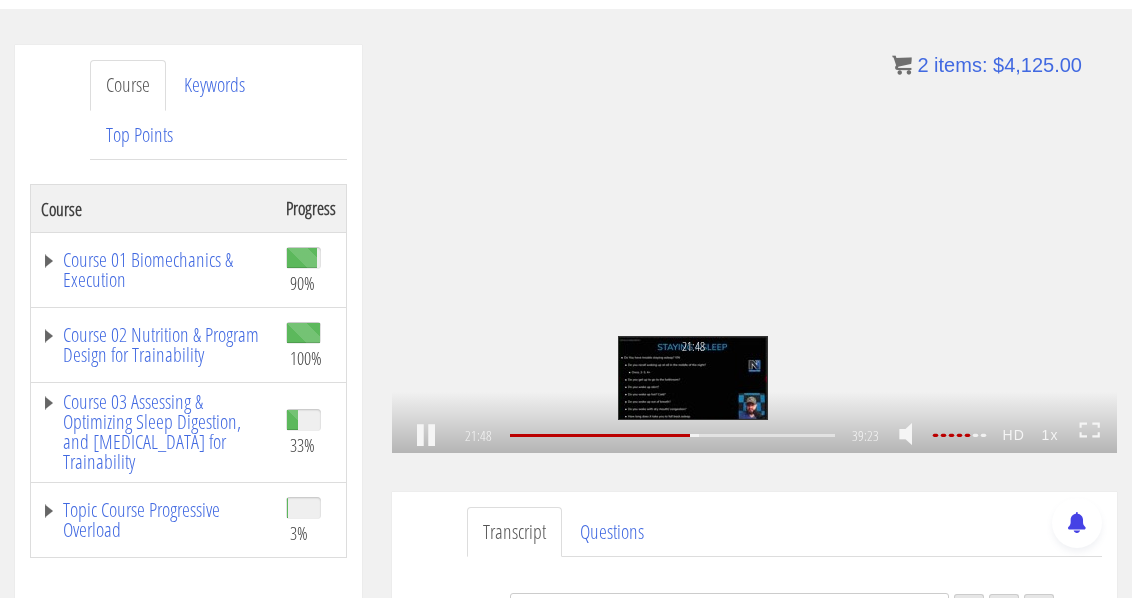 click at bounding box center [684, 435] 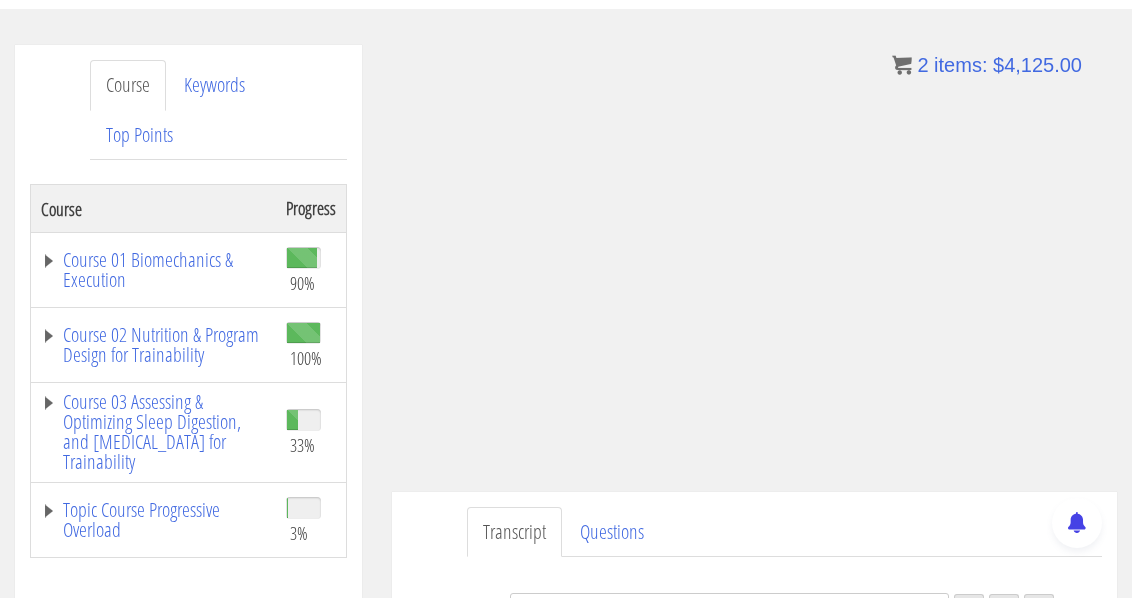 scroll, scrollTop: 6538, scrollLeft: 0, axis: vertical 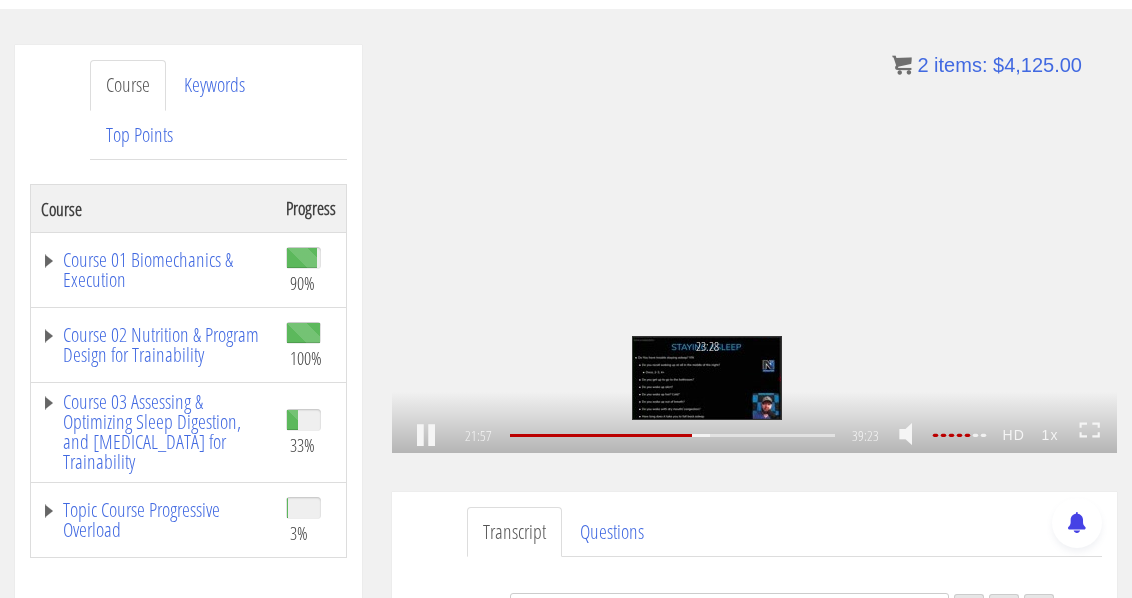 click at bounding box center [690, 435] 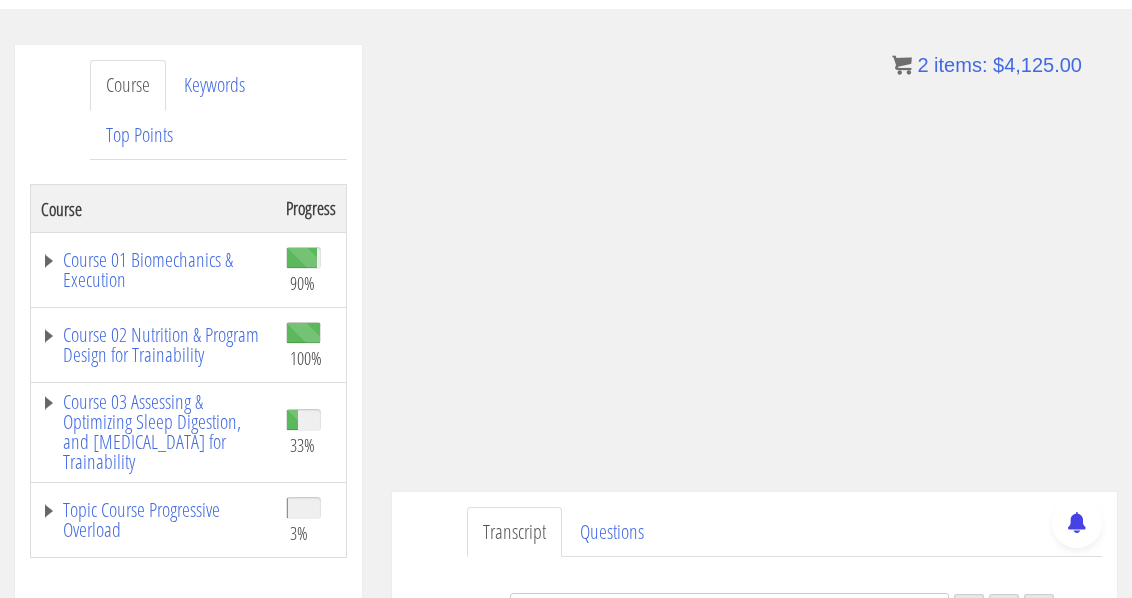 scroll, scrollTop: 7127, scrollLeft: 0, axis: vertical 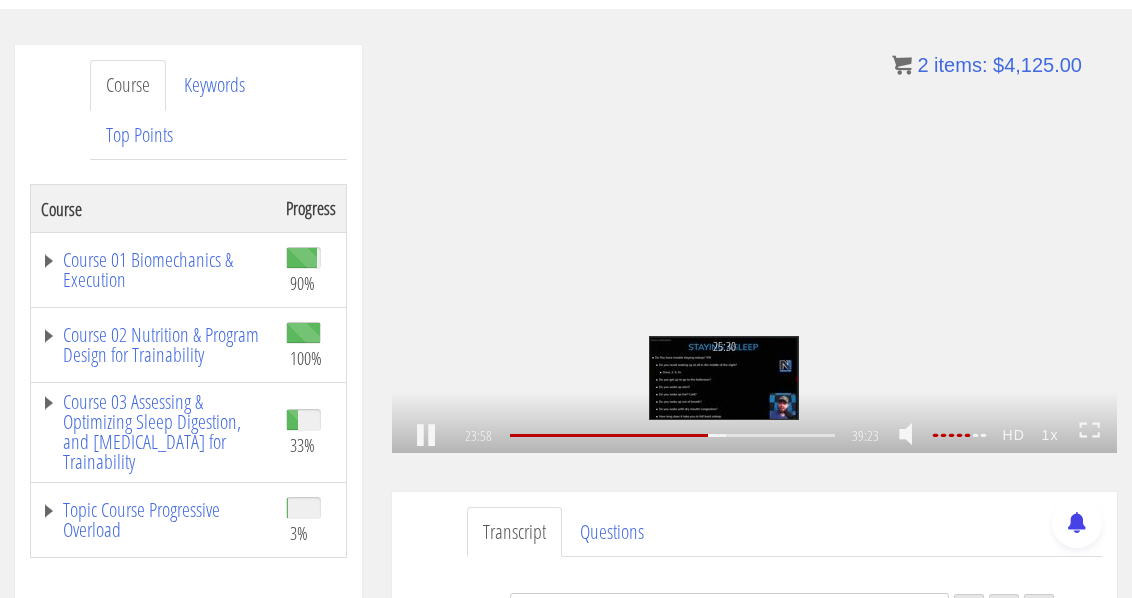 click at bounding box center (698, 435) 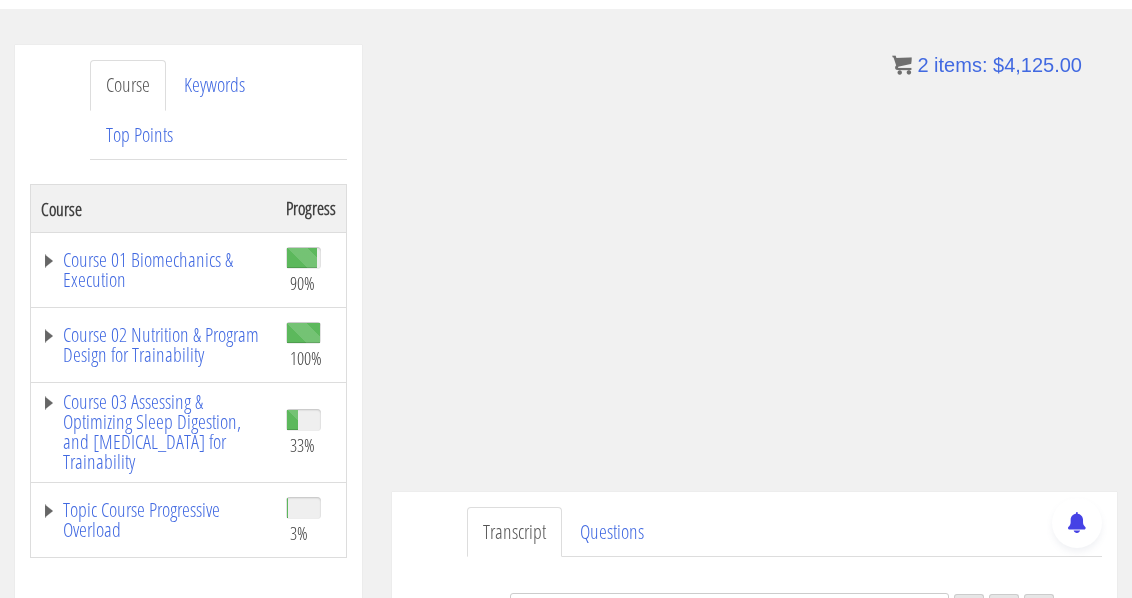 scroll, scrollTop: 7623, scrollLeft: 0, axis: vertical 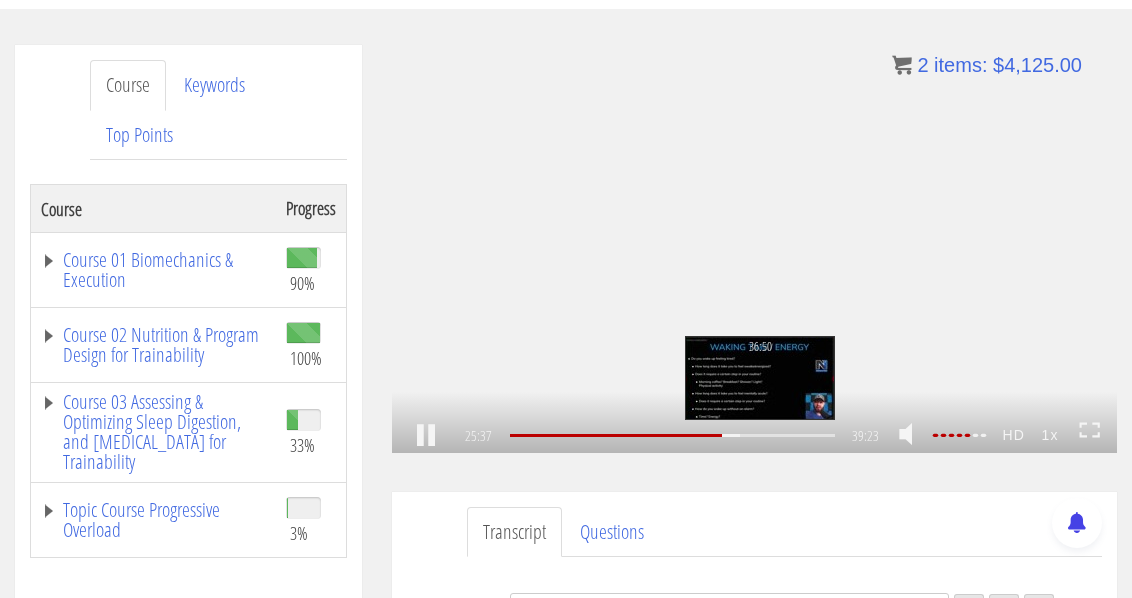 click 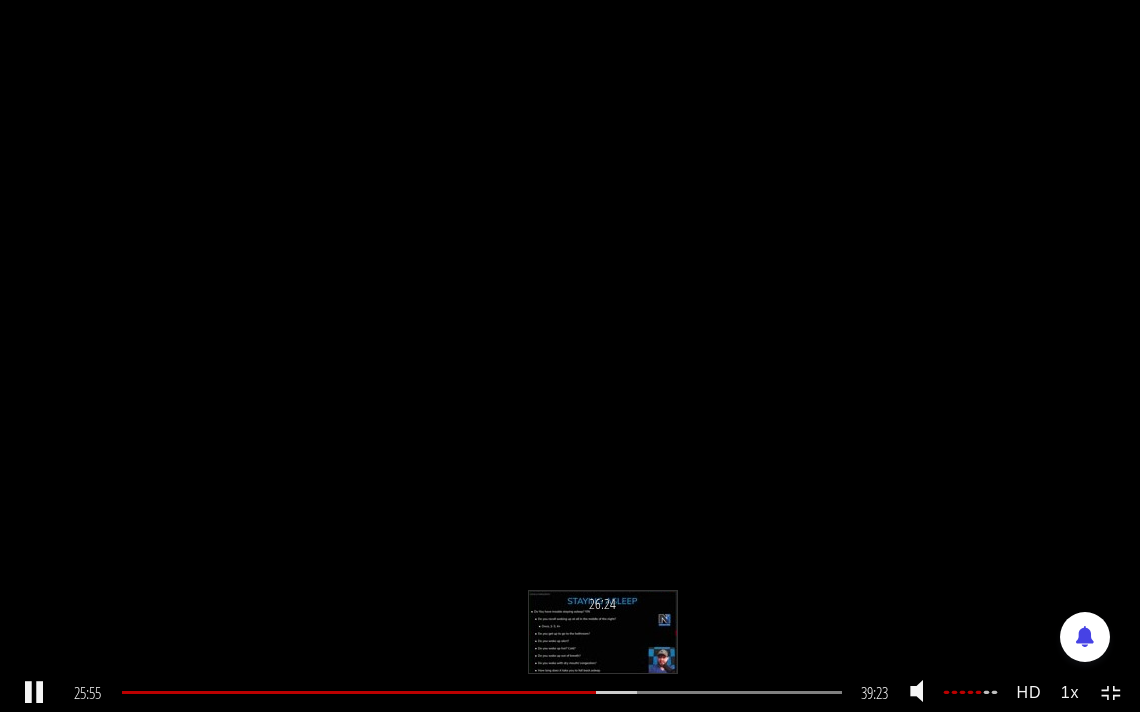 click on "26:24" at bounding box center (482, 692) 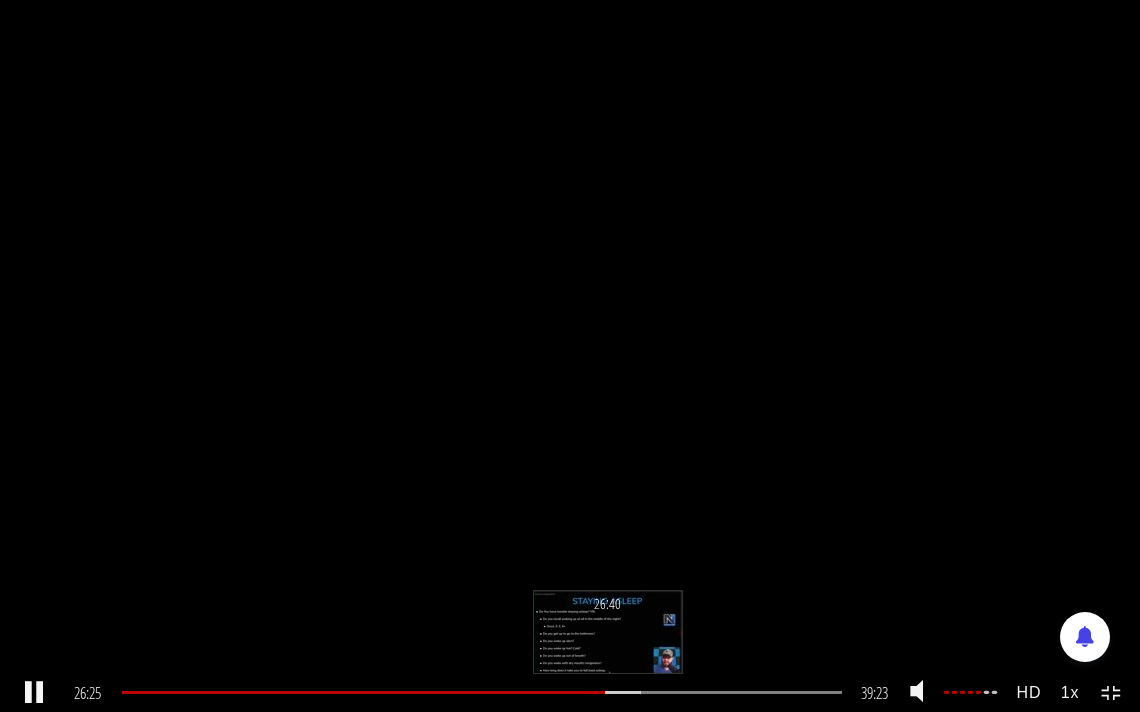 click on "26:40" at bounding box center (482, 692) 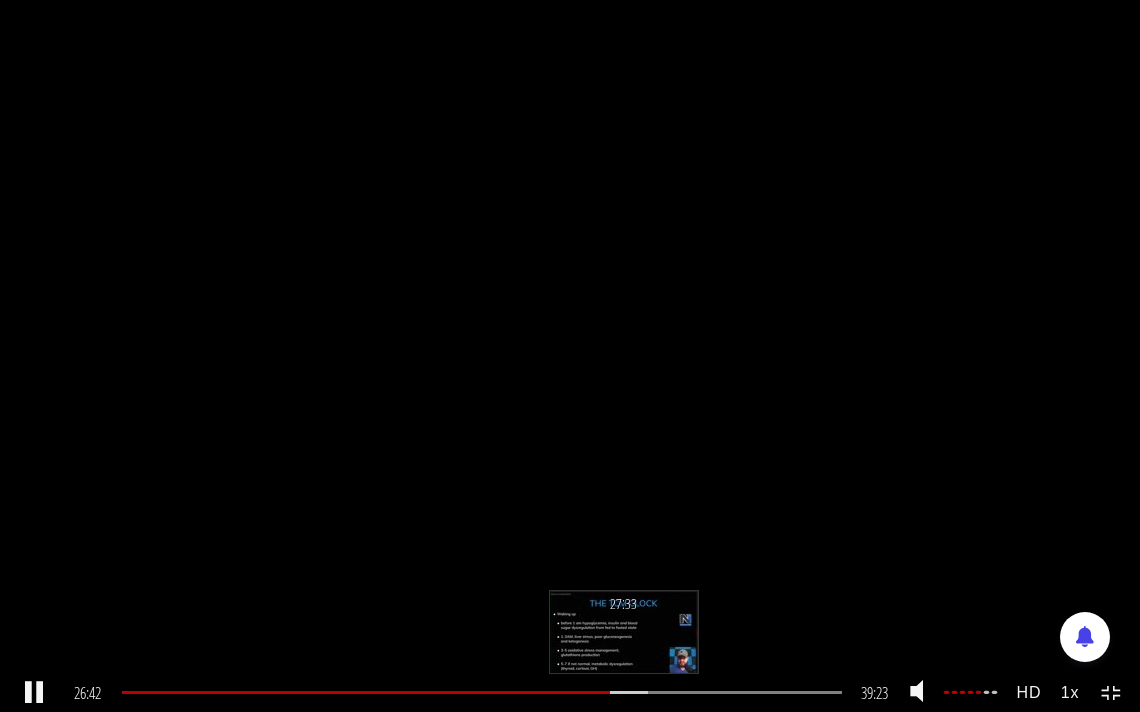 click on "27:33" at bounding box center [482, 692] 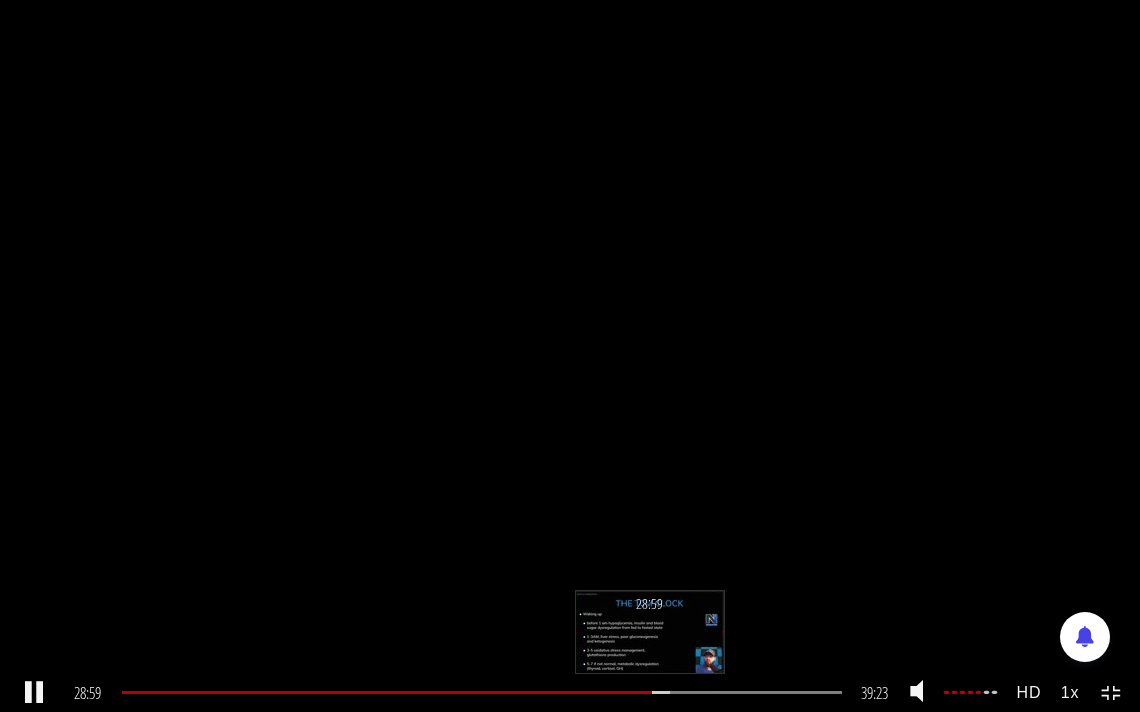 click at bounding box center (611, 692) 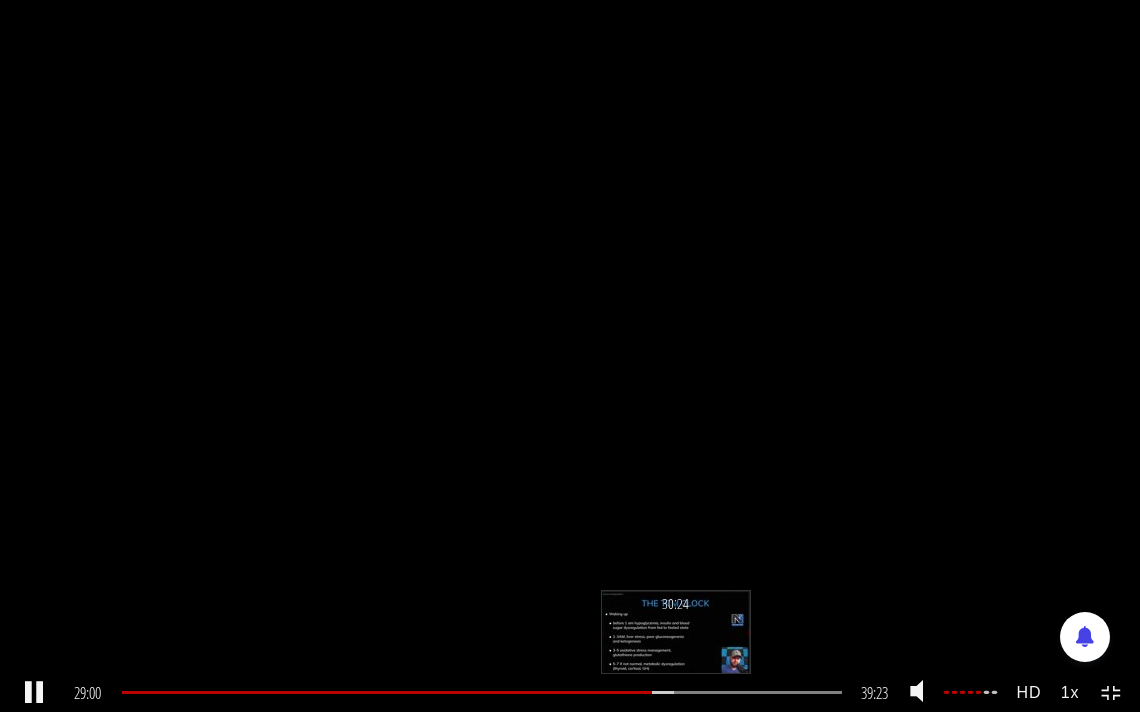 click on "30:24" at bounding box center (482, 692) 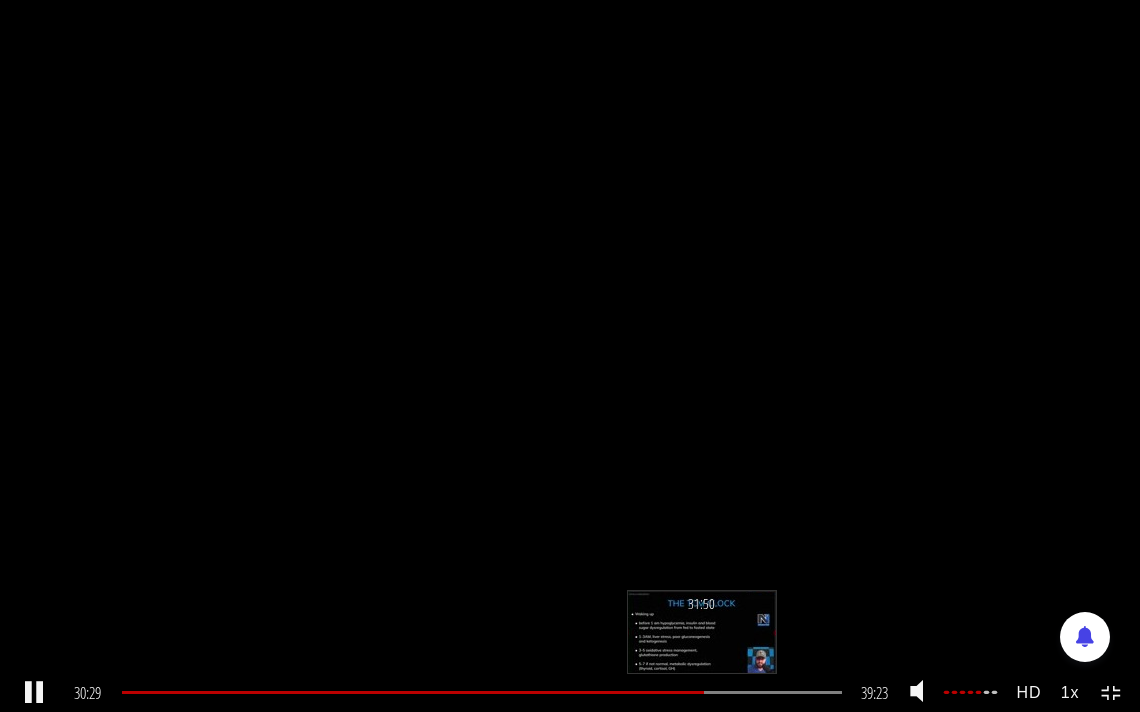 click on "31:50" at bounding box center (482, 692) 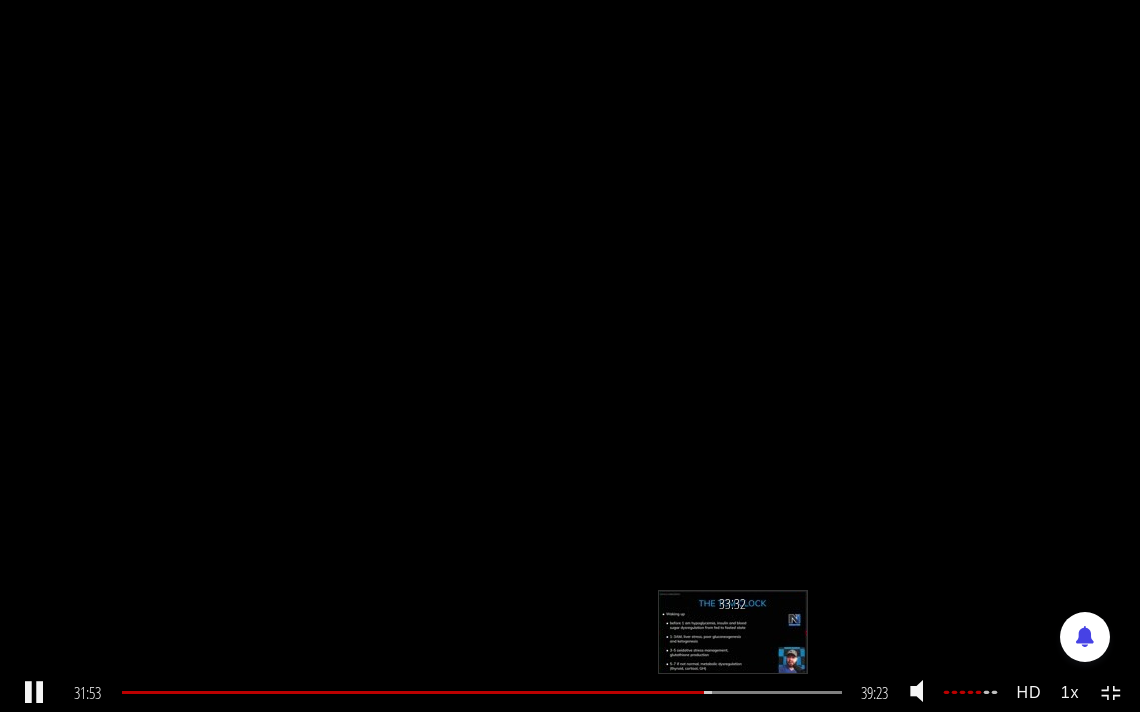 click on "33:32" at bounding box center (482, 692) 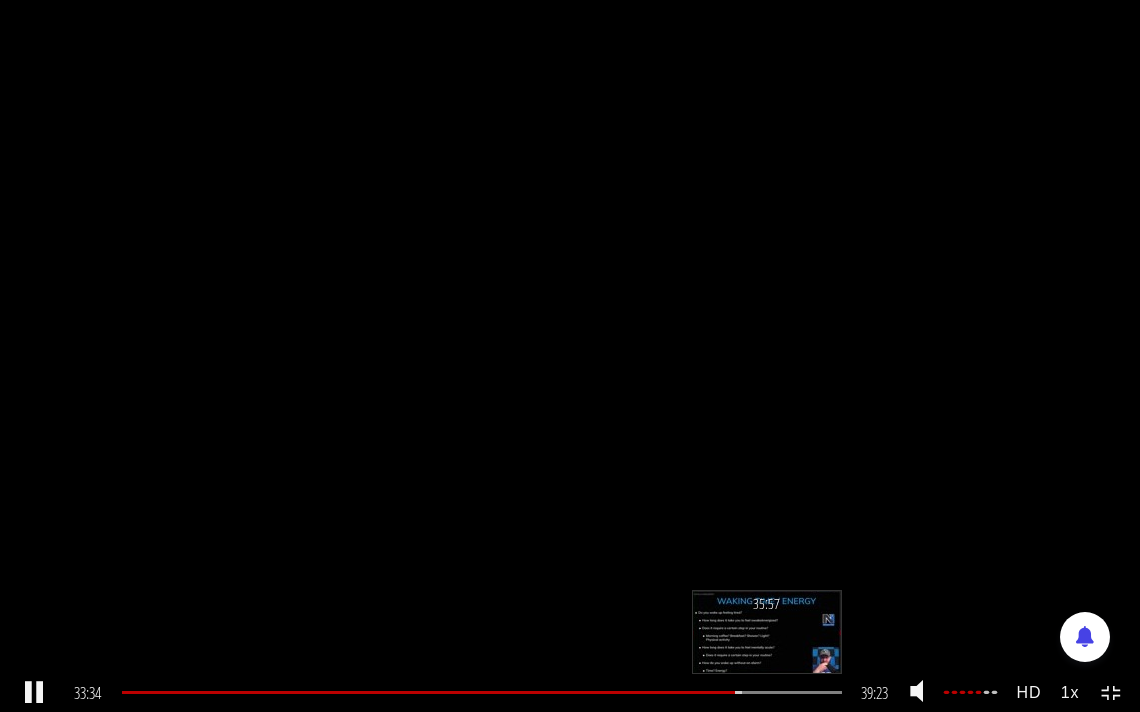 click on "35:57" at bounding box center [482, 692] 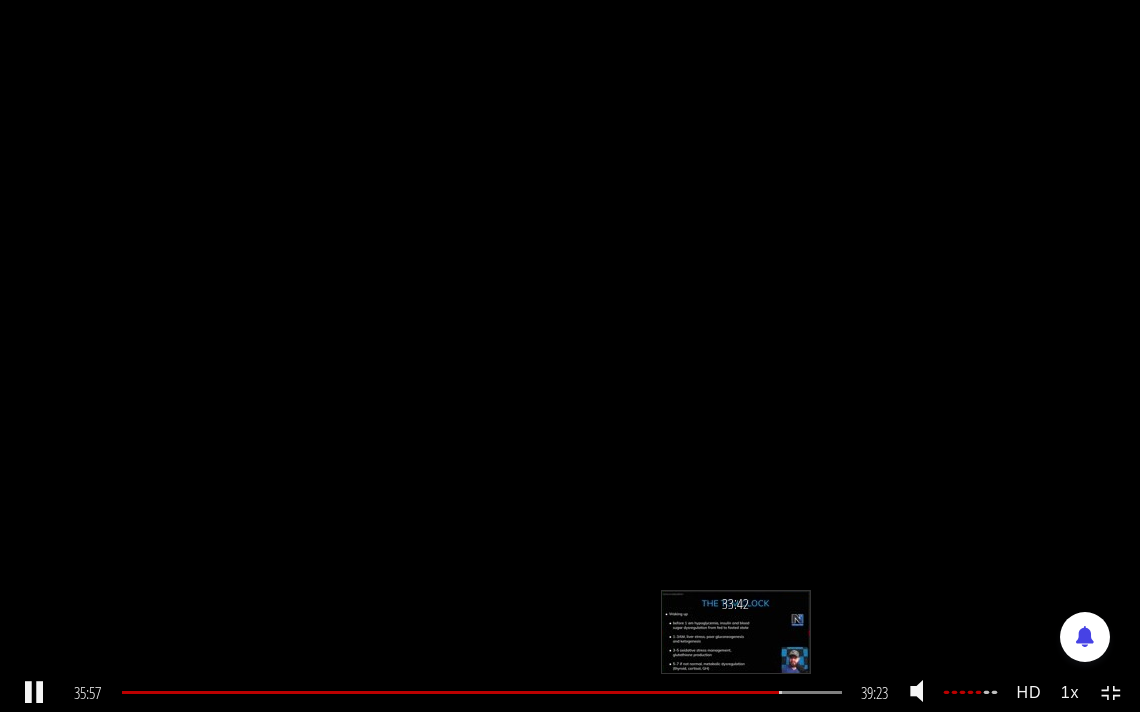 click on "33:42" at bounding box center [482, 692] 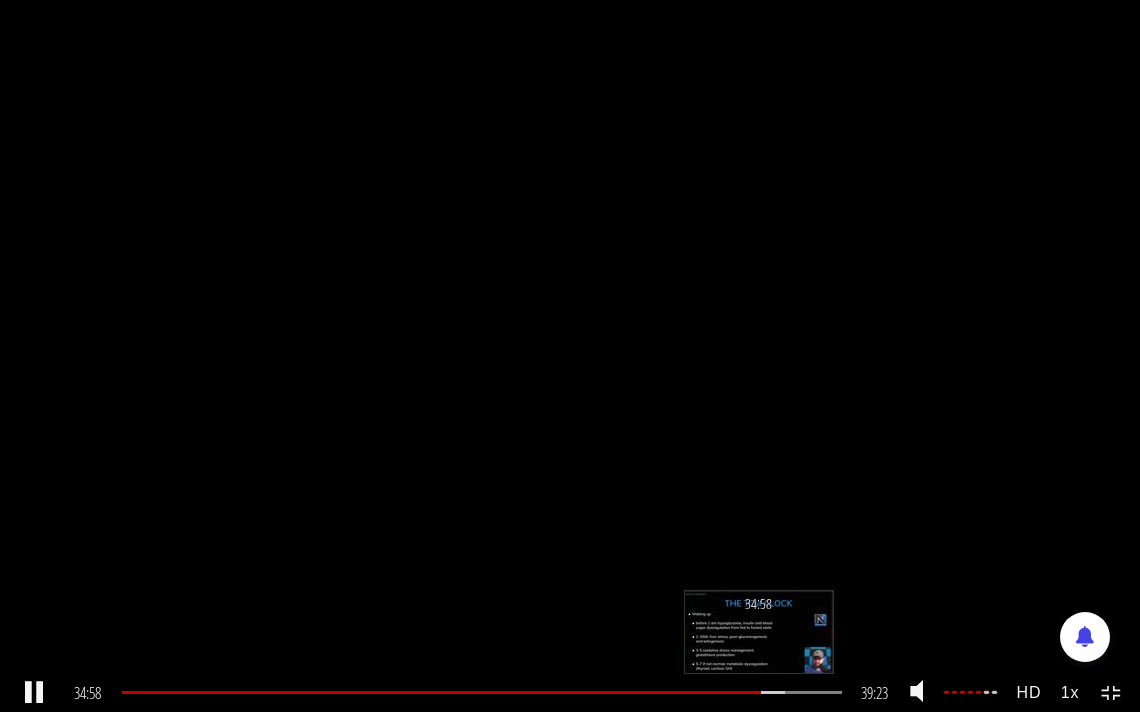 click at bounding box center [760, 692] 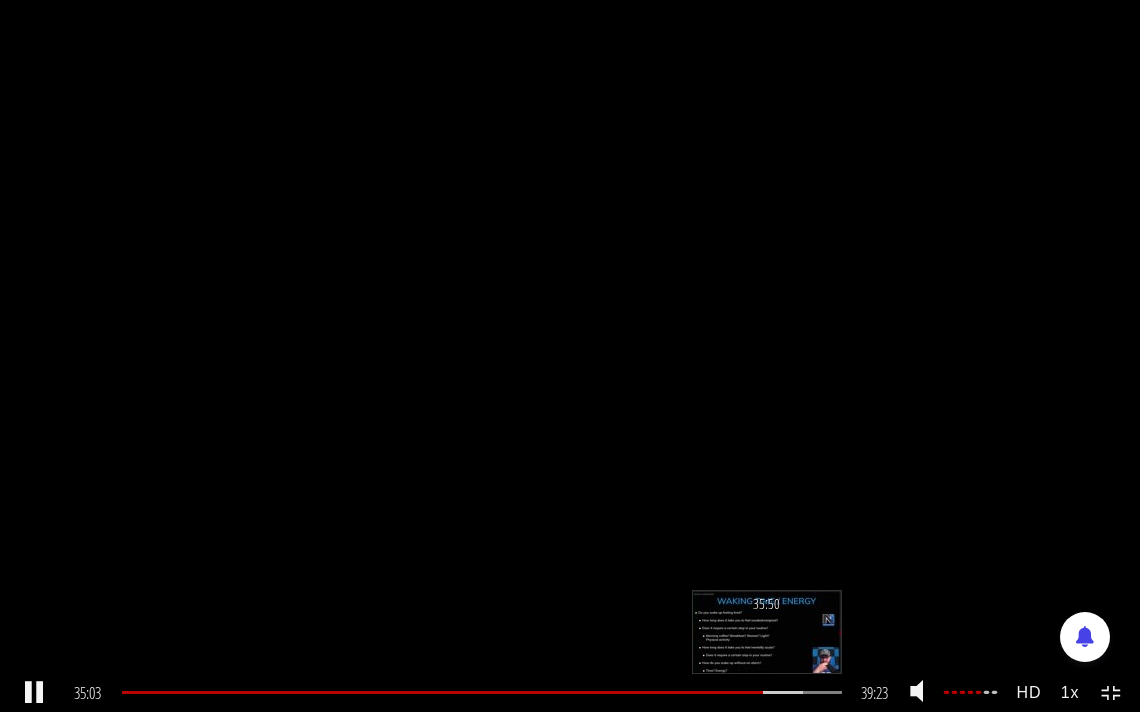 click at bounding box center (663, 692) 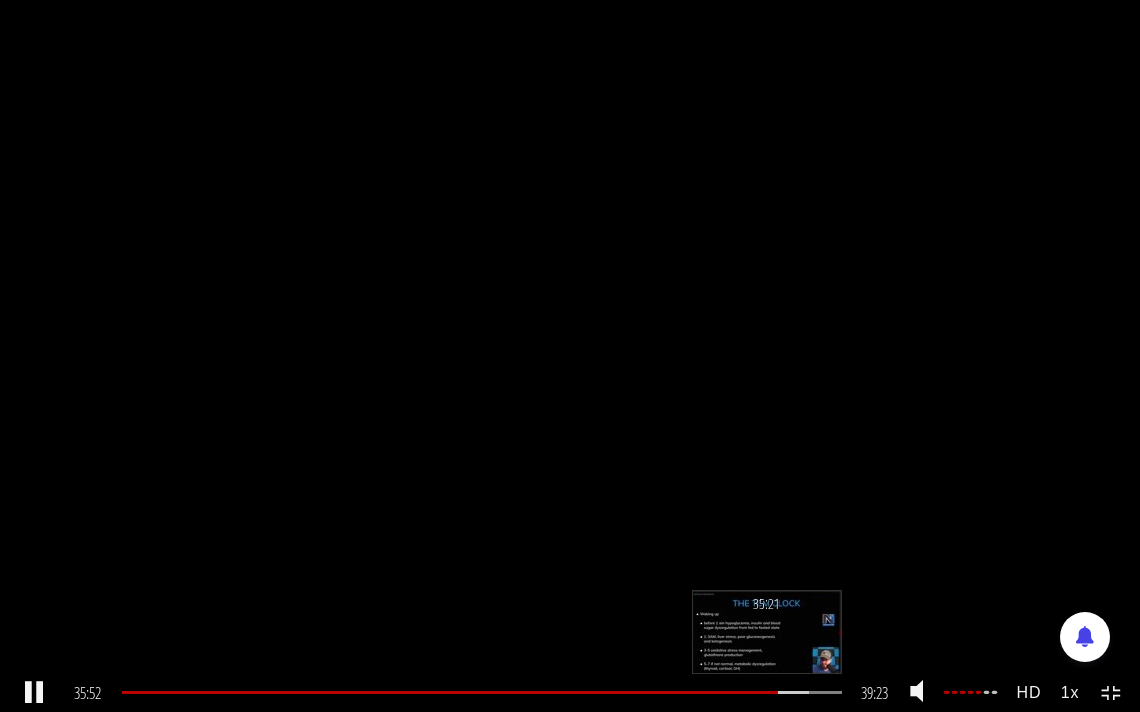 click on "35:21" at bounding box center [482, 692] 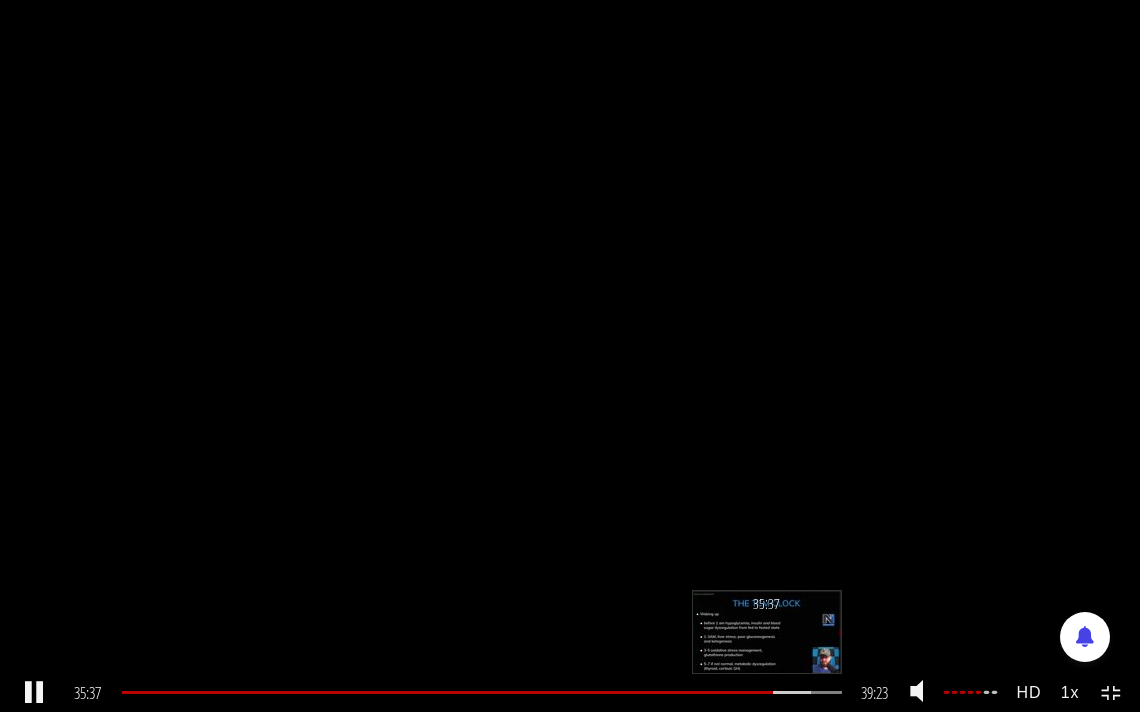 click on "35:37" at bounding box center [482, 692] 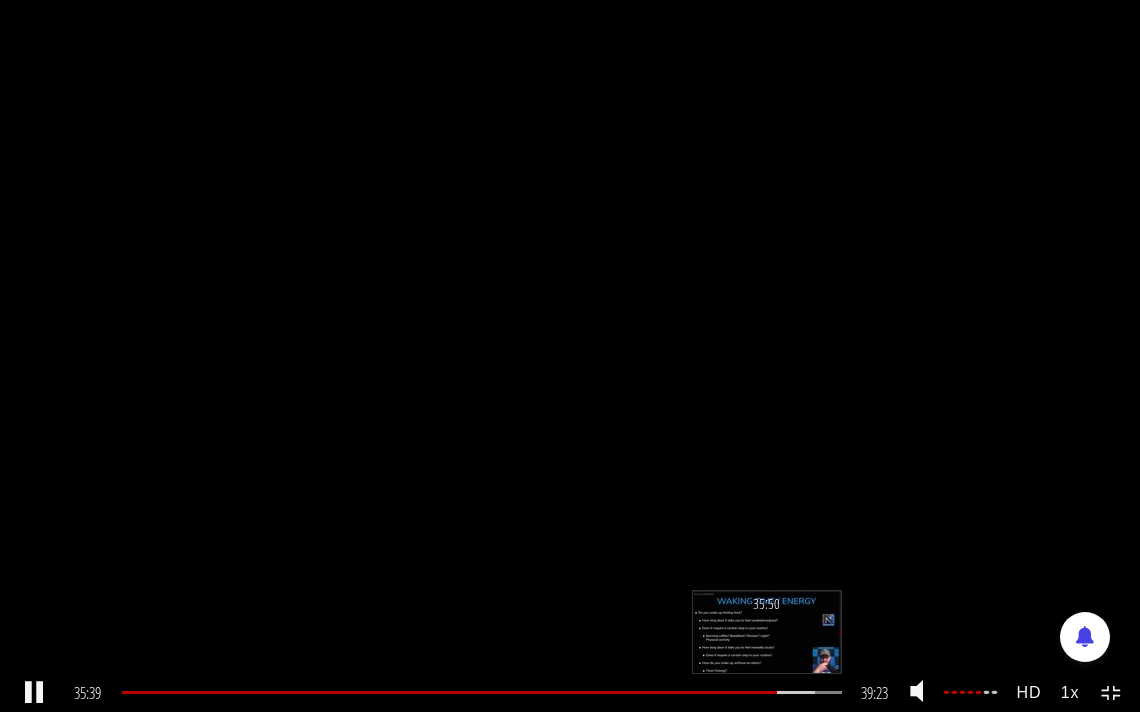 click on "35:50" at bounding box center [482, 692] 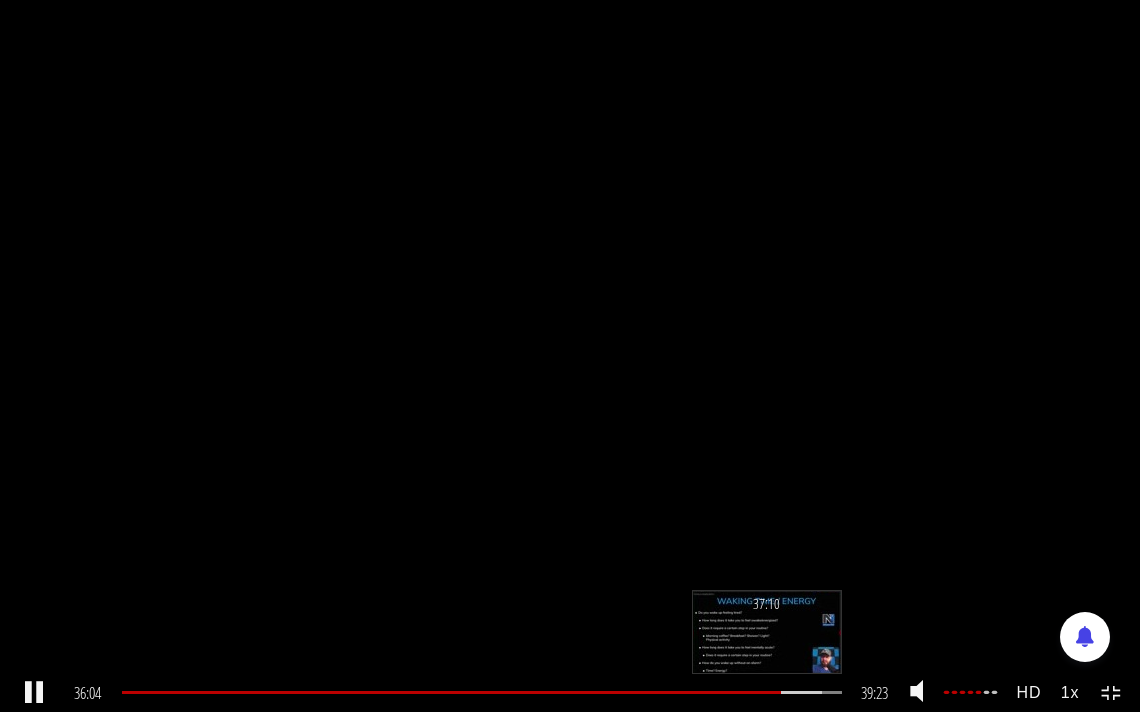 click at bounding box center [779, 692] 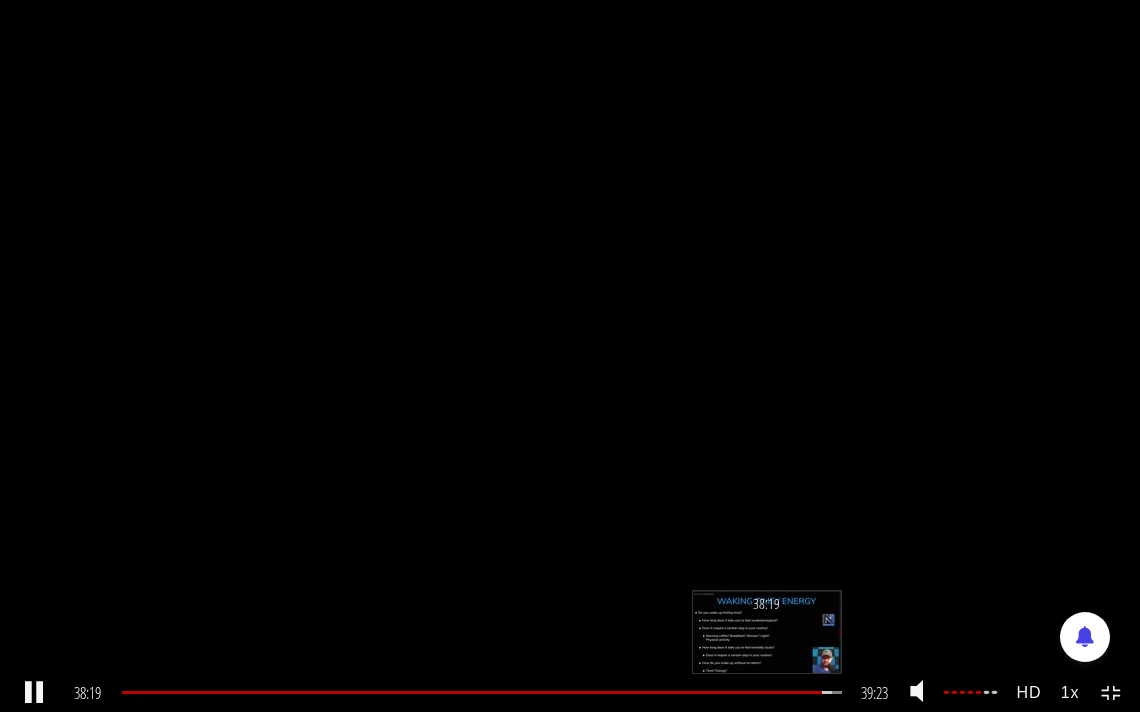 click at bounding box center [783, 692] 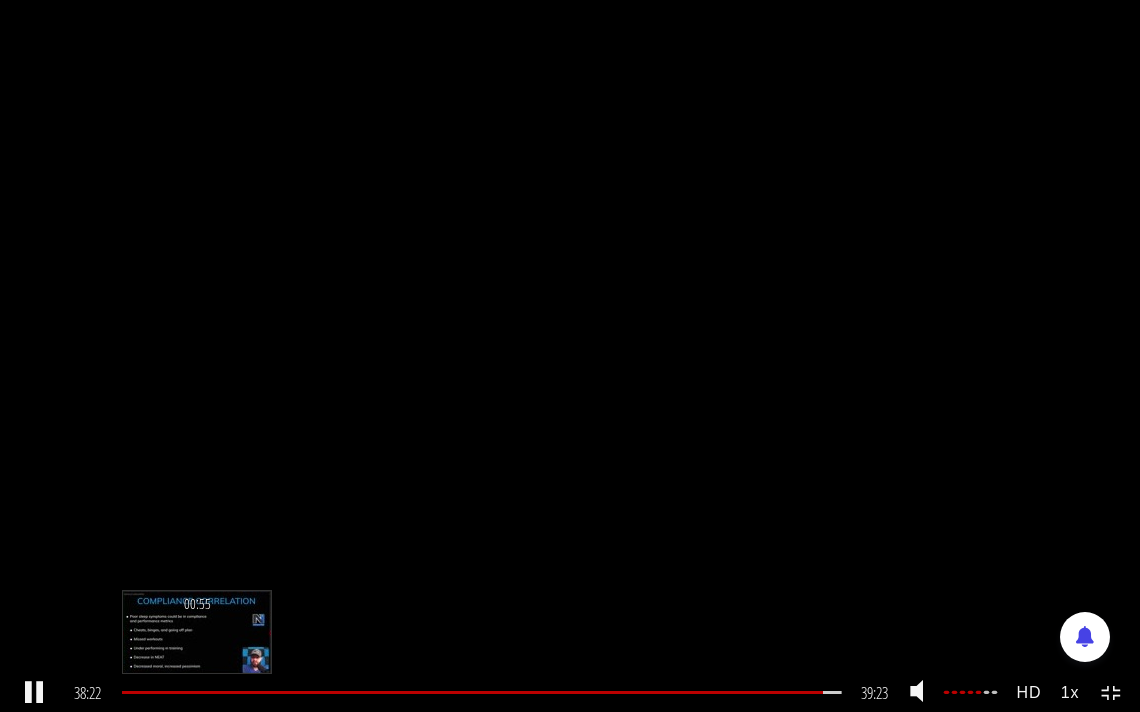 click at bounding box center (34, 693) 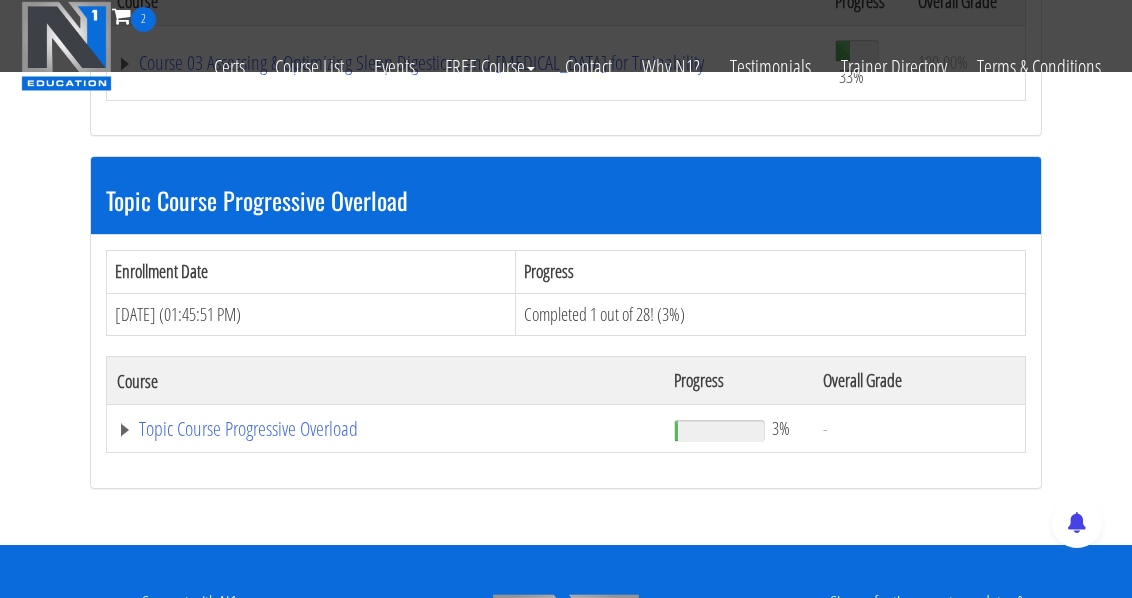 scroll, scrollTop: 984, scrollLeft: 0, axis: vertical 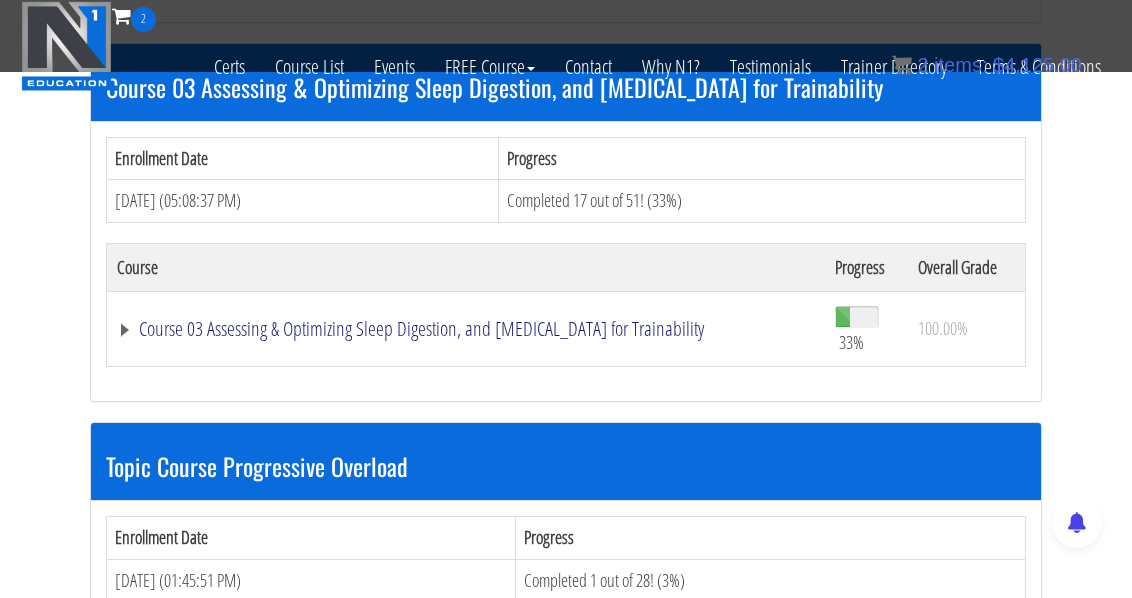 click on "Course 03 Assessing & Optimizing Sleep Digestion, and [MEDICAL_DATA] for Trainability" at bounding box center [393, -416] 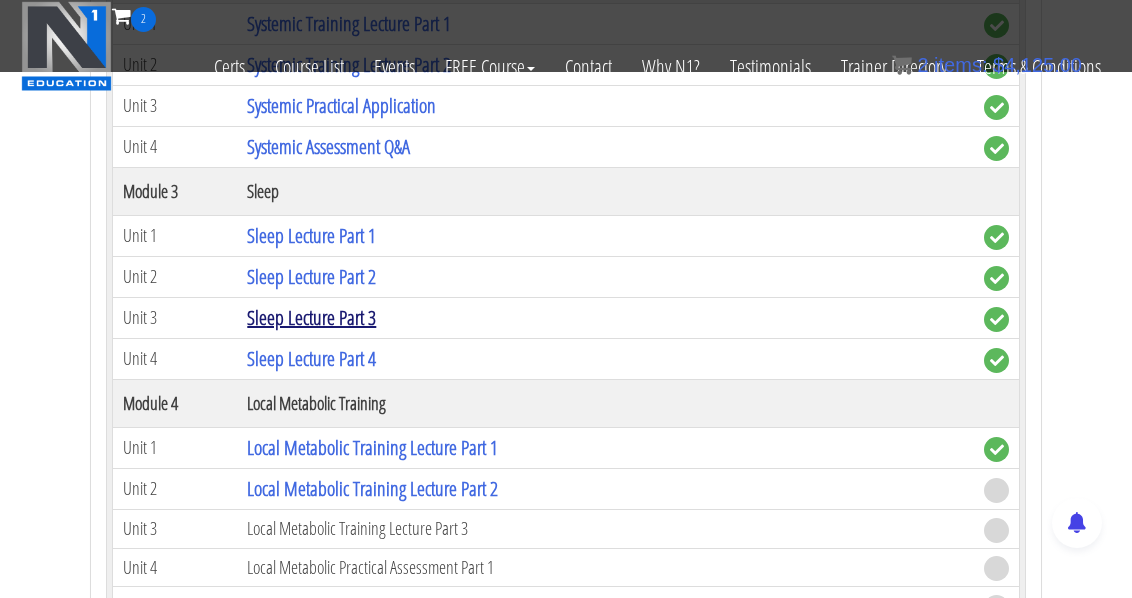 scroll, scrollTop: 1777, scrollLeft: 0, axis: vertical 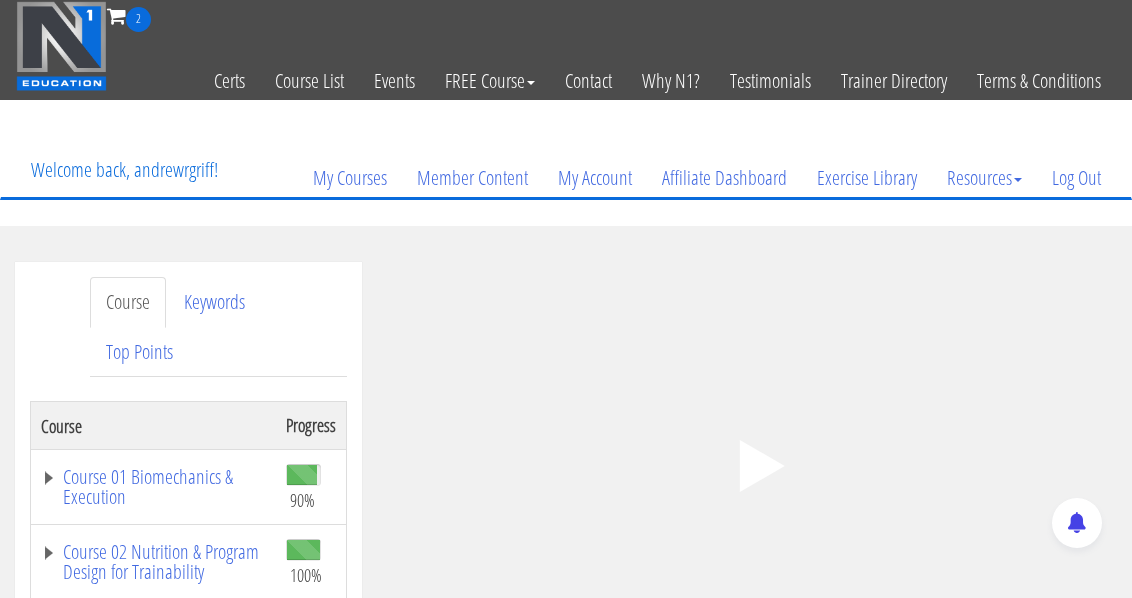 click 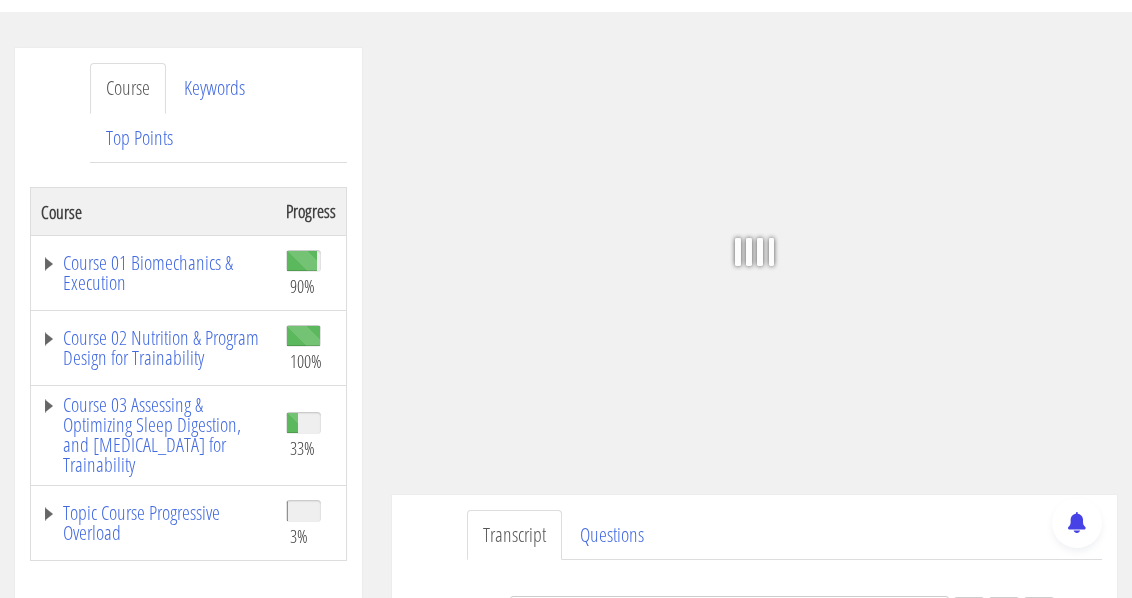 scroll, scrollTop: 226, scrollLeft: 0, axis: vertical 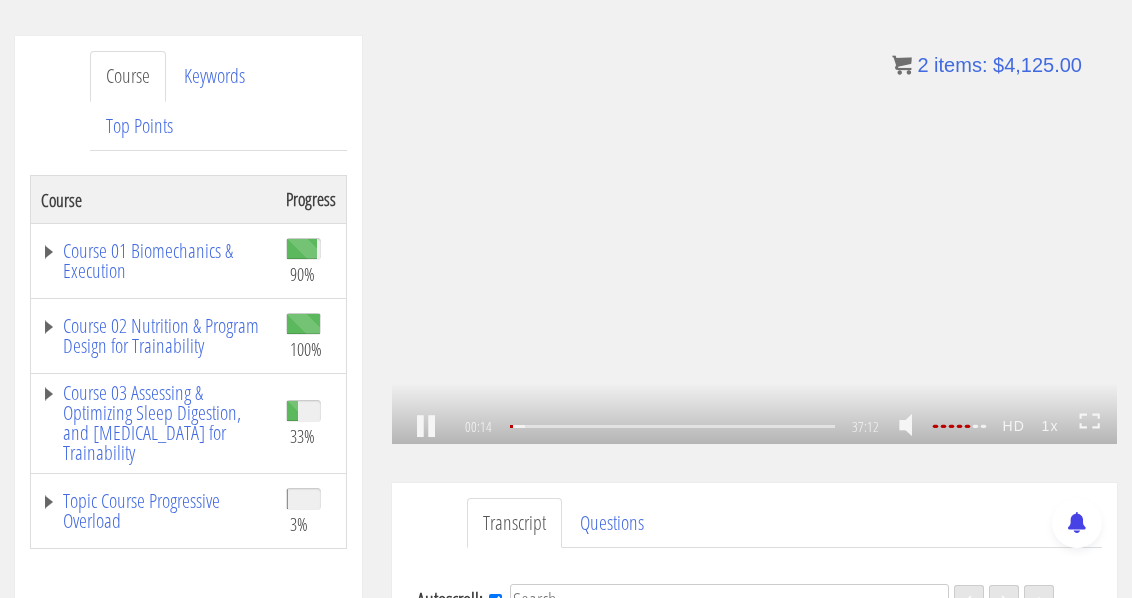 click 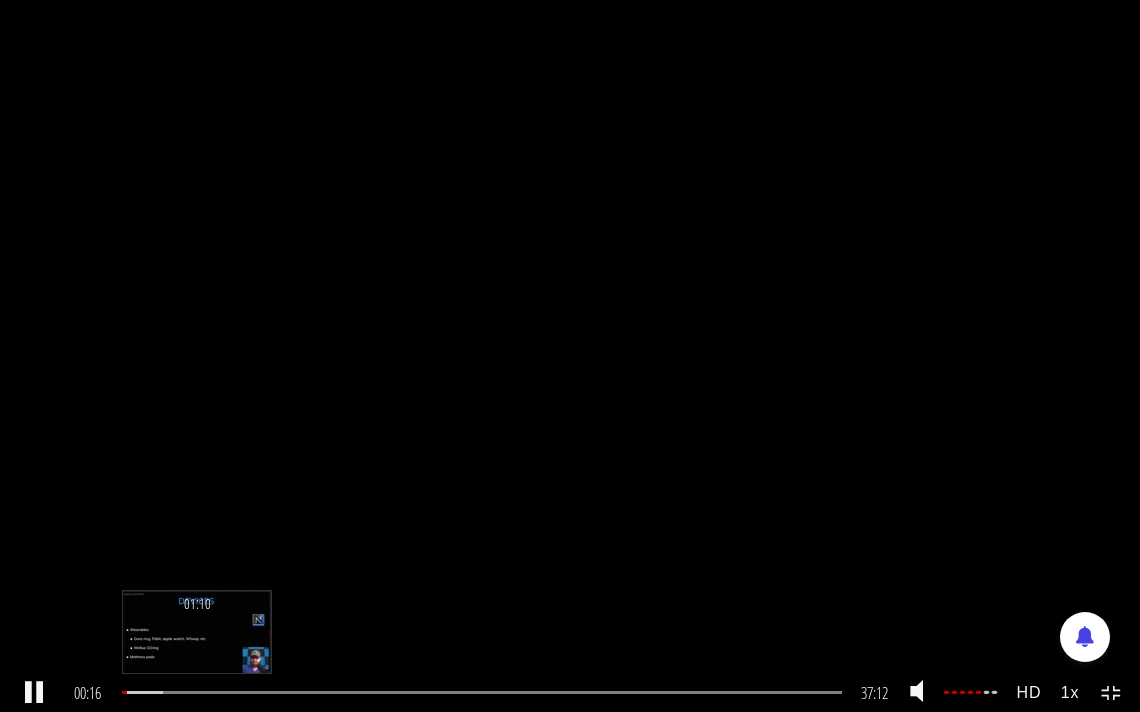 click at bounding box center [142, 692] 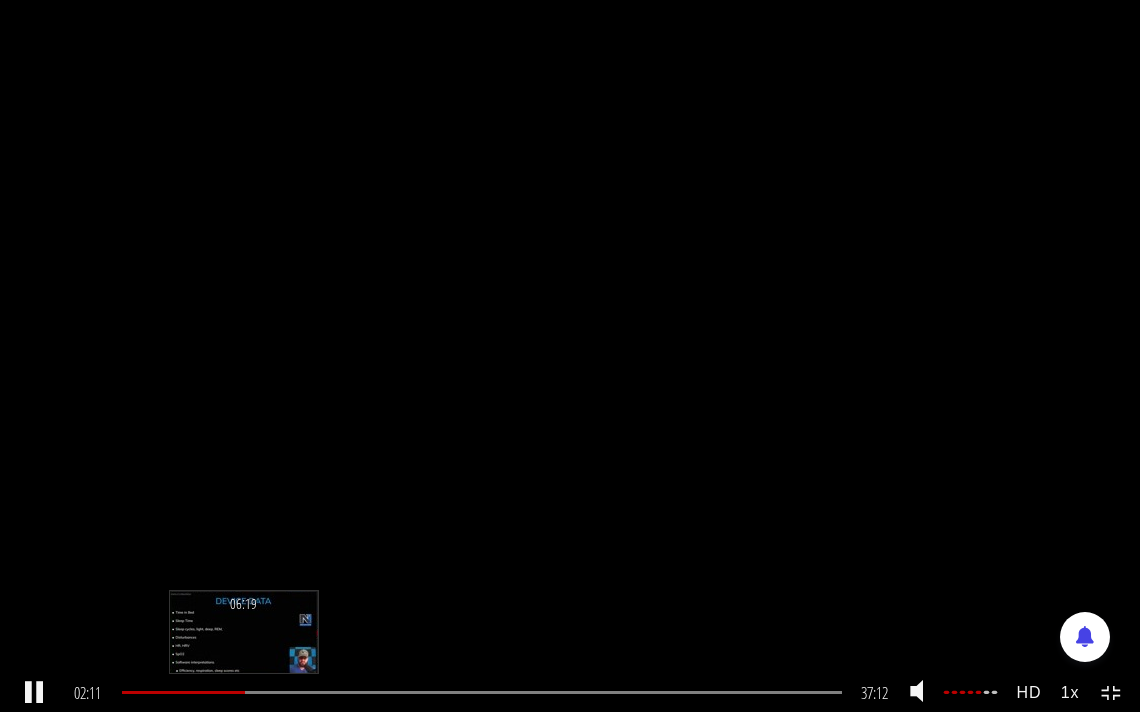 click on "06:19" at bounding box center (482, 692) 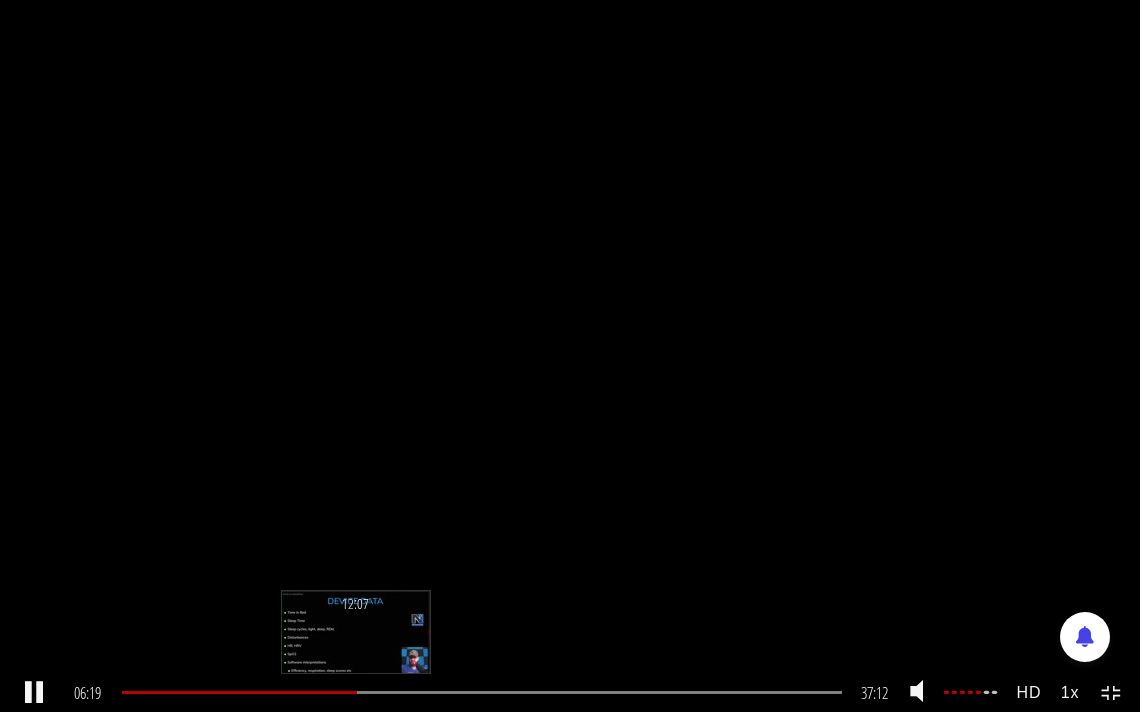 click on "12:07" at bounding box center (482, 692) 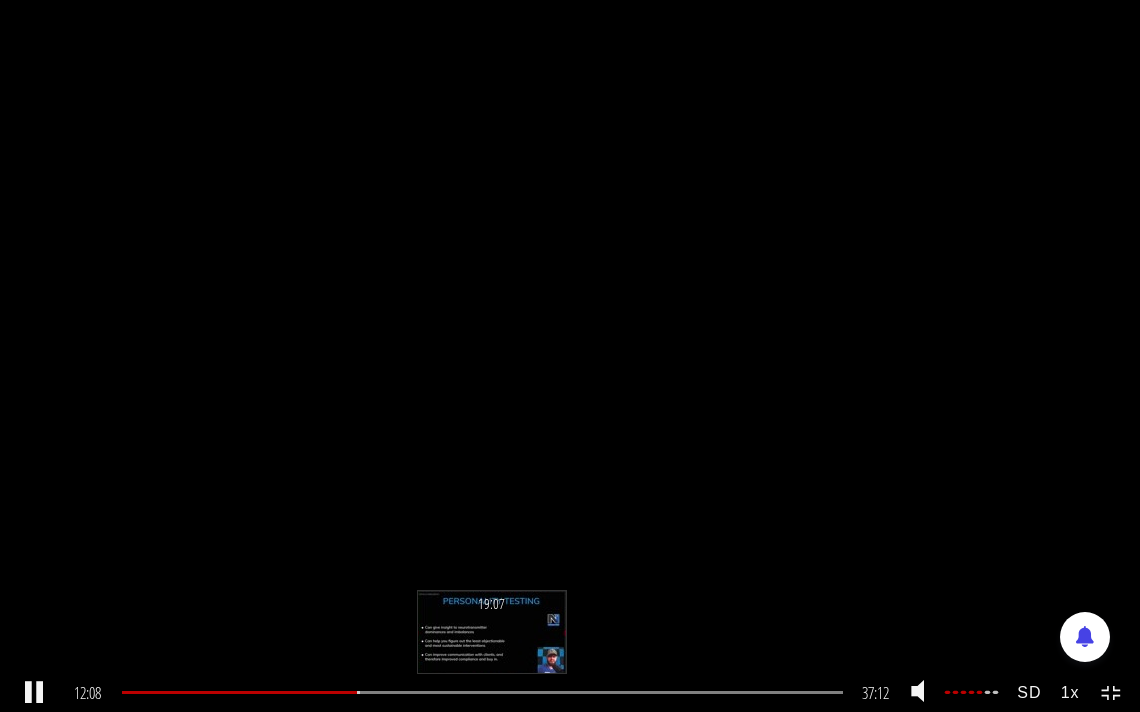click on "19:07" at bounding box center (482, 692) 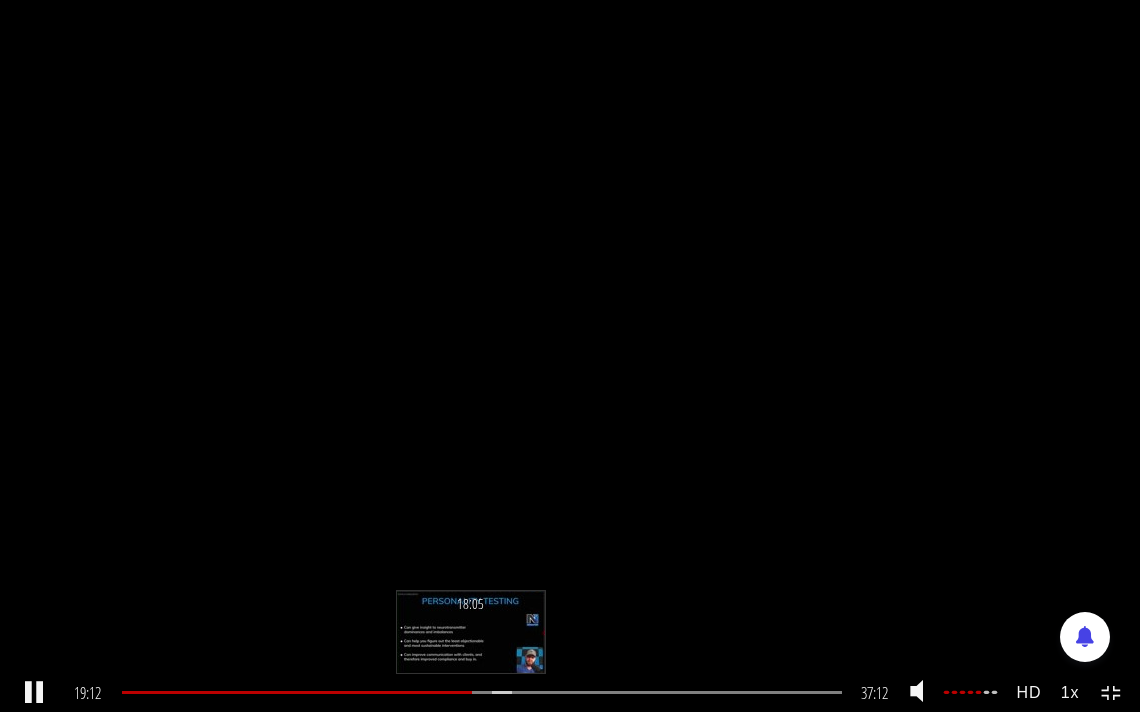 click on "18:05" at bounding box center (482, 692) 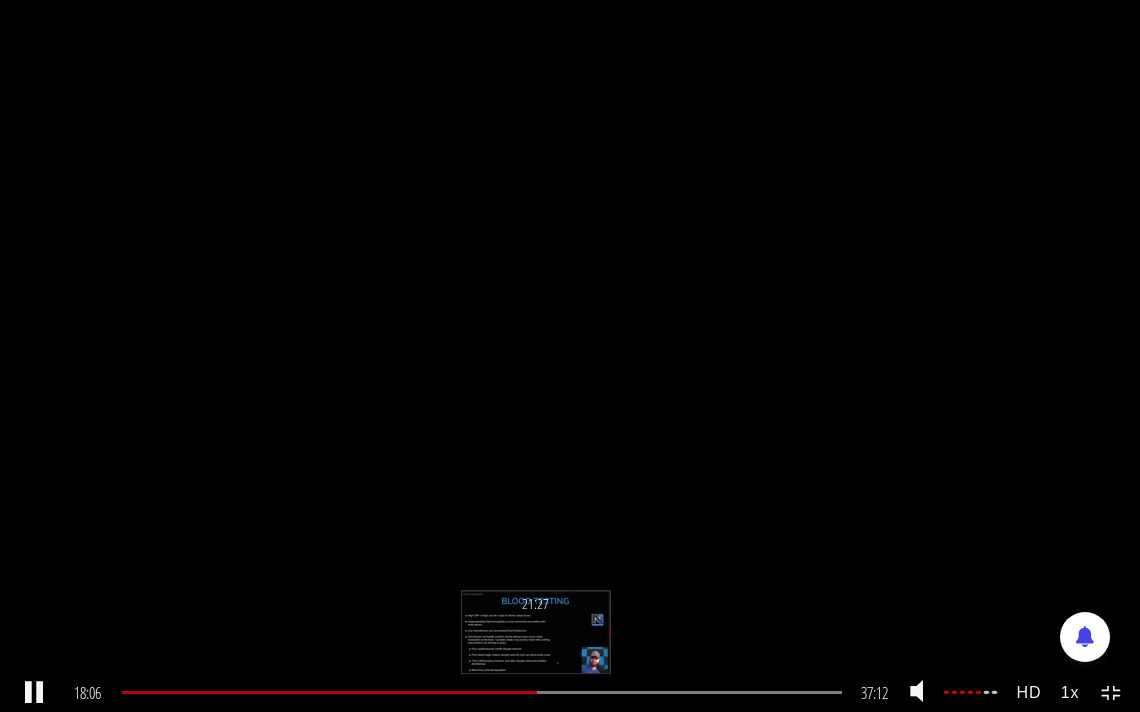 click on "21:27" at bounding box center [482, 692] 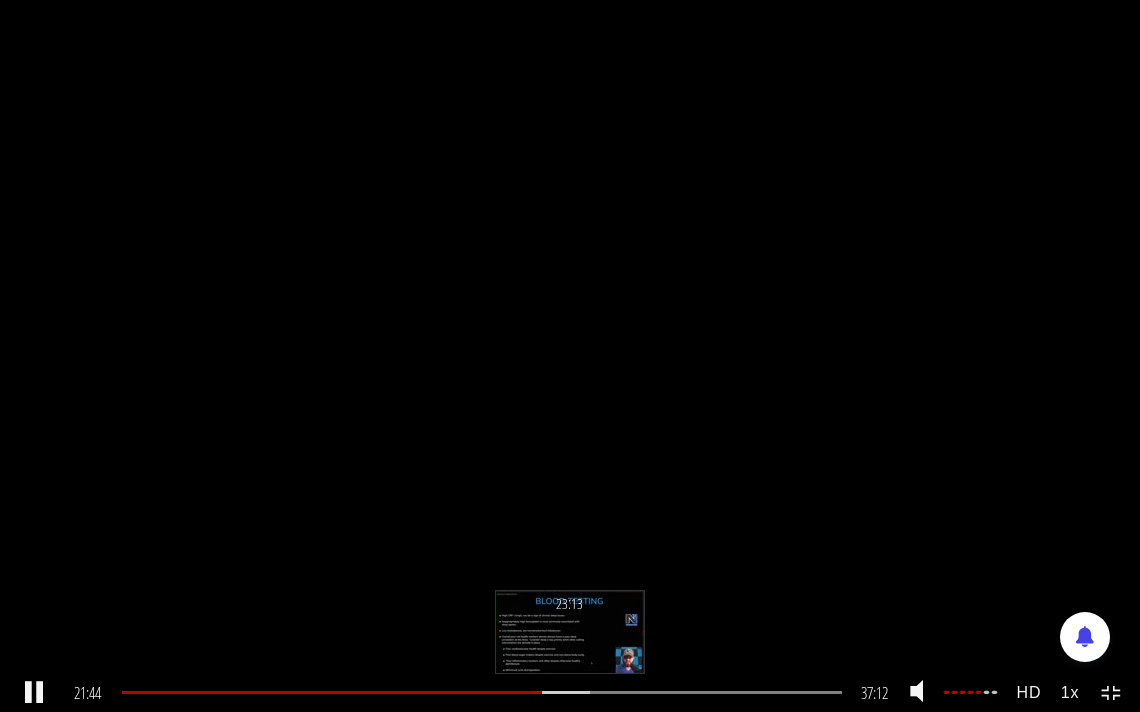 click on "23:13" at bounding box center (482, 692) 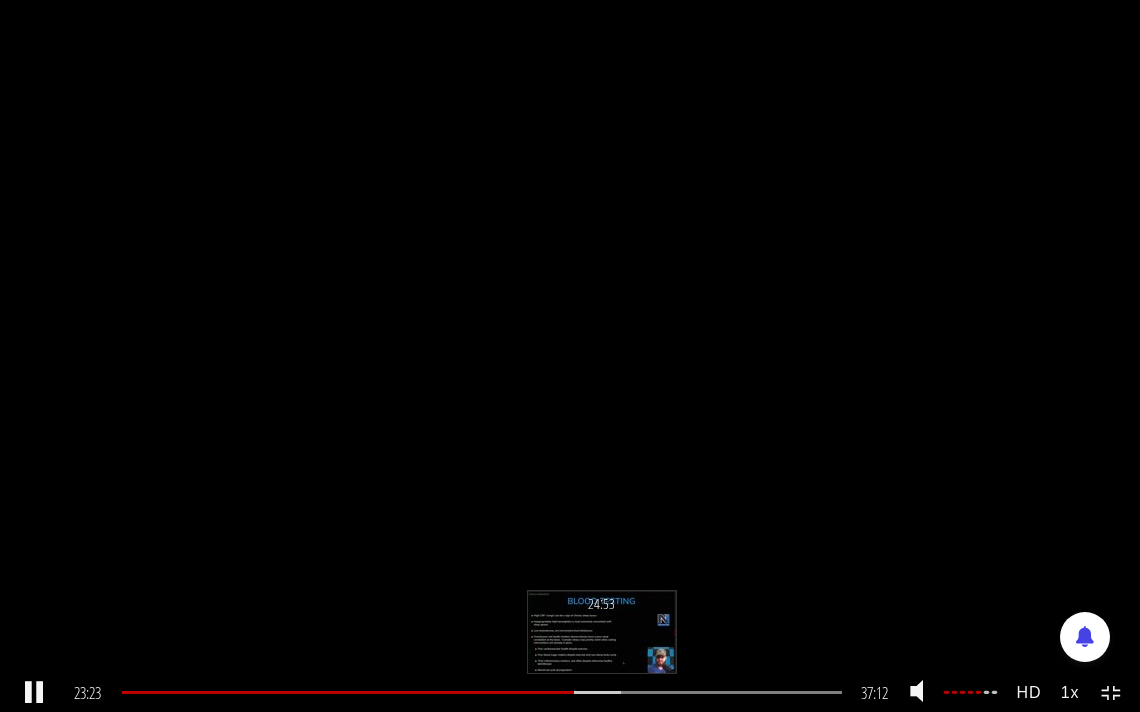click at bounding box center [579, 692] 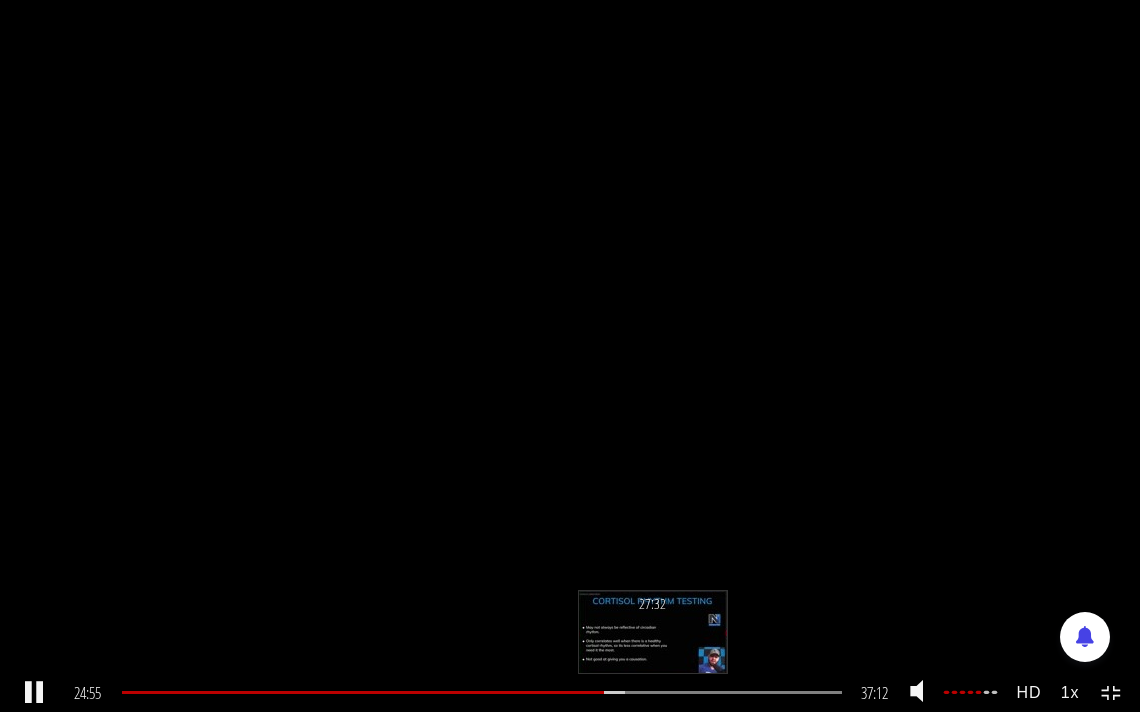 click on "27:32" at bounding box center [482, 692] 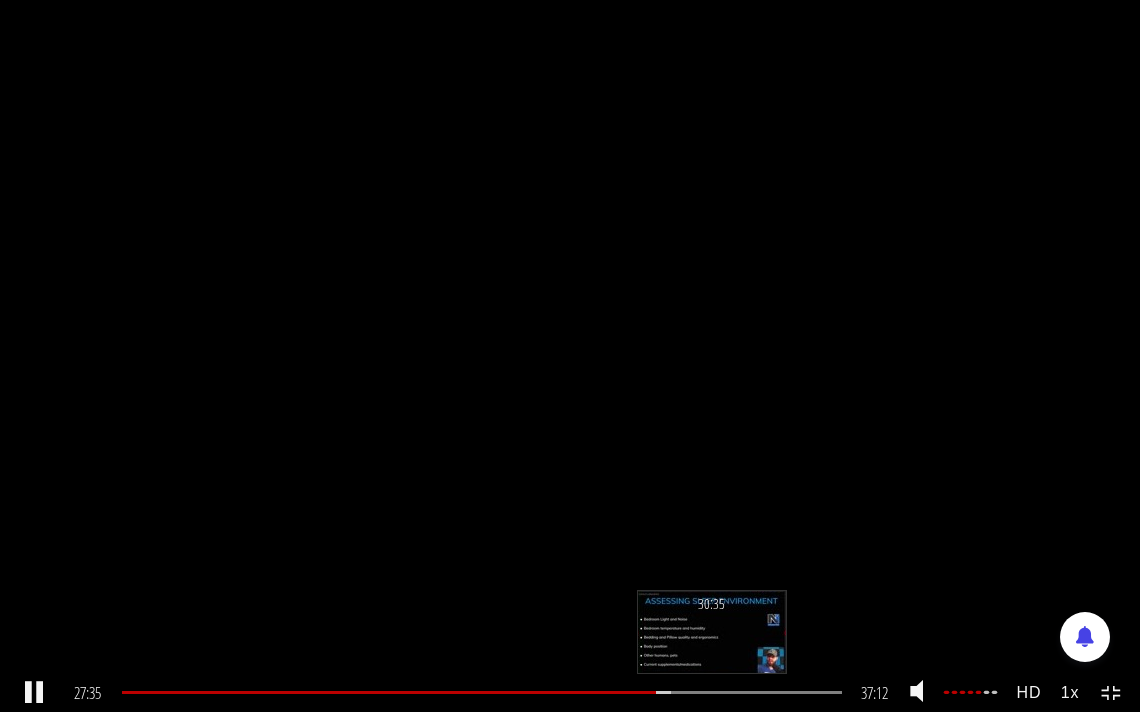 click on "30:35" at bounding box center [482, 692] 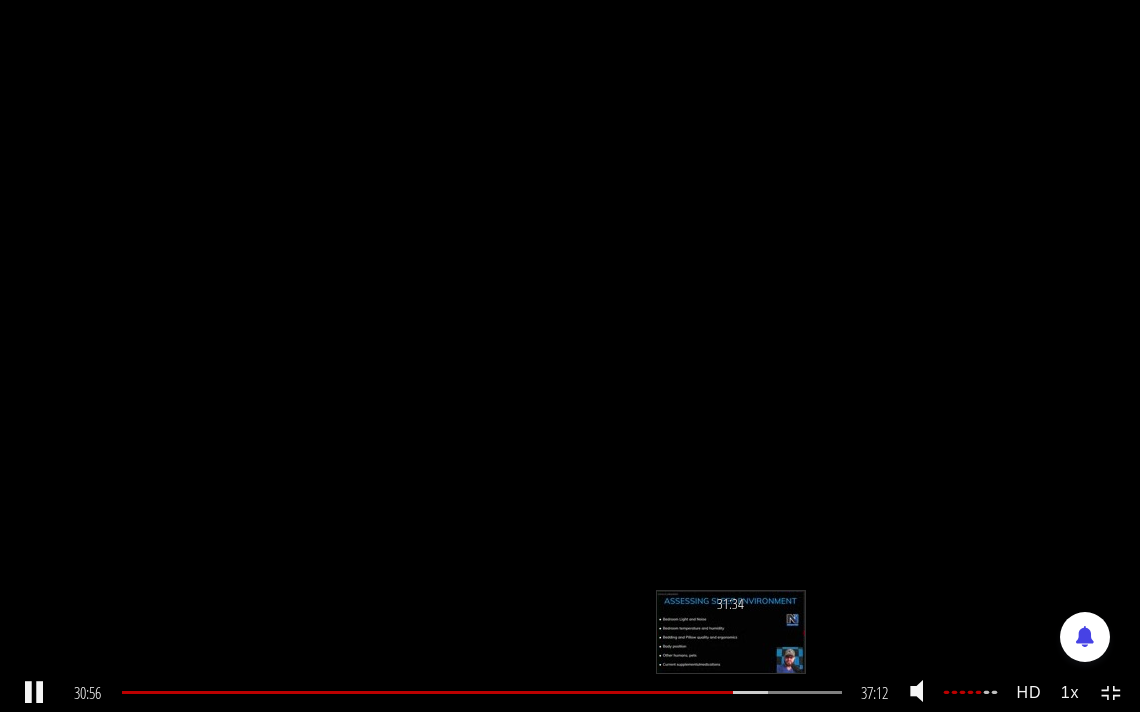 click on "31:34" at bounding box center [482, 692] 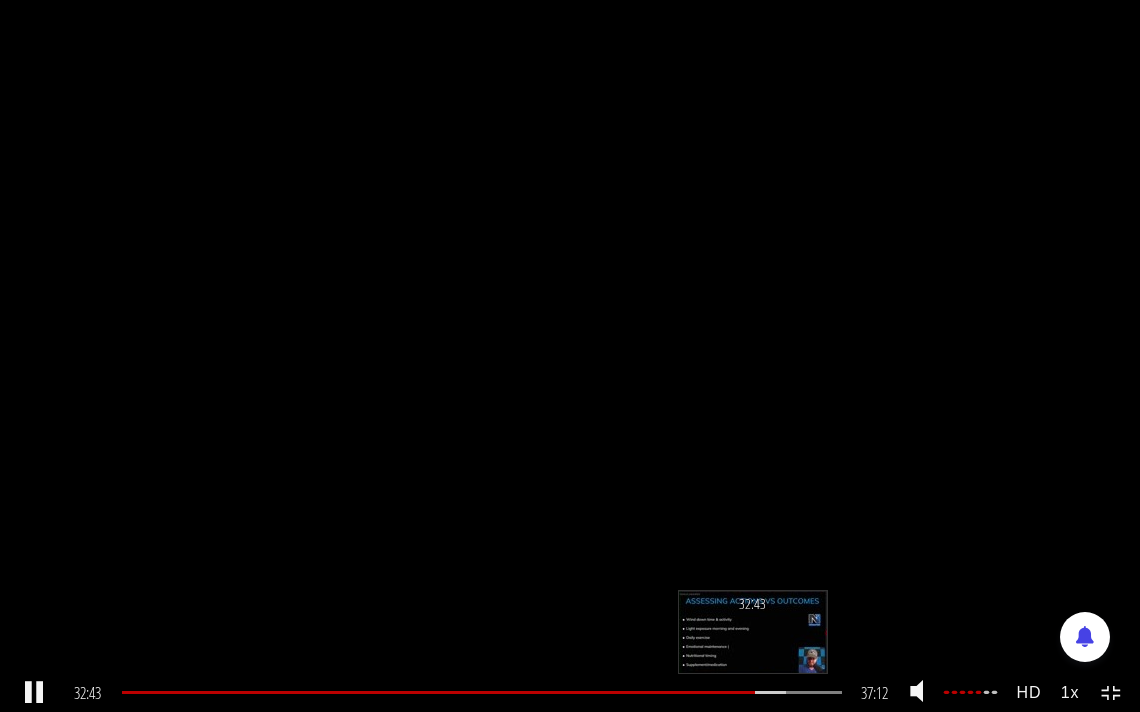 click on "32:43" at bounding box center [482, 692] 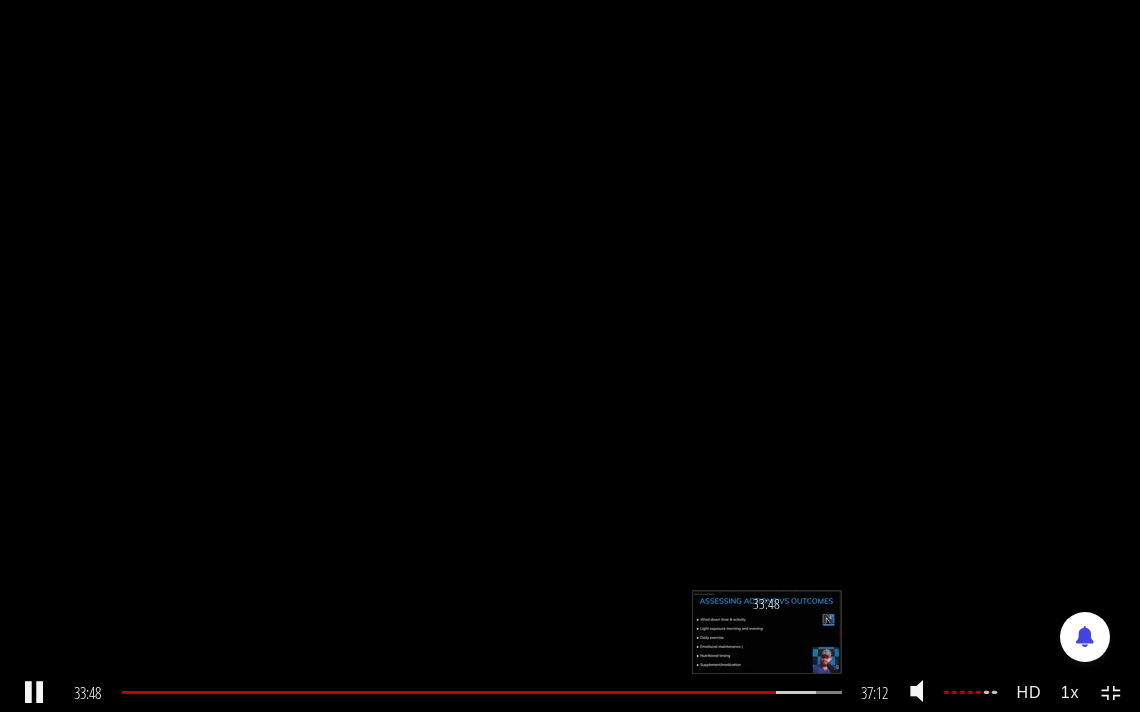click on "33:48" at bounding box center [482, 692] 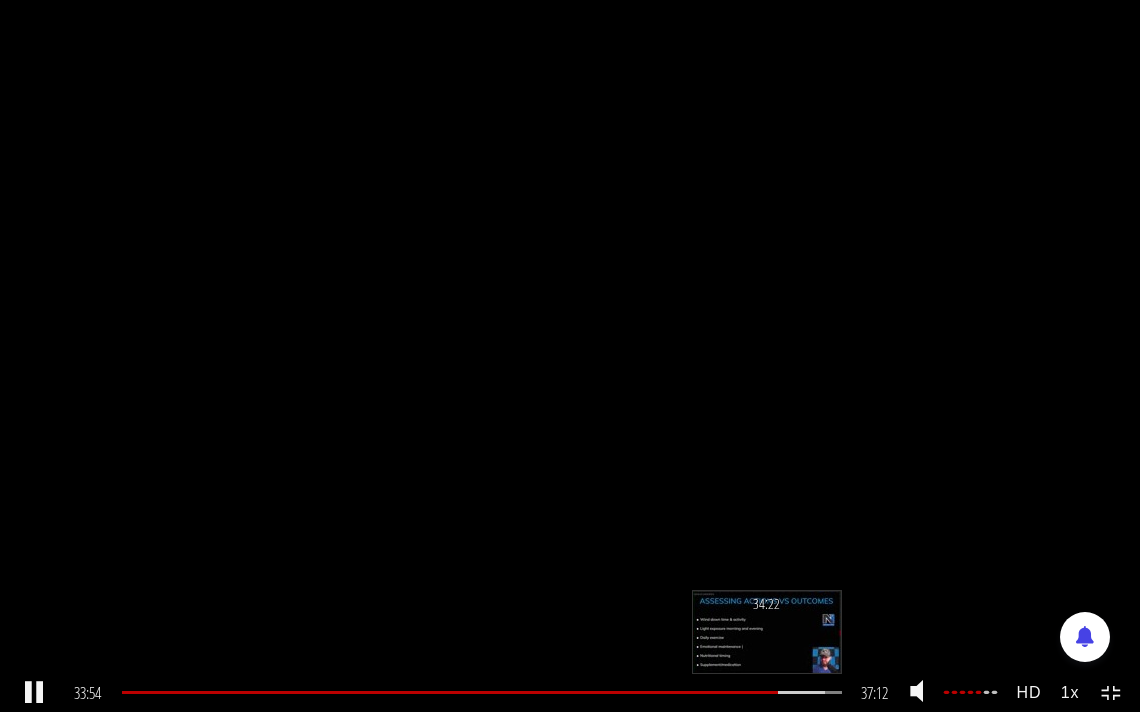 click on "34:22" at bounding box center (482, 692) 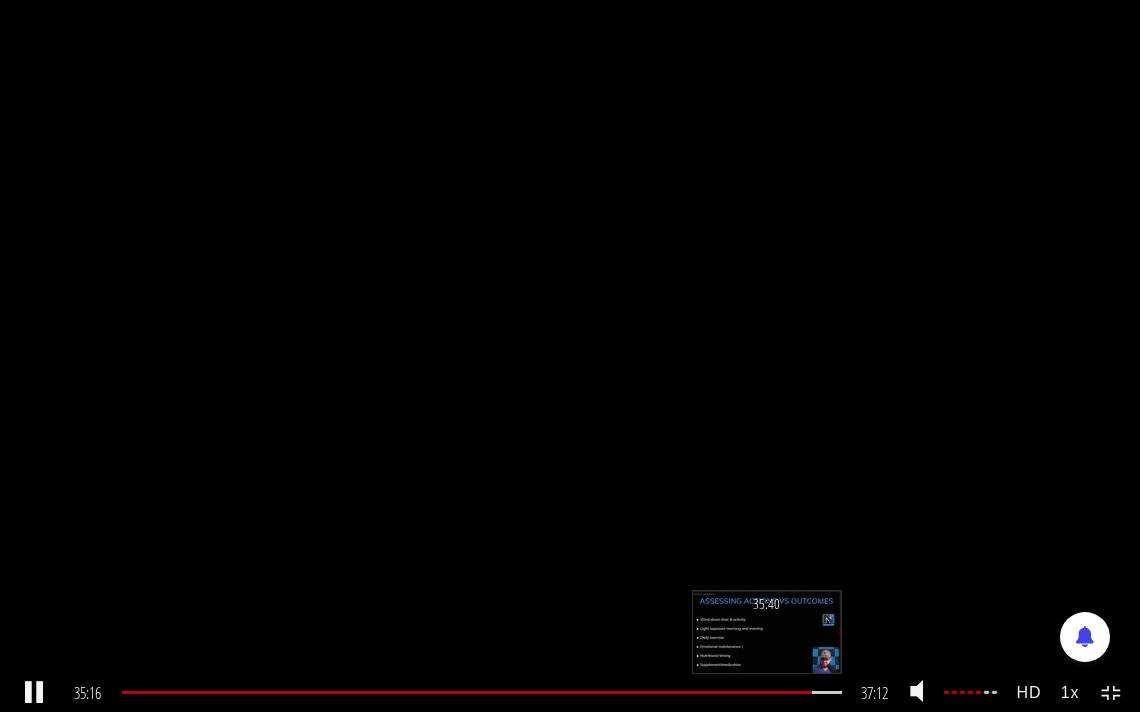 click on "35:40" at bounding box center (482, 692) 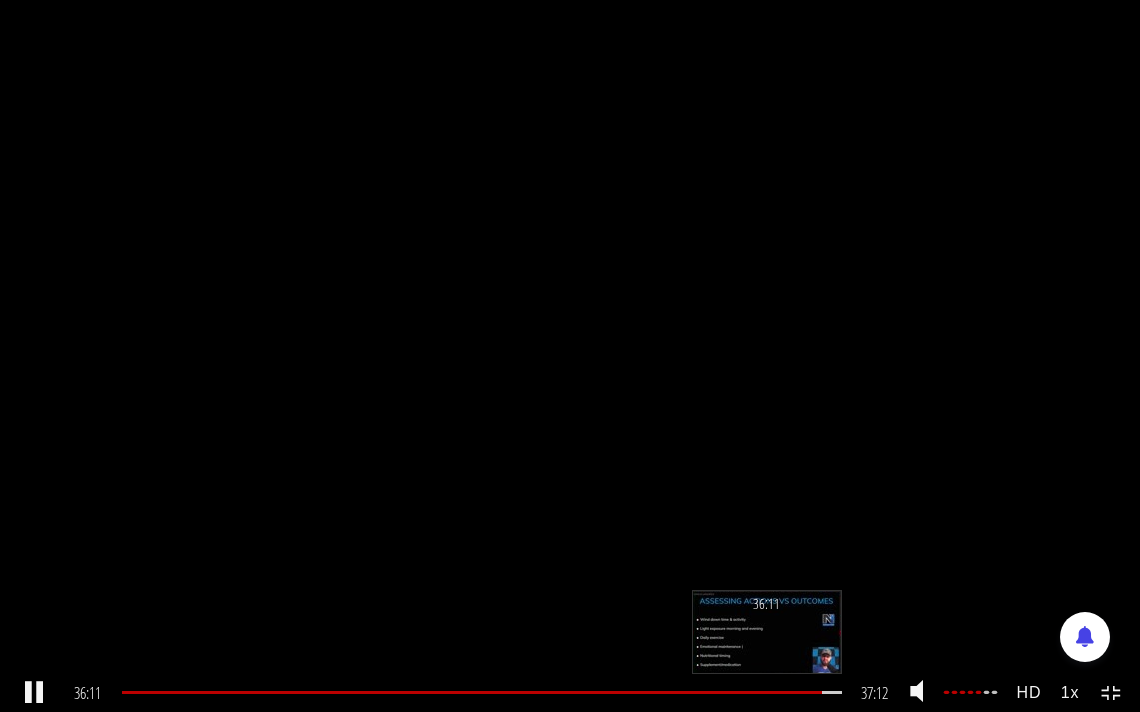 click on "36:11" at bounding box center [482, 692] 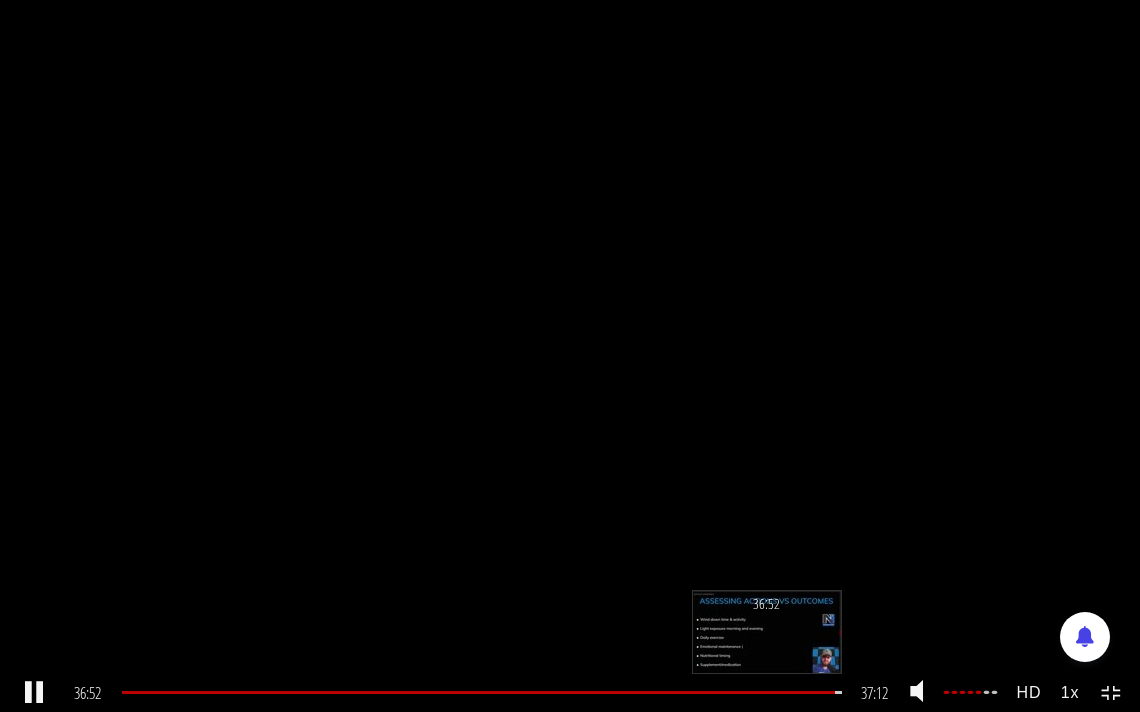 click on "36:52" at bounding box center [482, 692] 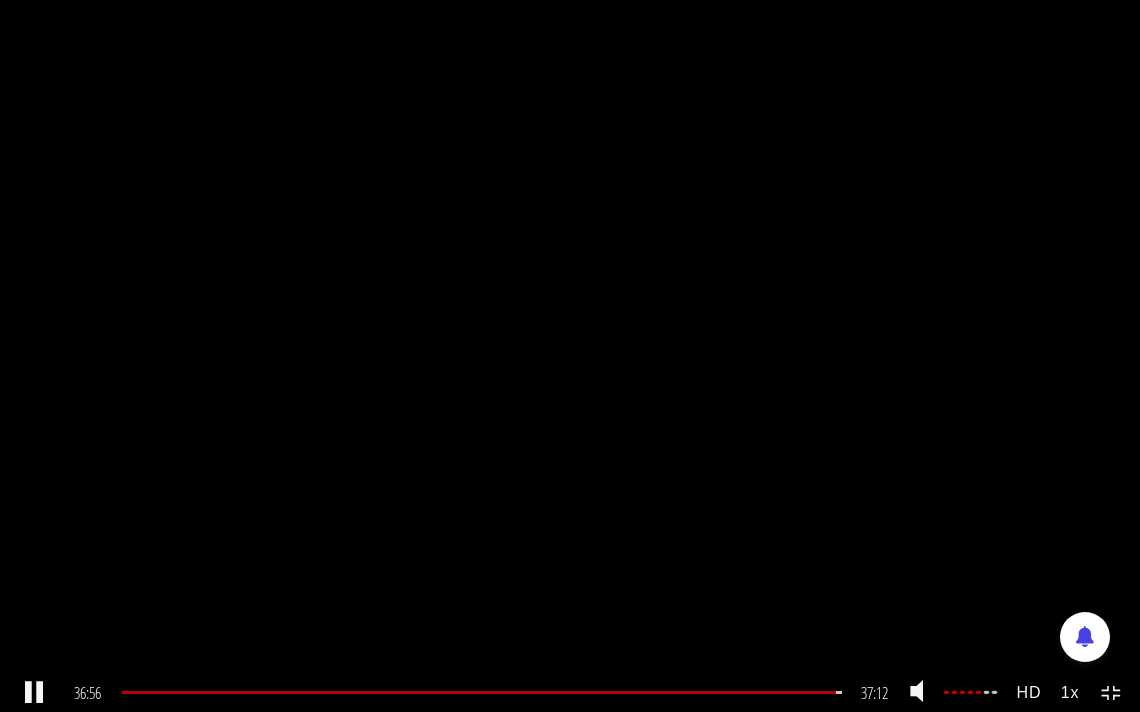 click at bounding box center [34, 693] 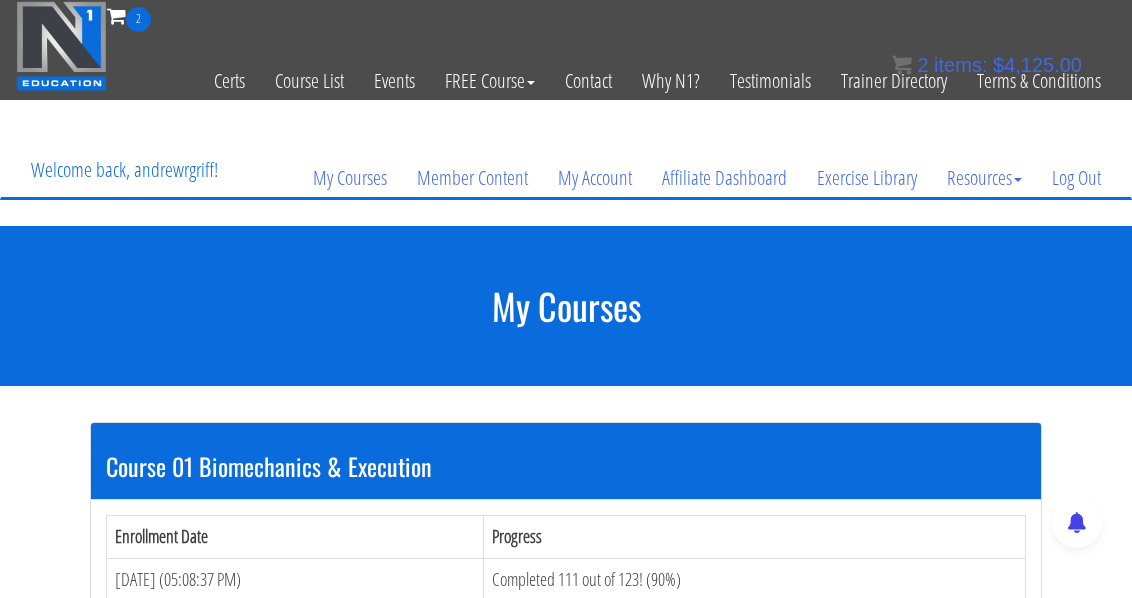 scroll, scrollTop: 644, scrollLeft: 0, axis: vertical 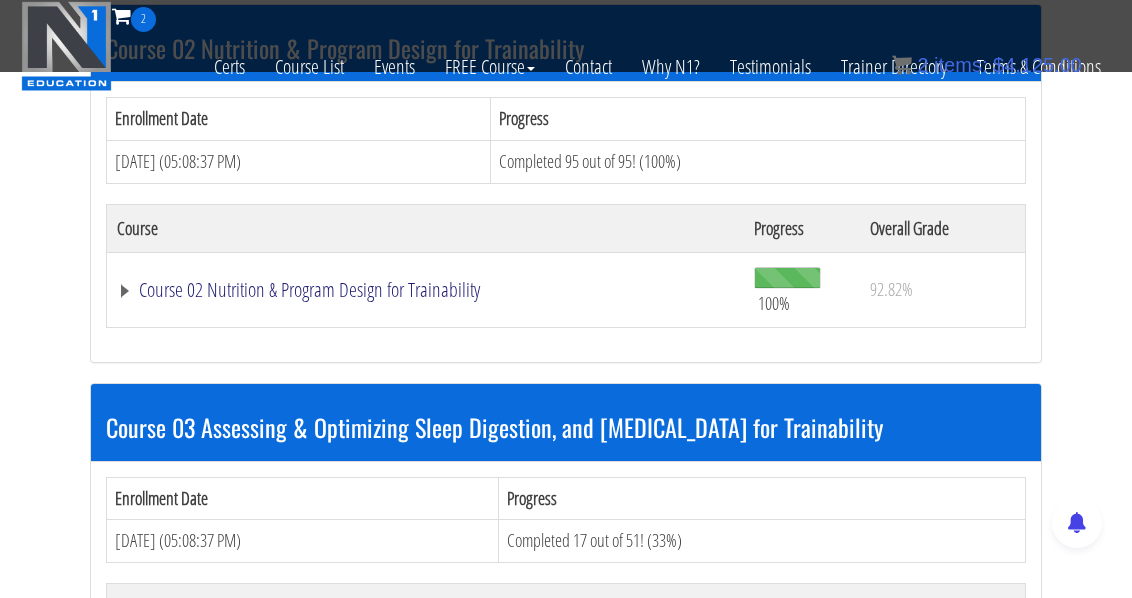 click on "Course 02 Nutrition & Program Design for Trainability" at bounding box center (393, -76) 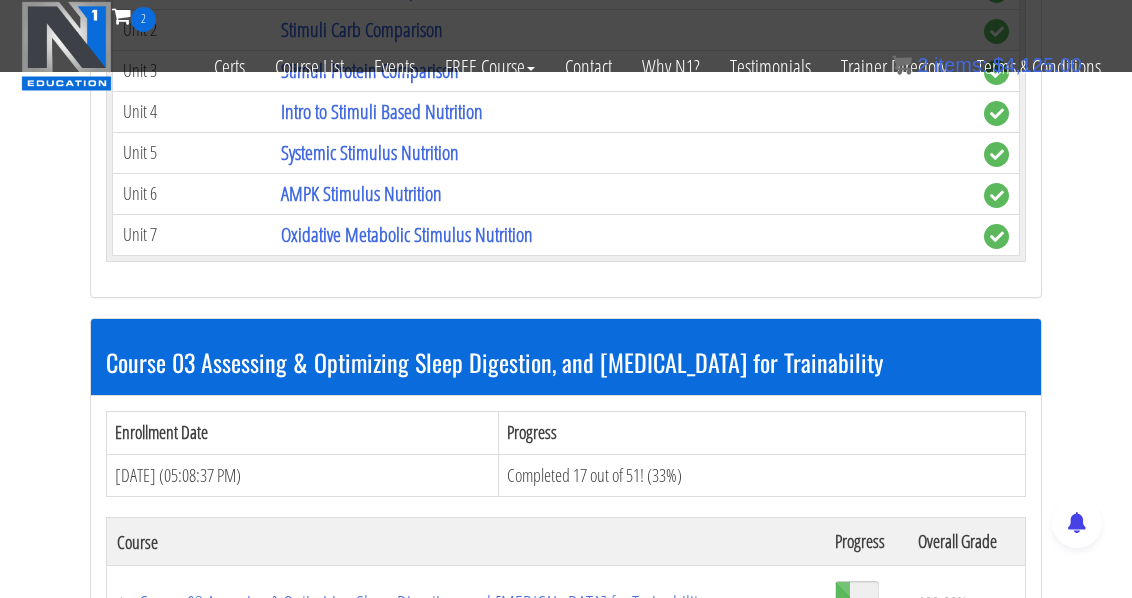 scroll, scrollTop: 5268, scrollLeft: 0, axis: vertical 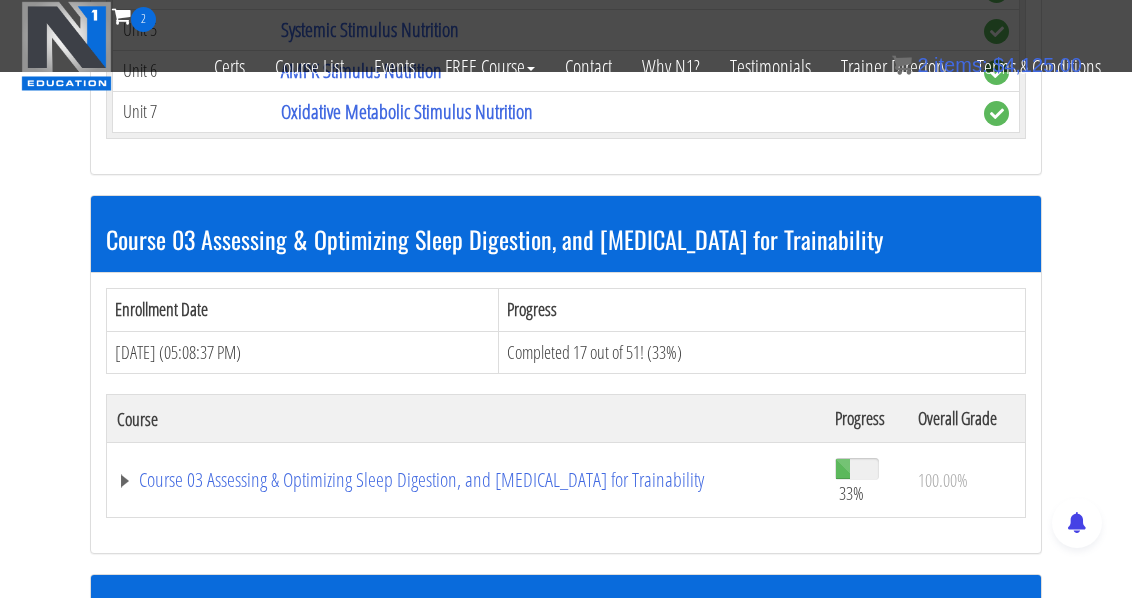 click on "Sep 13, 2018 (05:08:37 PM)" at bounding box center (303, 352) 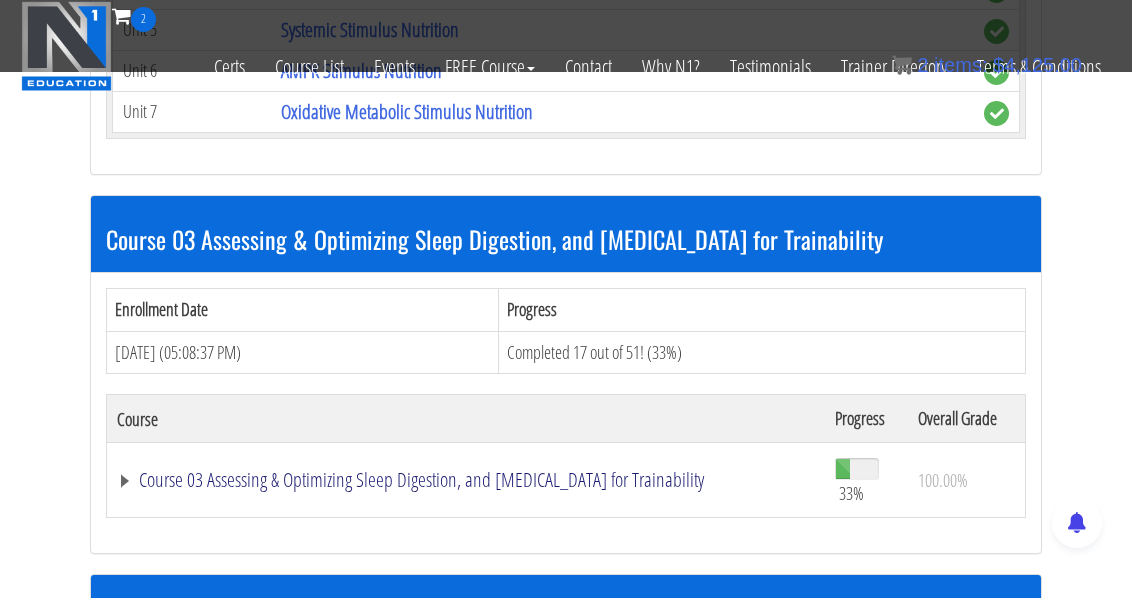click on "Course 03 Assessing & Optimizing Sleep Digestion, and [MEDICAL_DATA] for Trainability" at bounding box center (393, -4700) 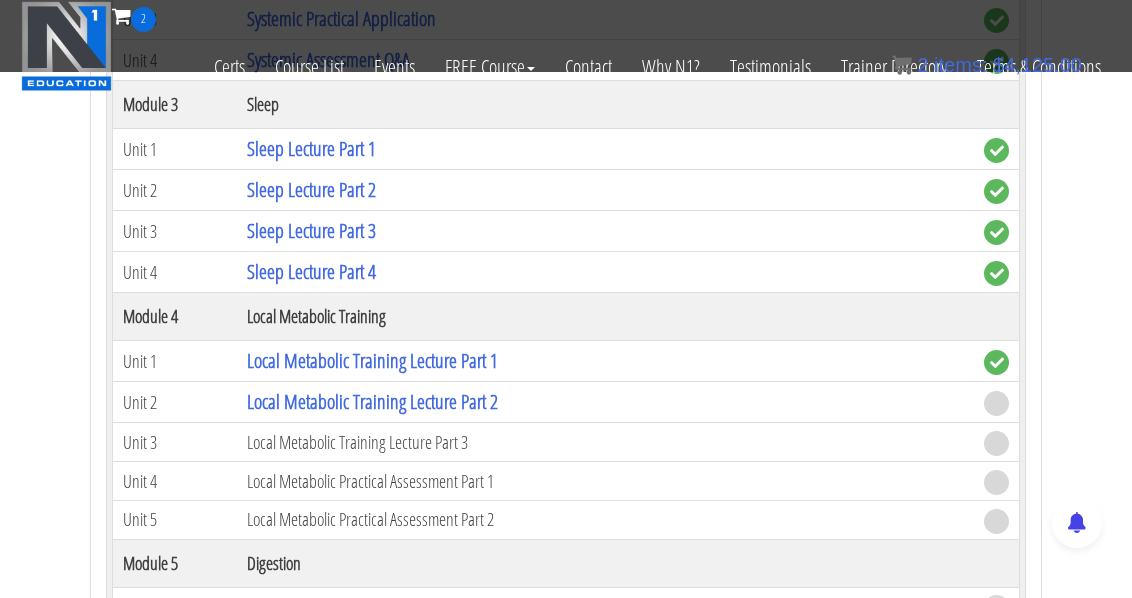 scroll, scrollTop: 6300, scrollLeft: 0, axis: vertical 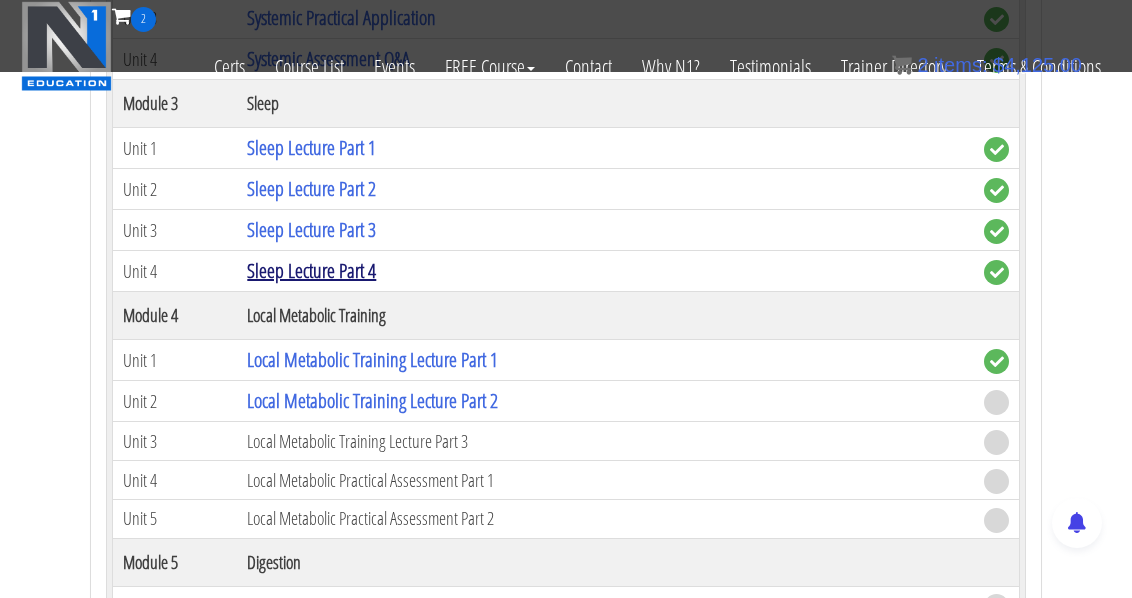 click on "Sleep Lecture Part 4" at bounding box center [311, 270] 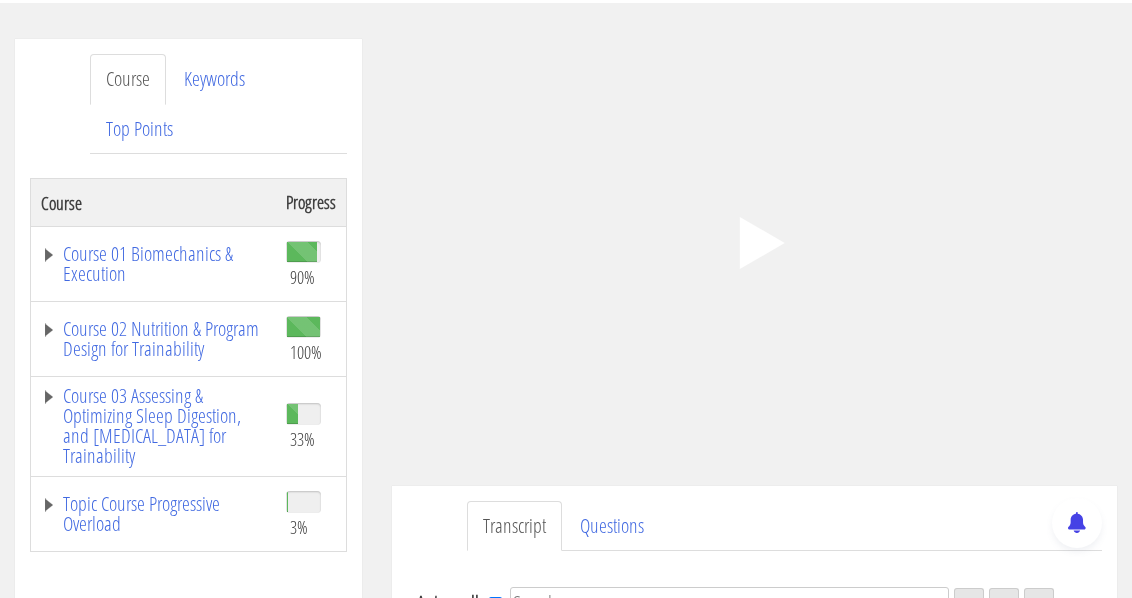 scroll, scrollTop: 223, scrollLeft: 0, axis: vertical 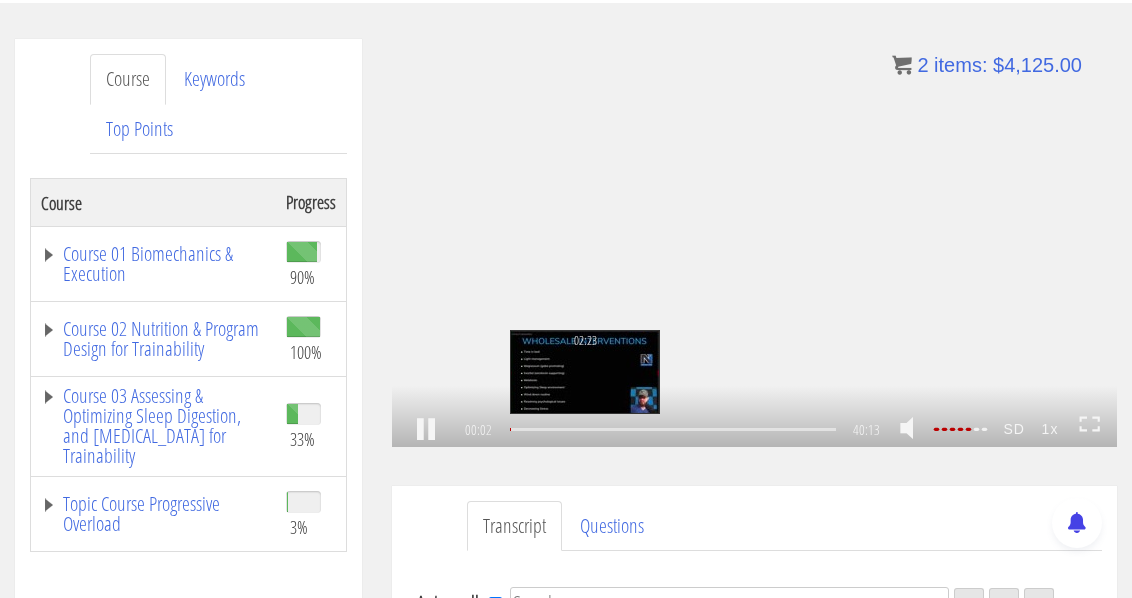 click on "02:23" at bounding box center [673, 429] 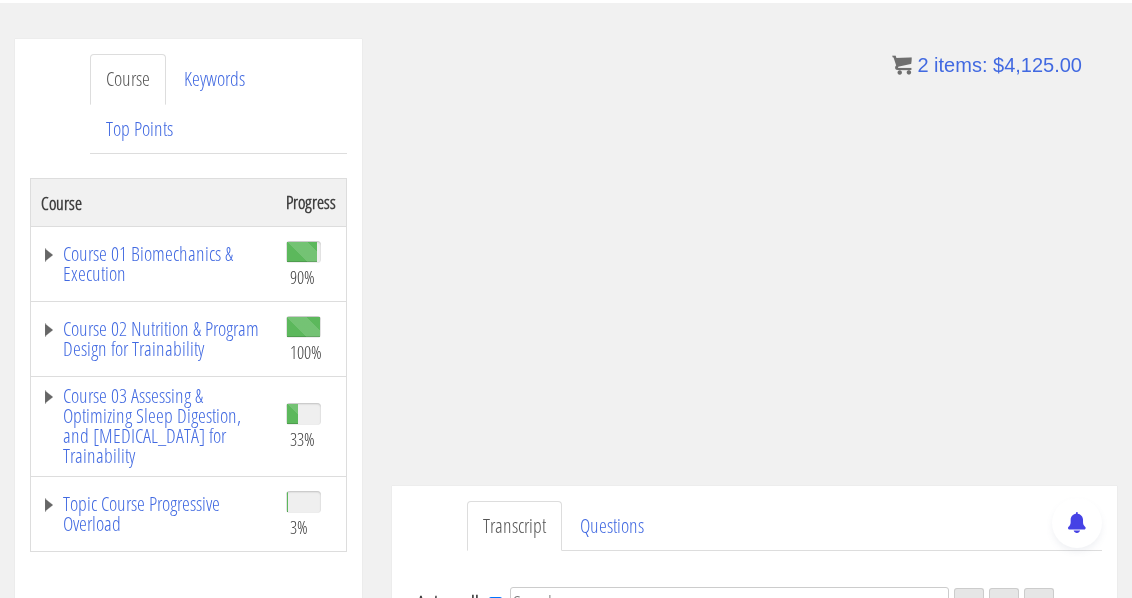 scroll, scrollTop: 586, scrollLeft: 0, axis: vertical 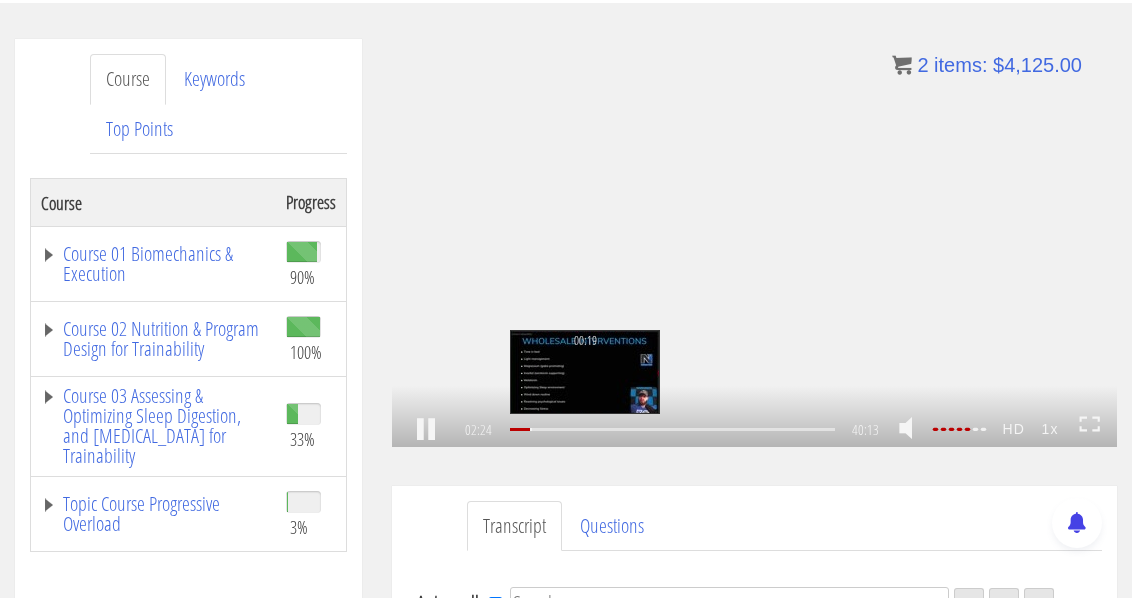 click on "00:19" at bounding box center (672, 429) 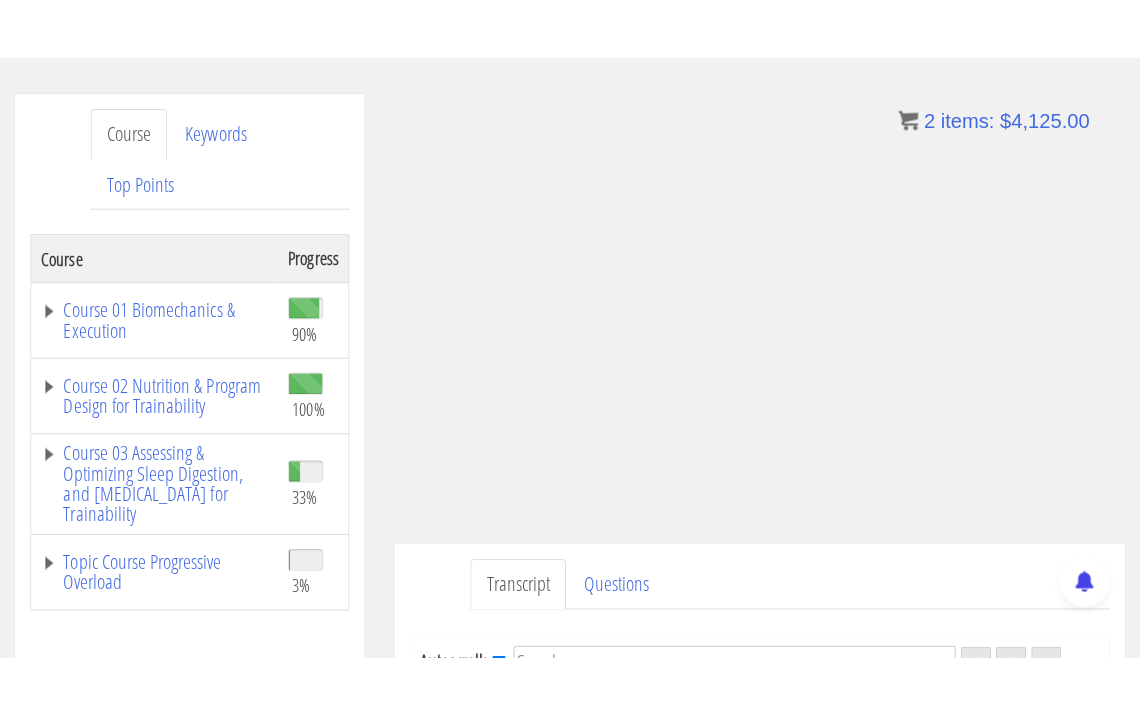 scroll, scrollTop: 121, scrollLeft: 0, axis: vertical 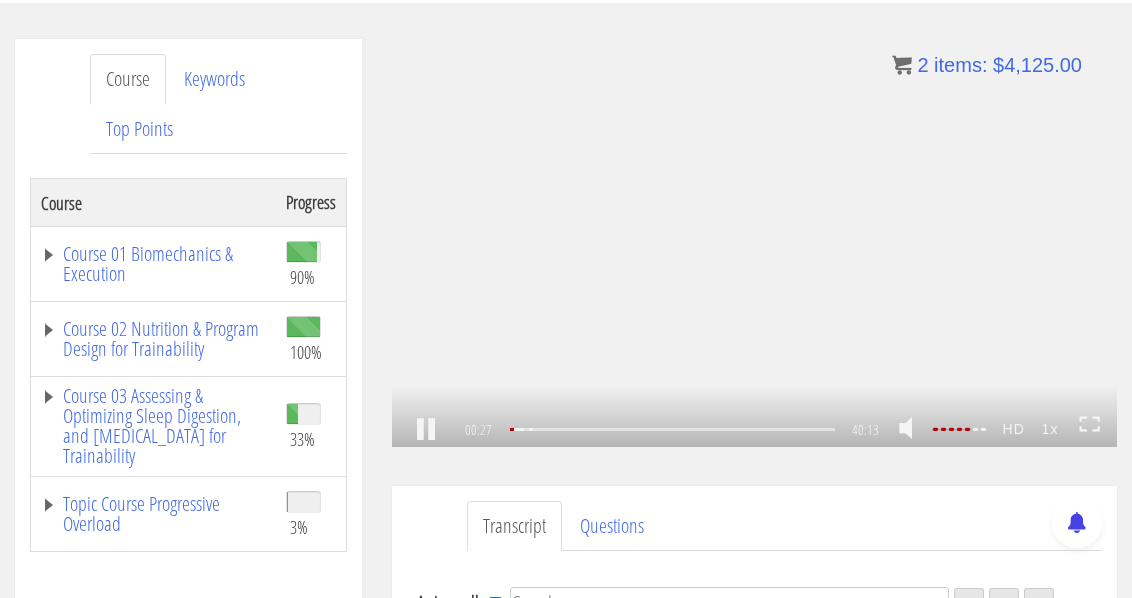 click 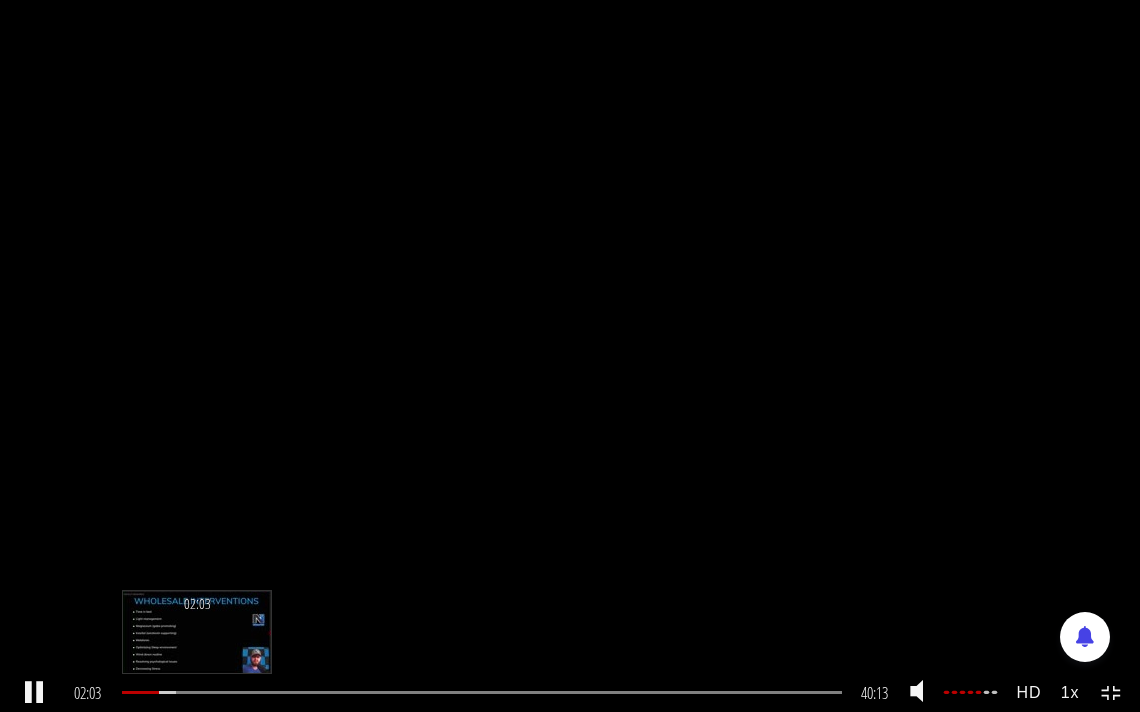 click at bounding box center (152, 692) 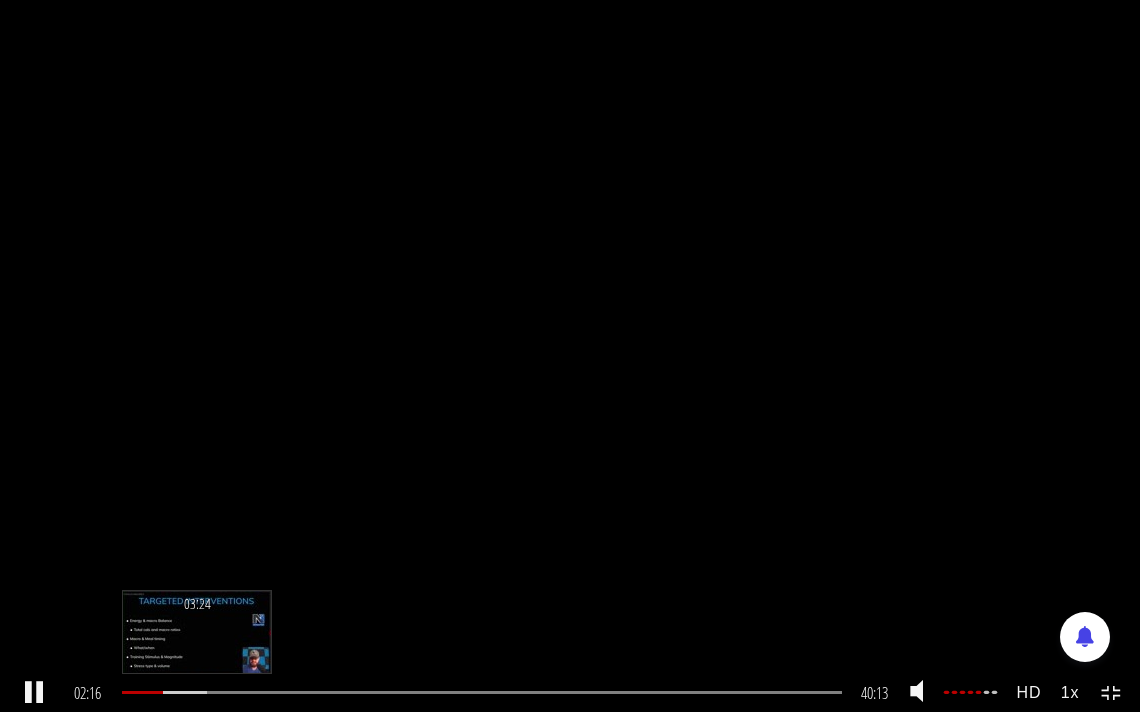 click at bounding box center [167, 692] 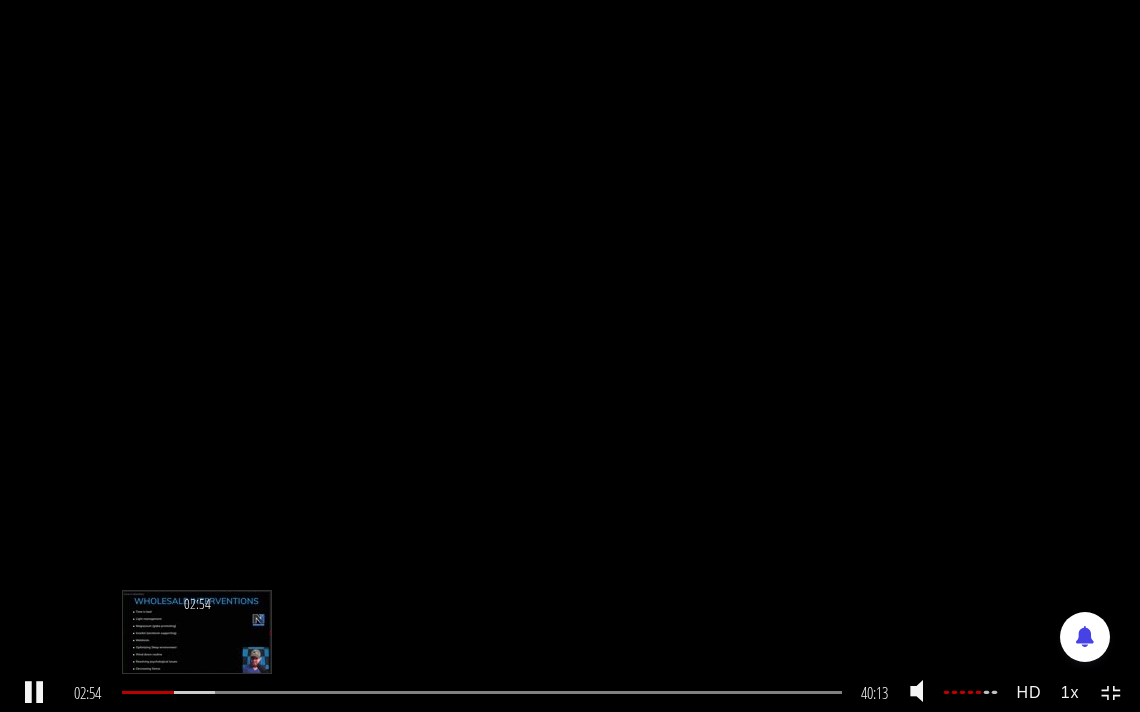 click on "02:54" at bounding box center (482, 692) 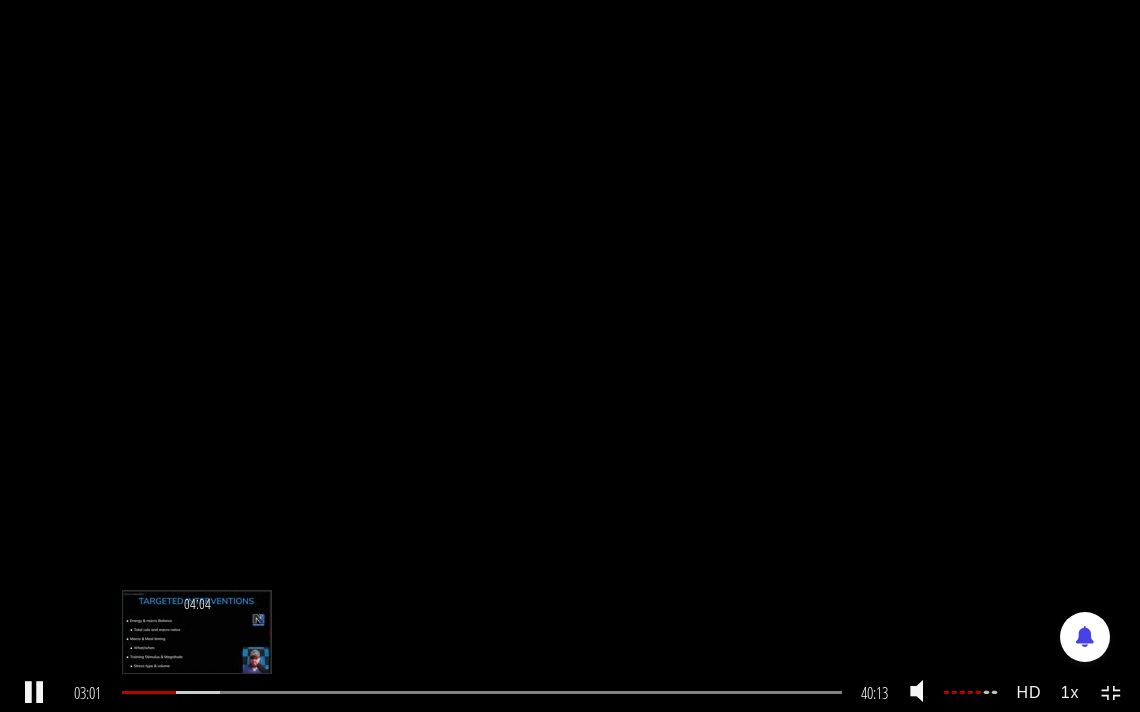 click at bounding box center (174, 692) 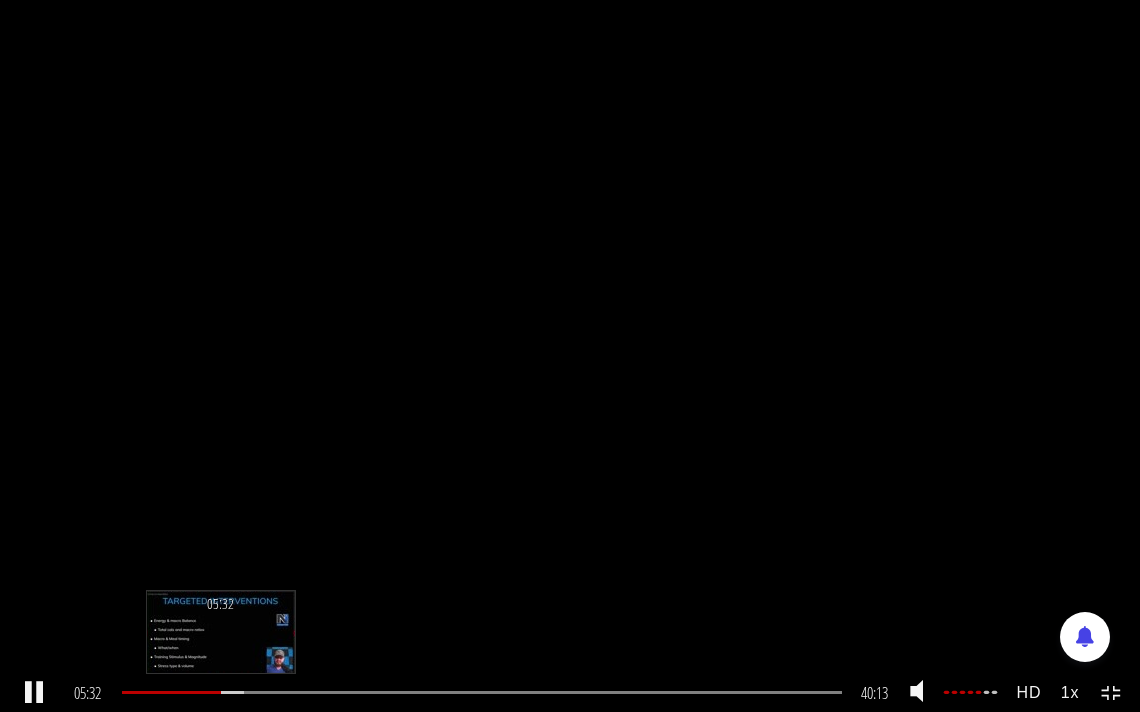 click at bounding box center (186, 692) 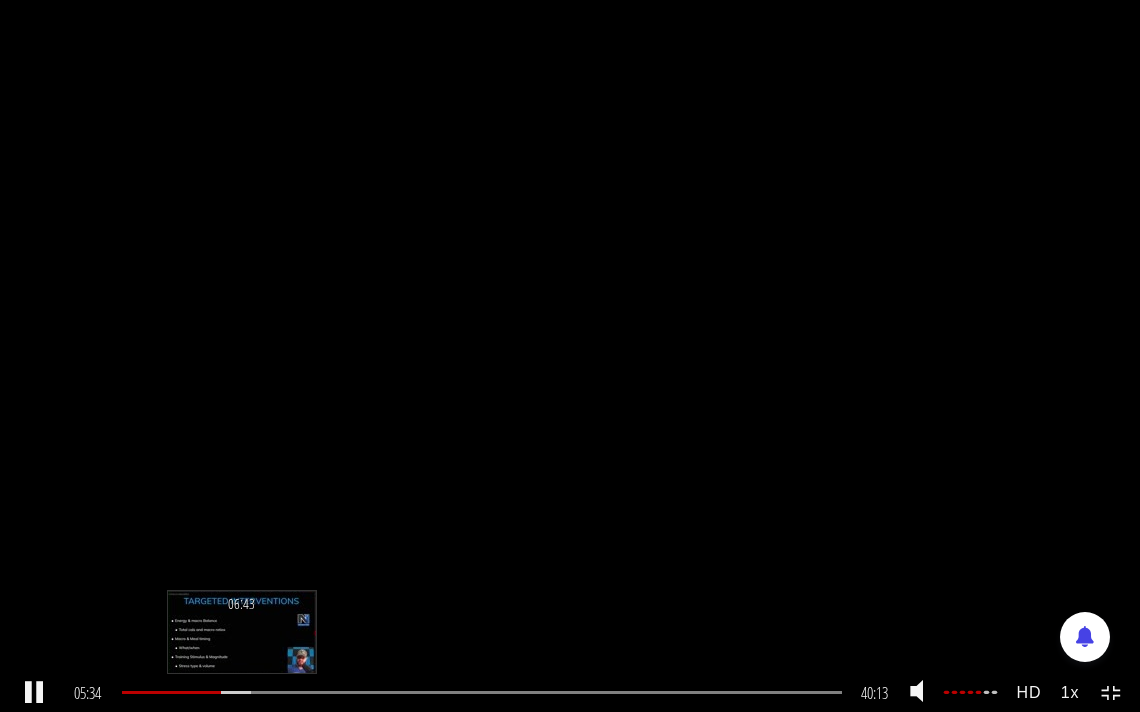 click at bounding box center [189, 692] 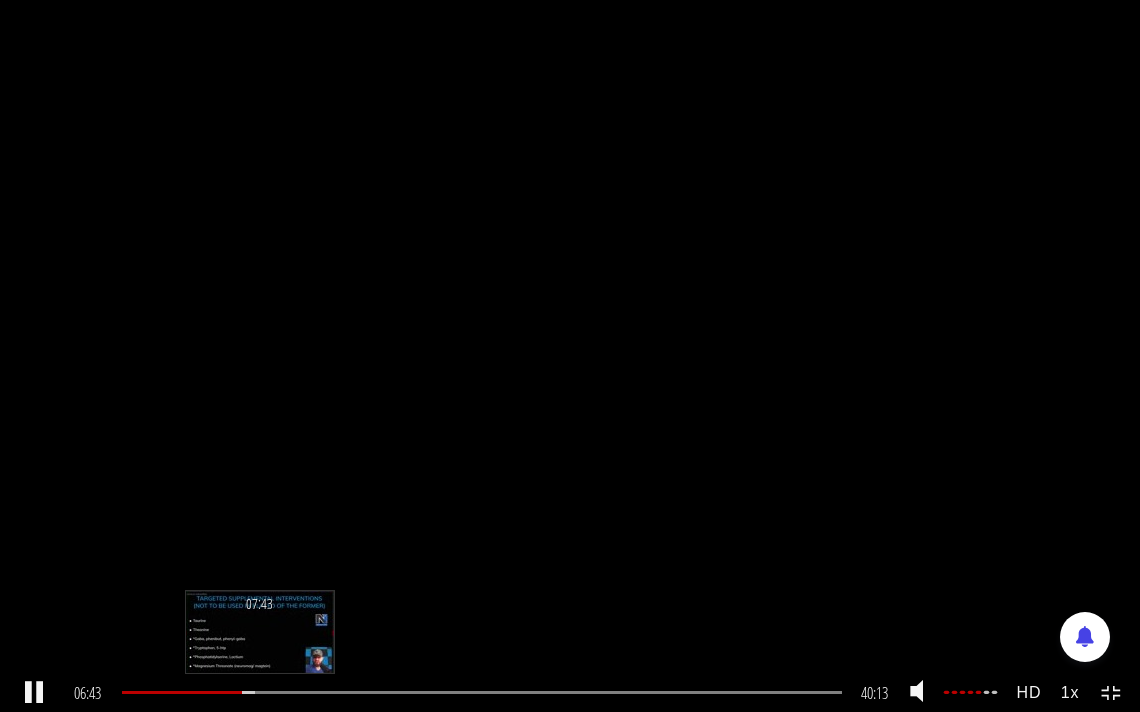 click on "07:43" at bounding box center [482, 692] 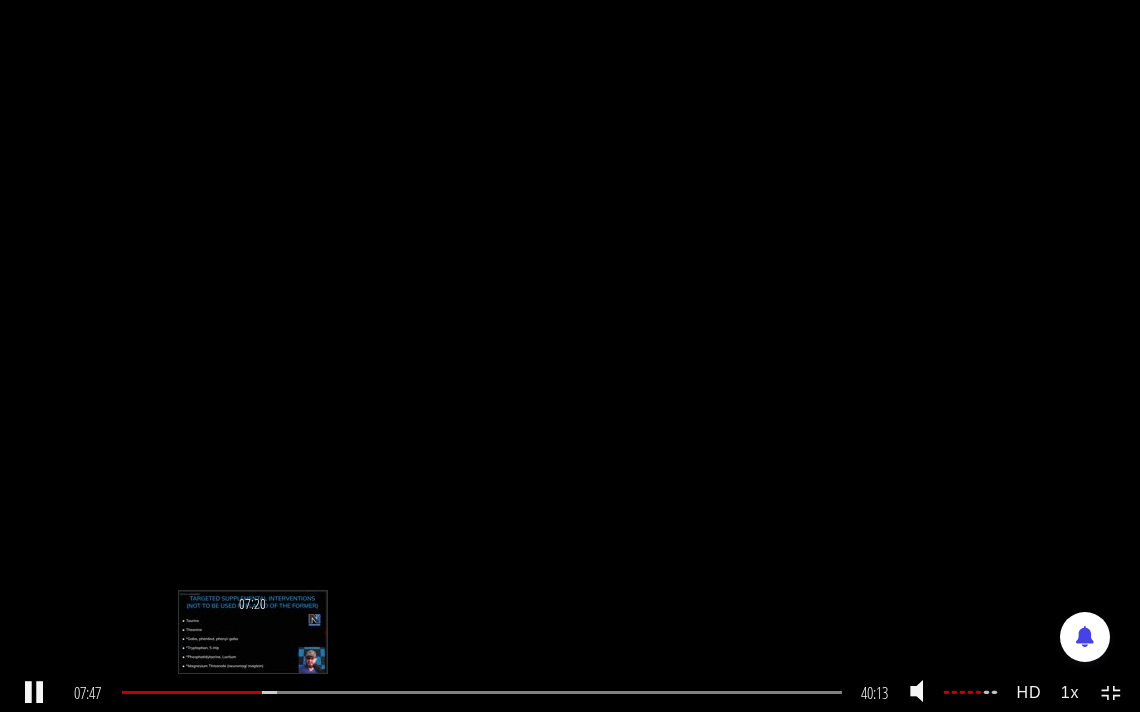 click on "07:20" at bounding box center [482, 692] 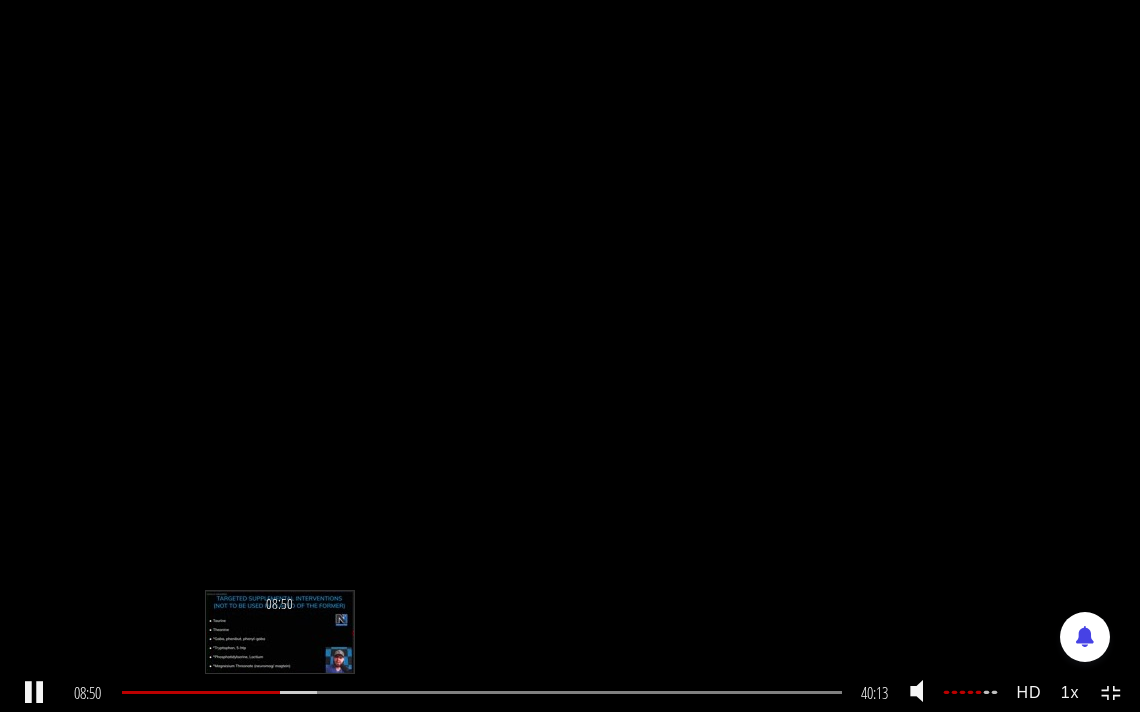 click on "08:50" at bounding box center [482, 692] 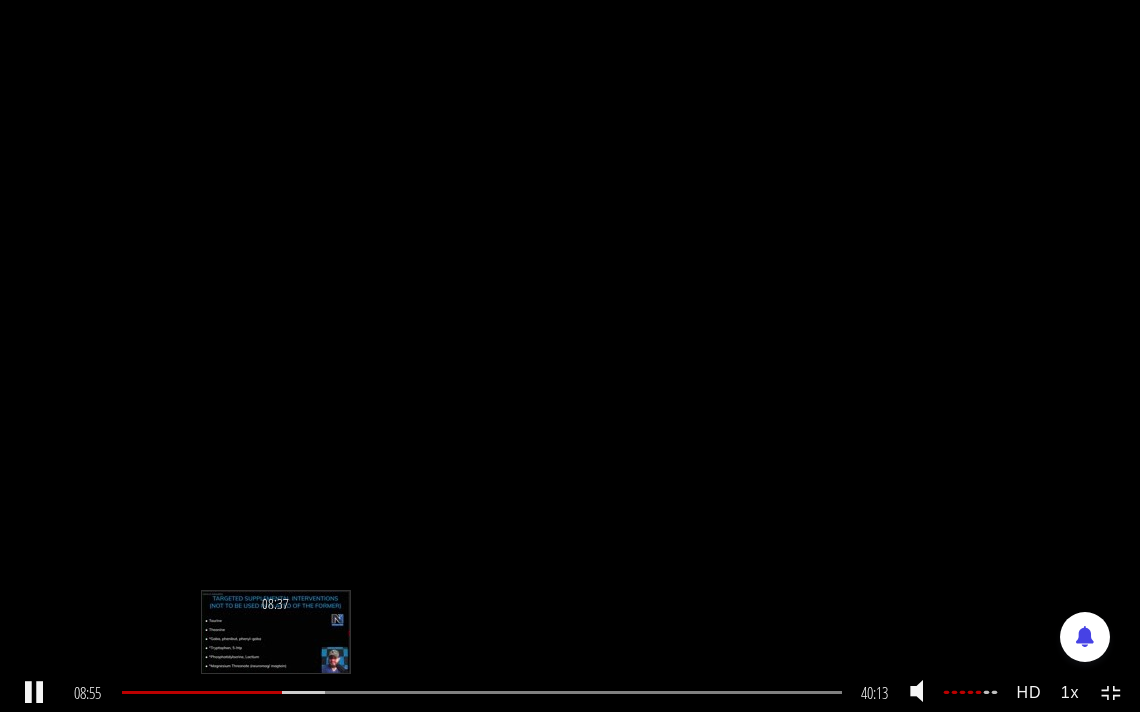 click on "08:37" at bounding box center [482, 692] 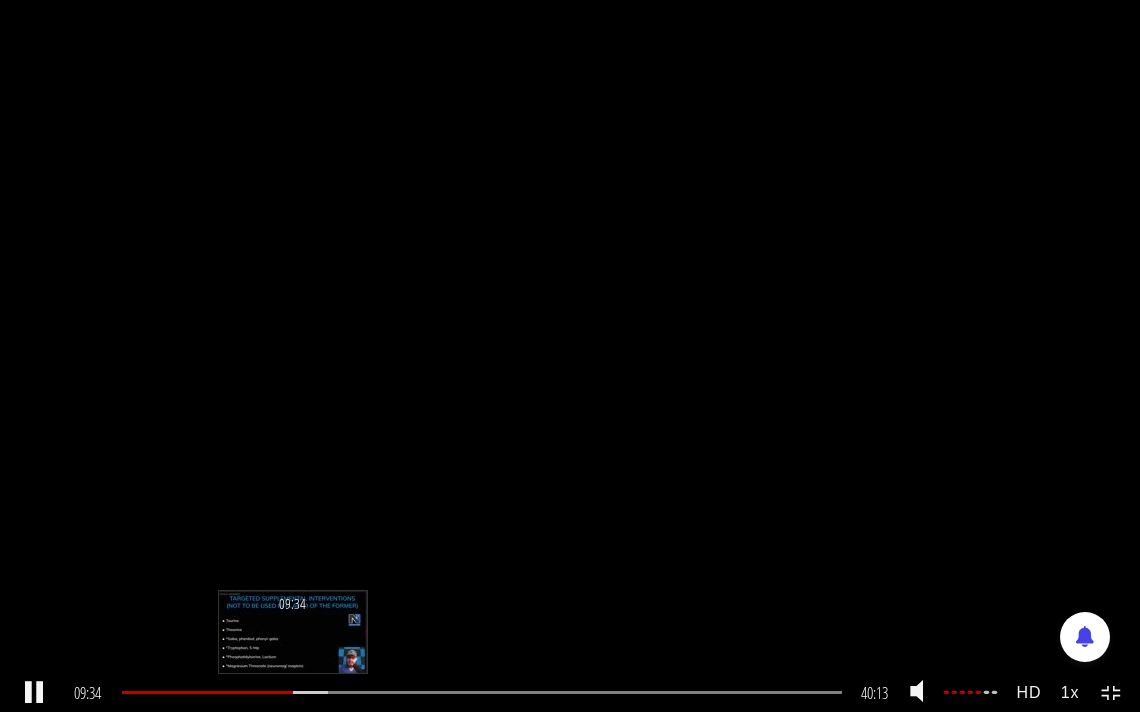 click at bounding box center [270, 692] 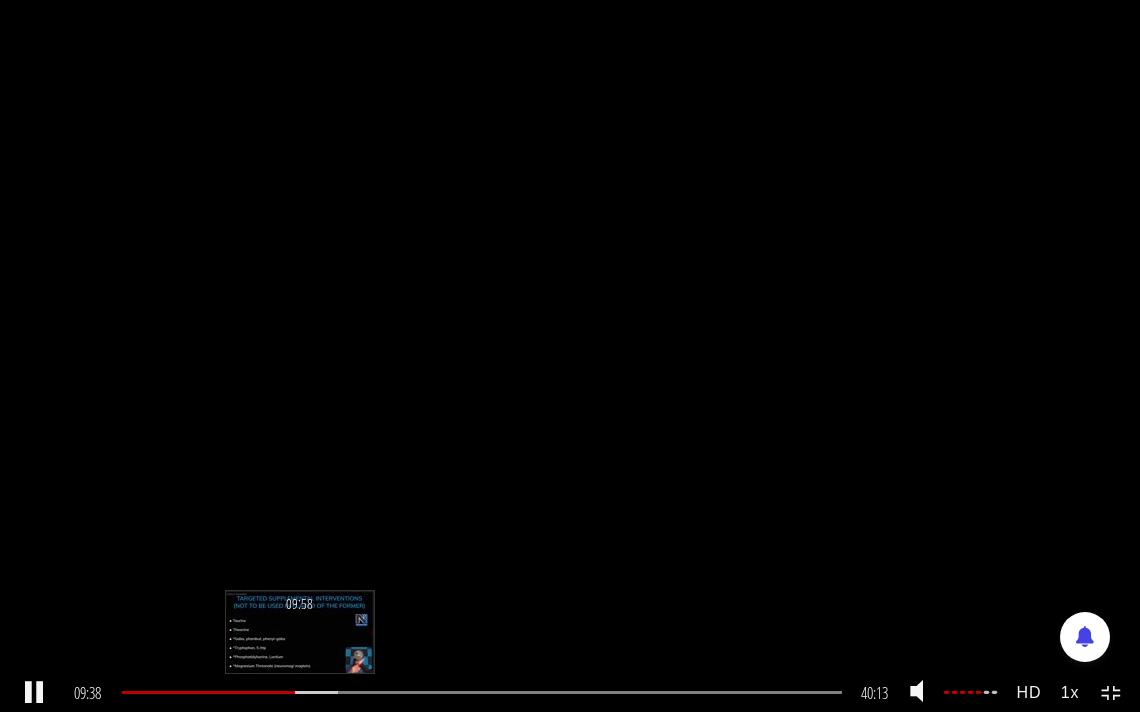 click at bounding box center (279, 692) 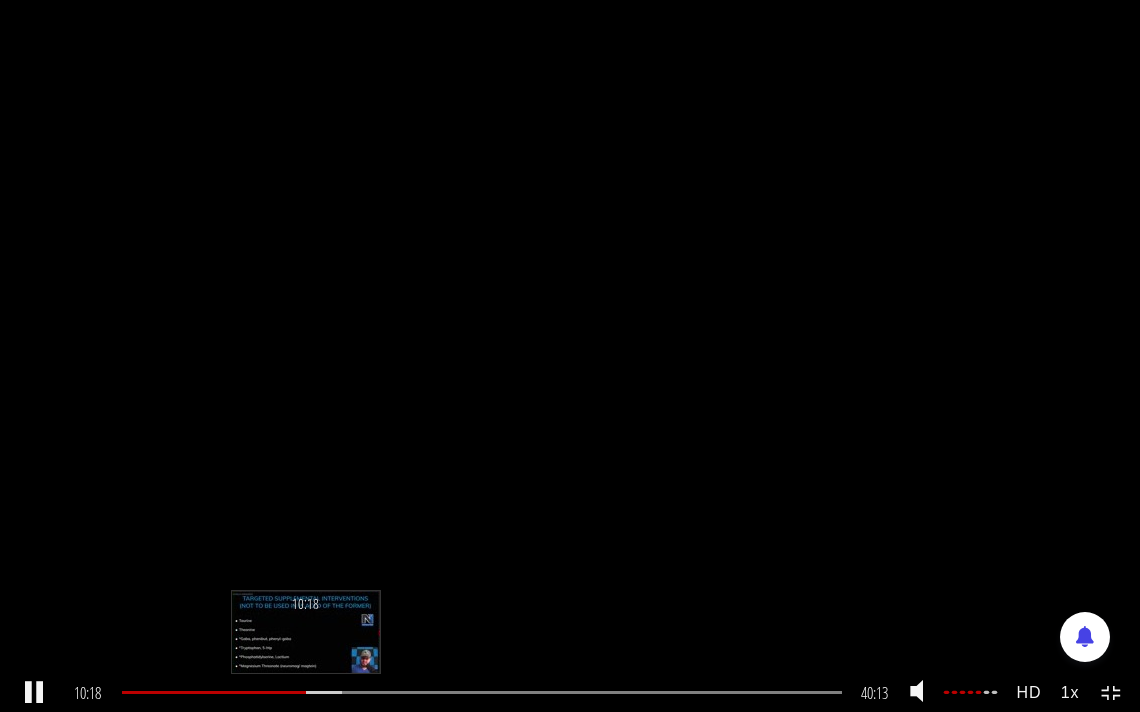 click at bounding box center [283, 692] 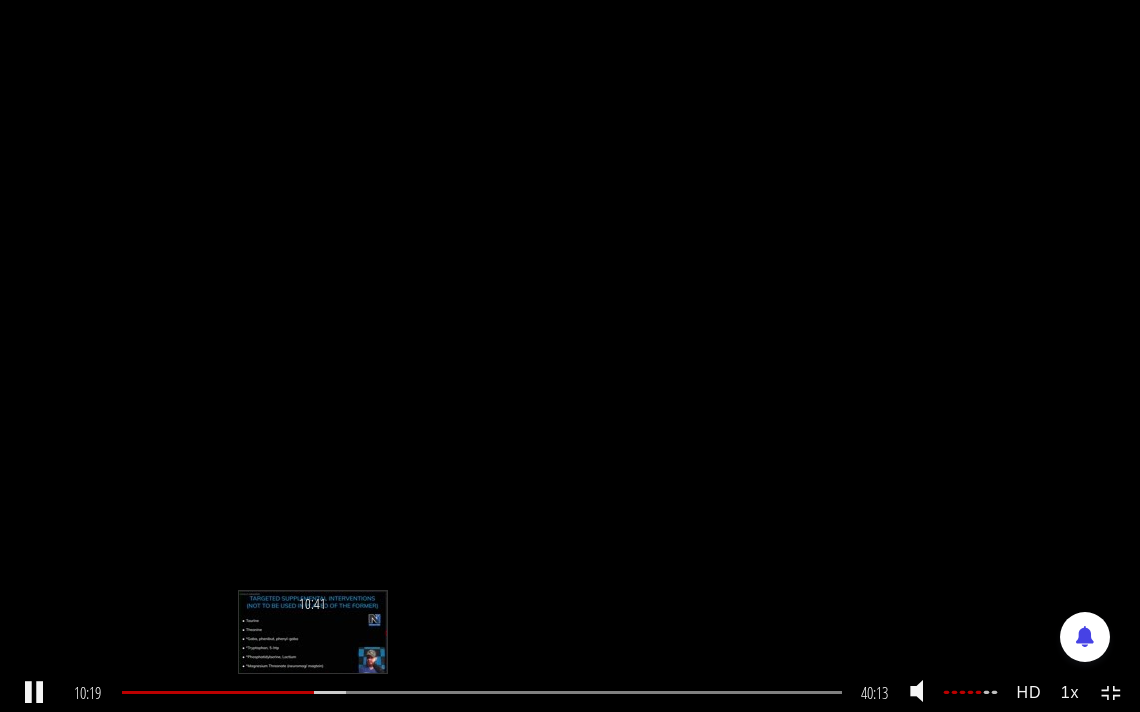 click at bounding box center [288, 692] 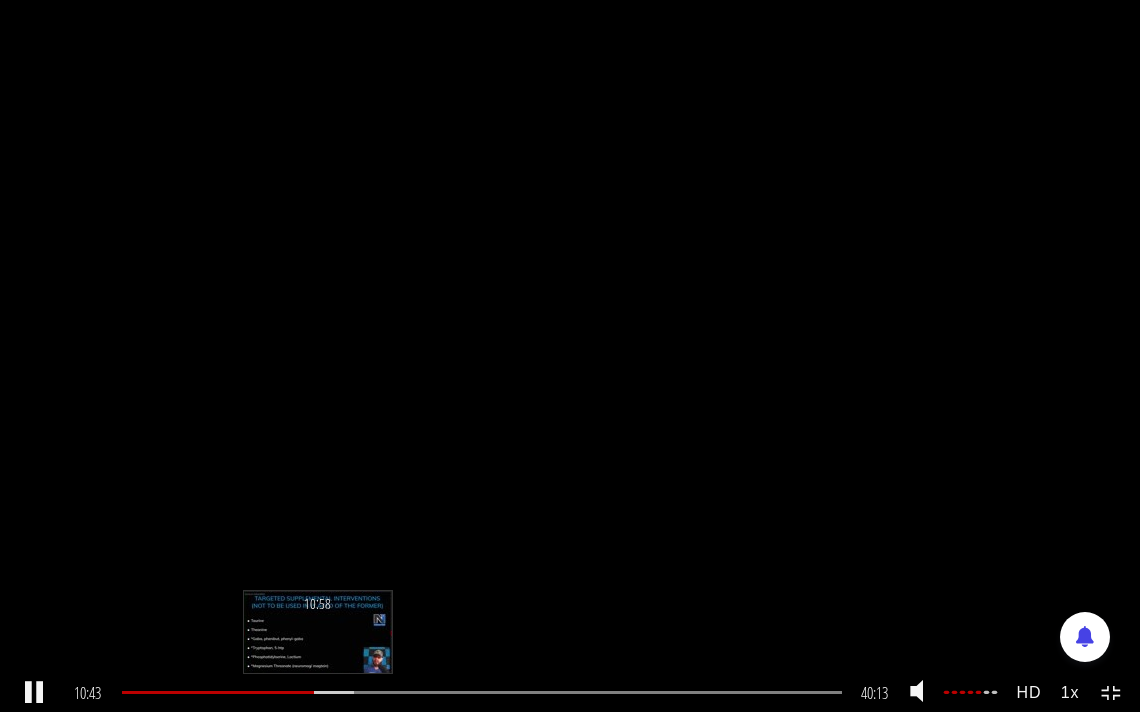 click at bounding box center [295, 692] 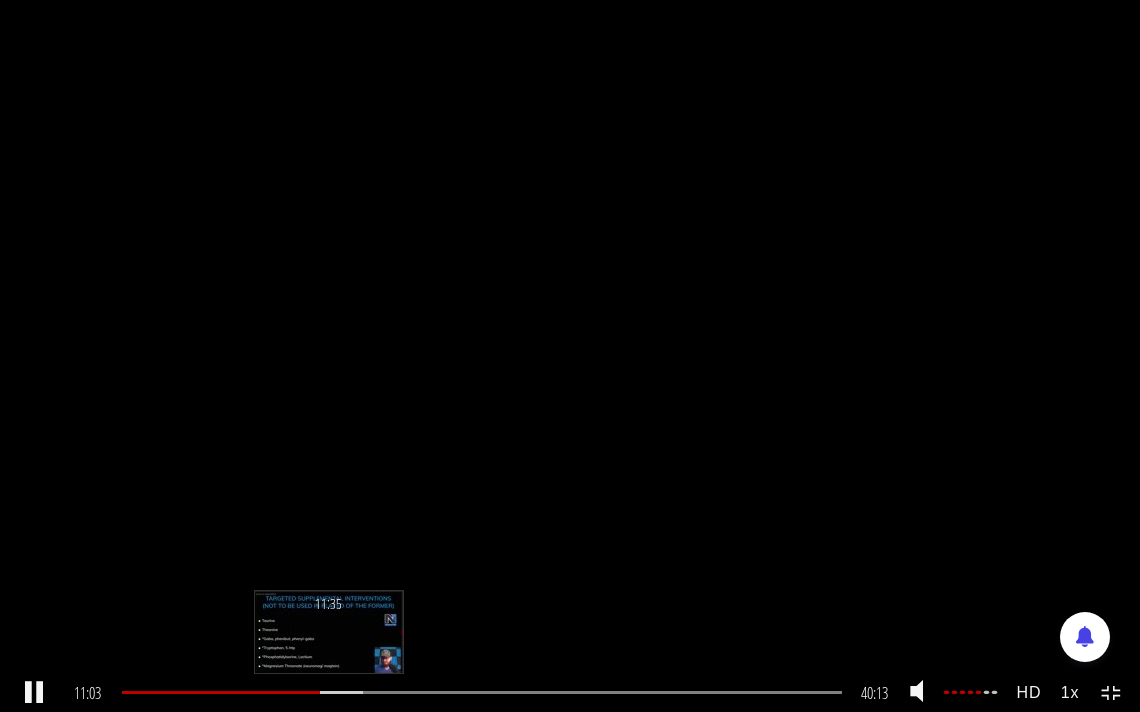 click on "11:35" at bounding box center [482, 692] 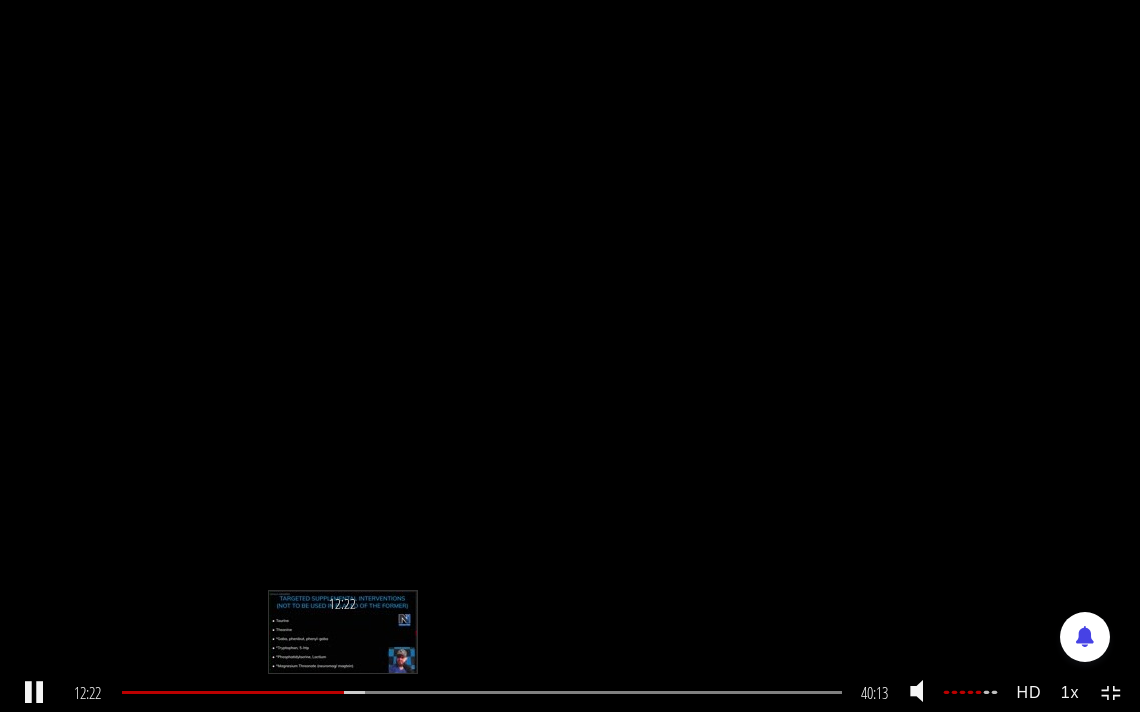 click at bounding box center [308, 692] 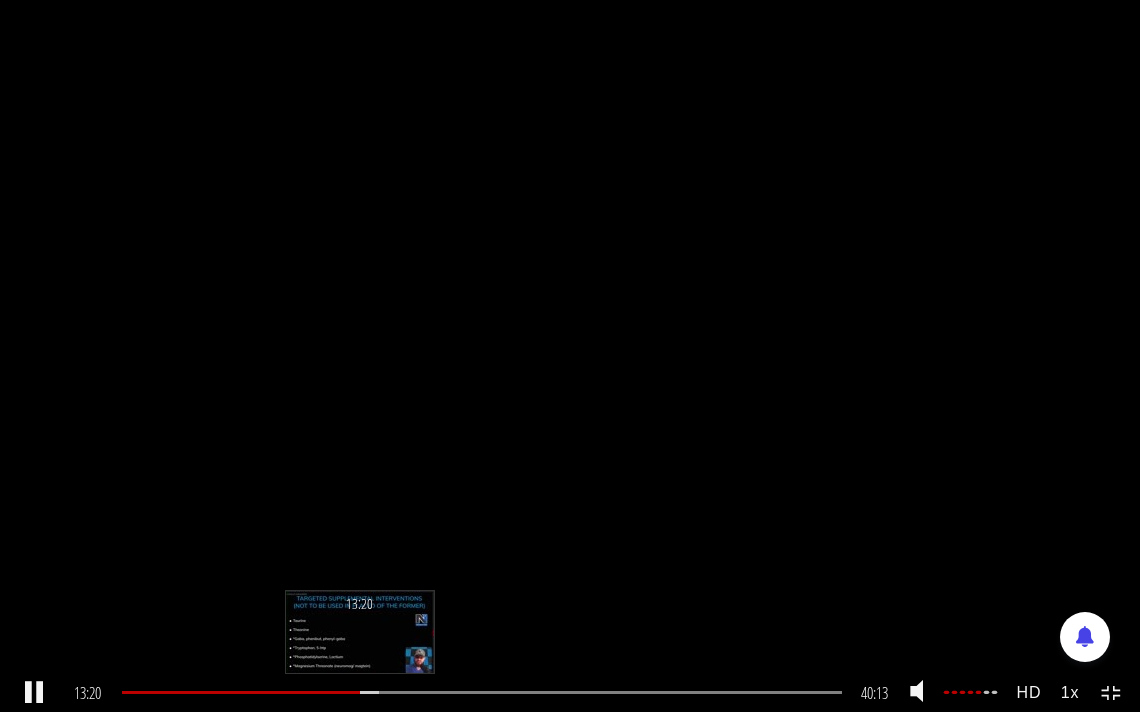 click on "13:20" at bounding box center (482, 692) 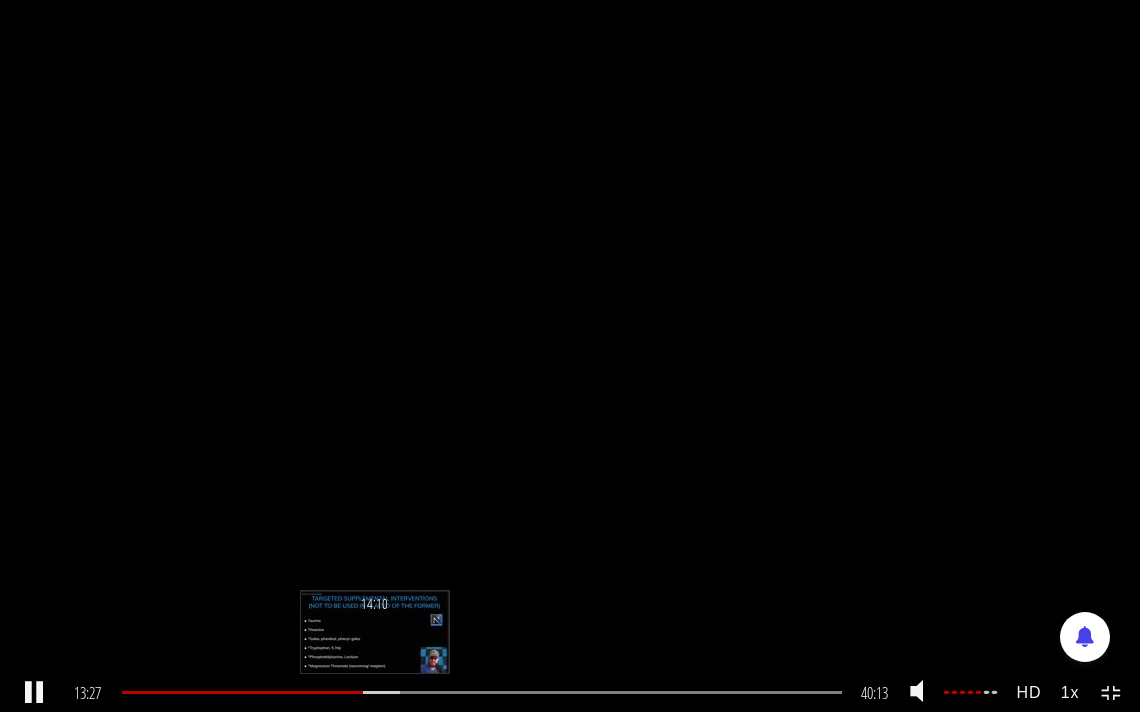 click on "14:10" at bounding box center [482, 692] 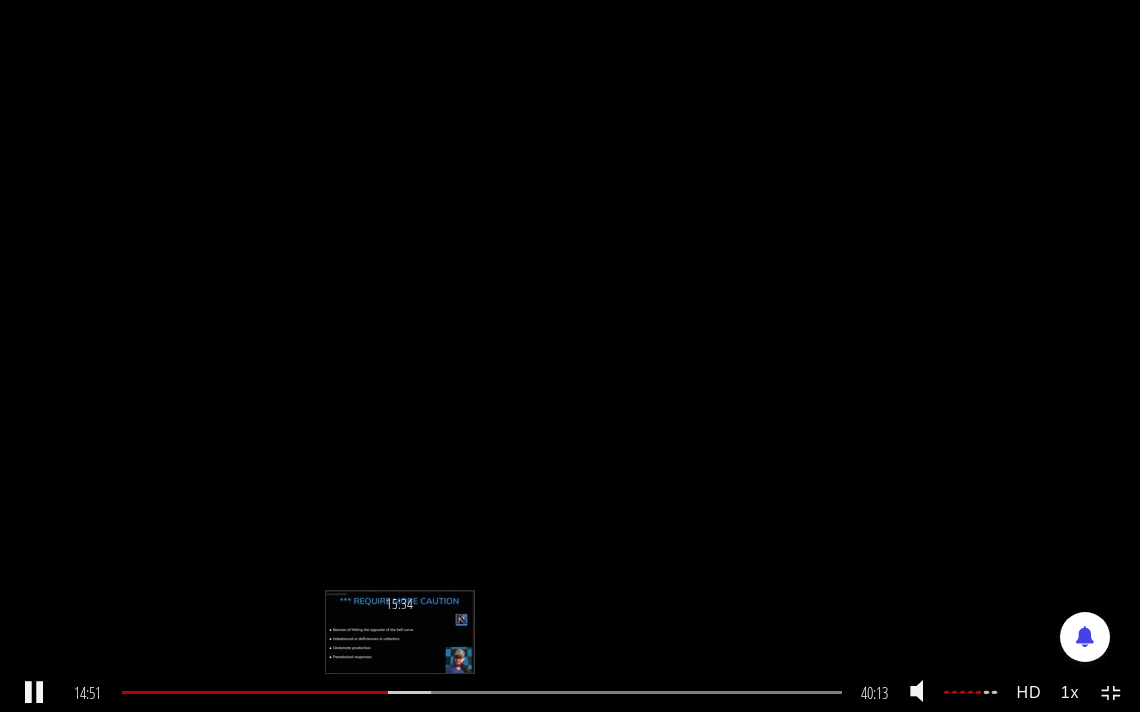 click on "15:34" at bounding box center (482, 692) 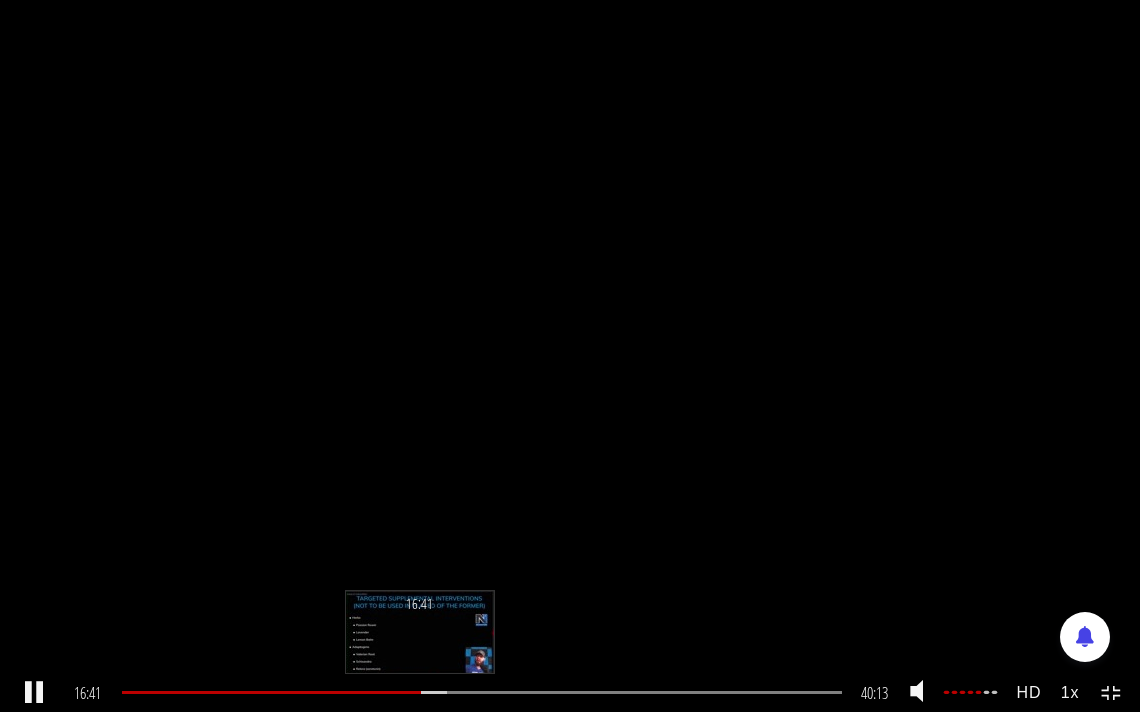 click on "16:41" at bounding box center [482, 692] 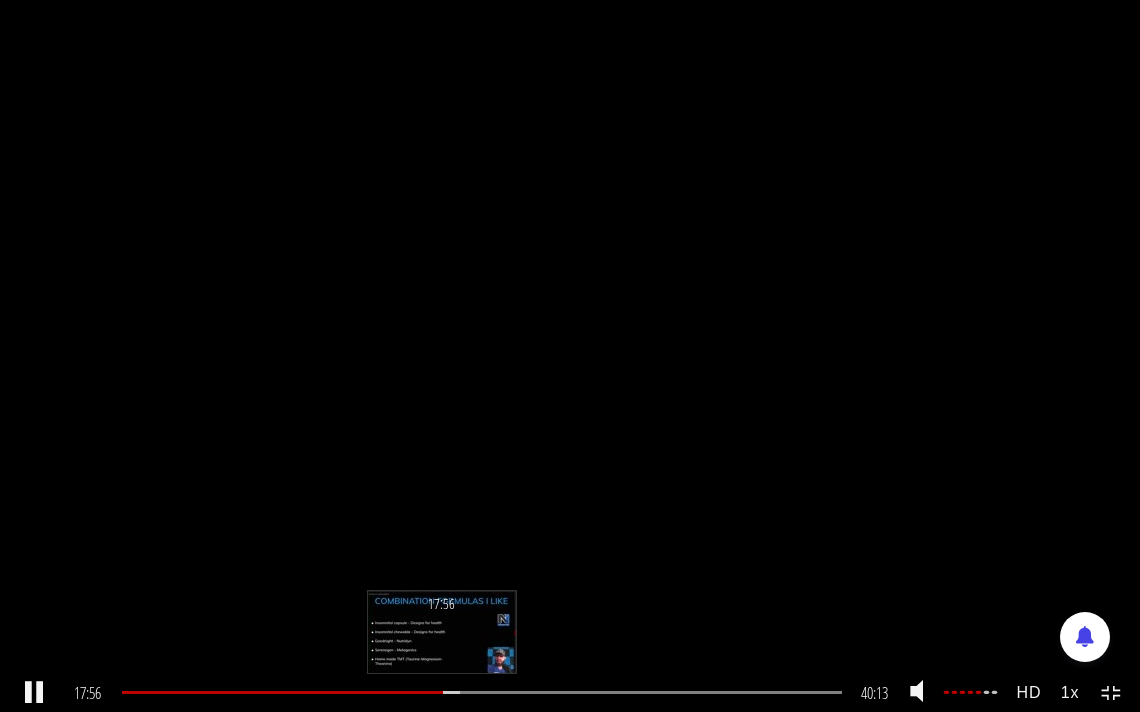 click on "17:56" at bounding box center (482, 692) 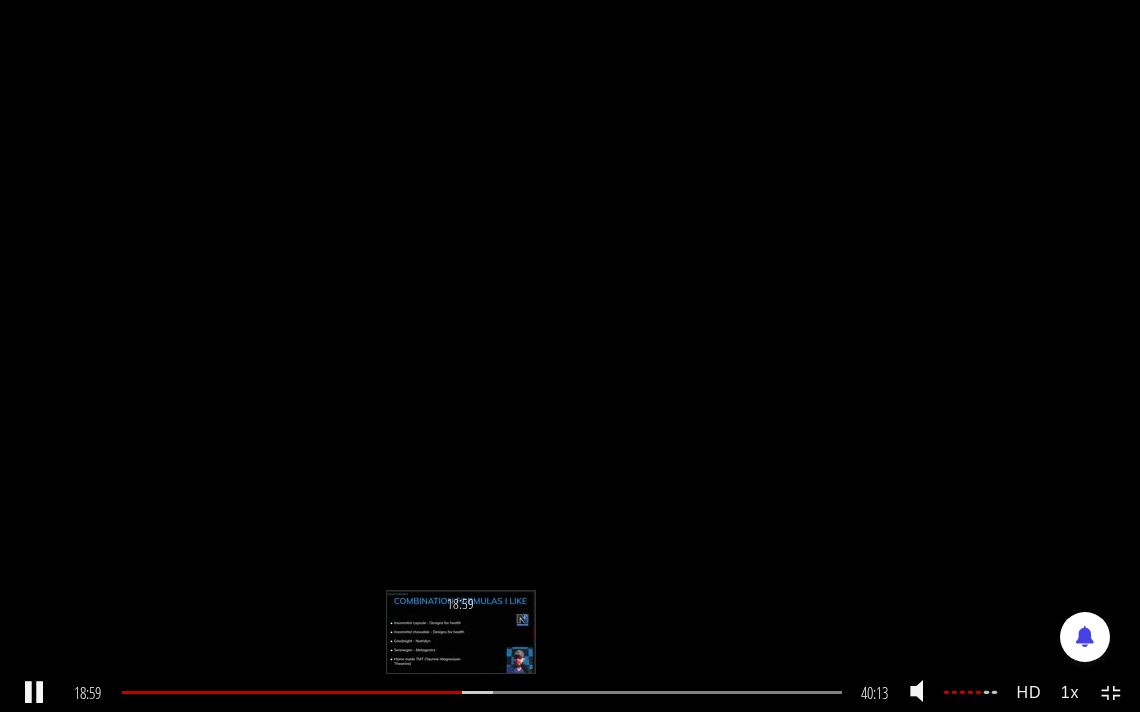 click on "18:59" at bounding box center (482, 692) 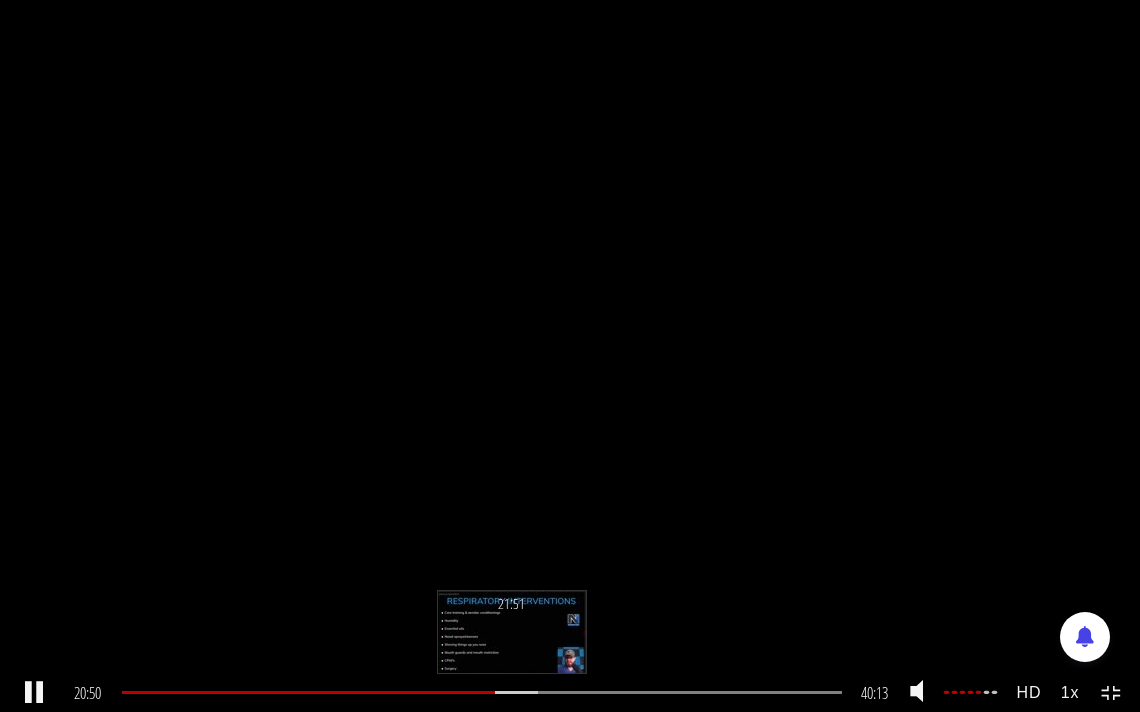 click on "21:51" at bounding box center (482, 692) 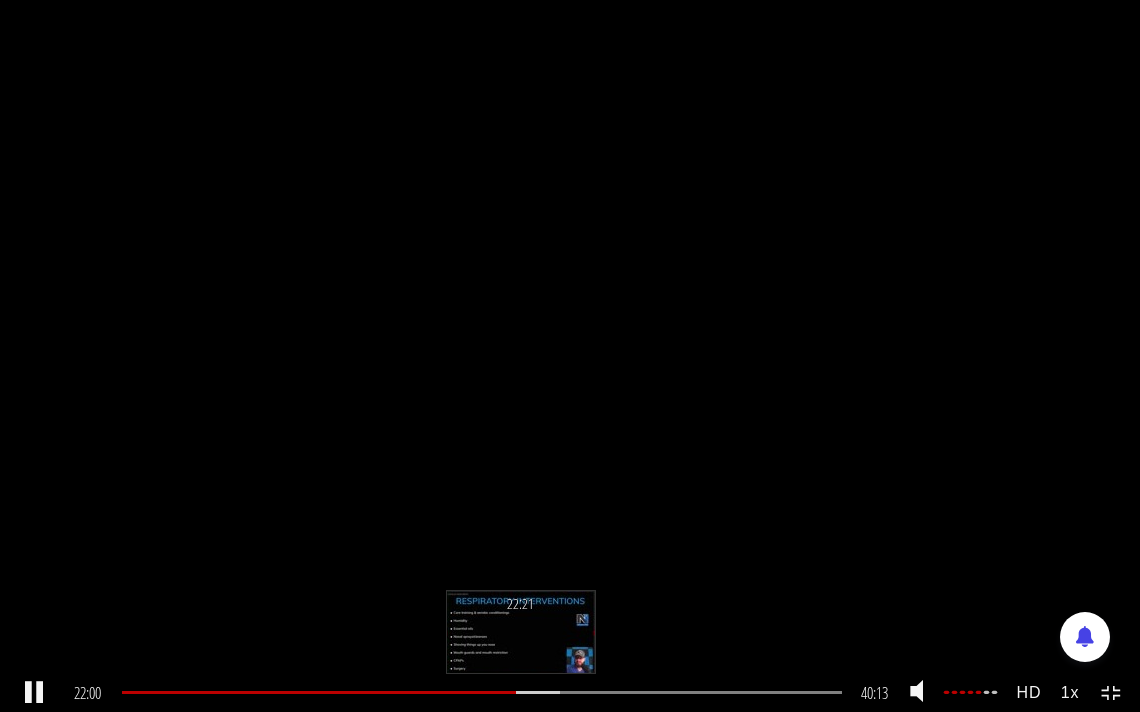 click on "22:21" at bounding box center (482, 692) 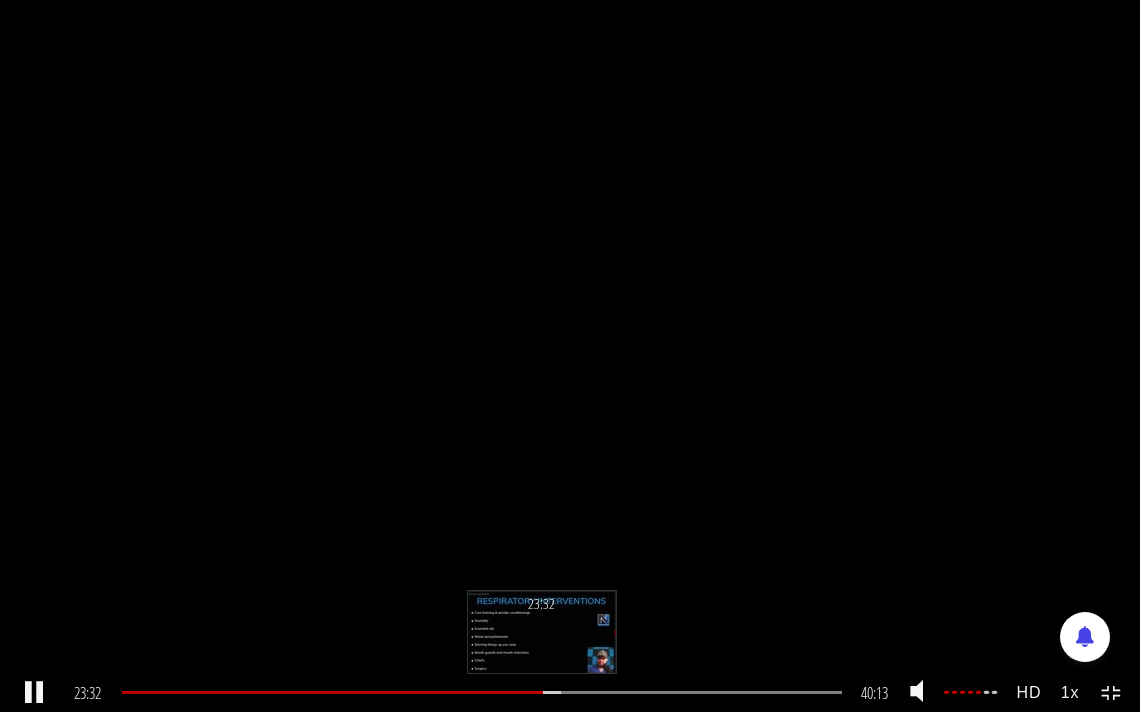 click at bounding box center [500, 692] 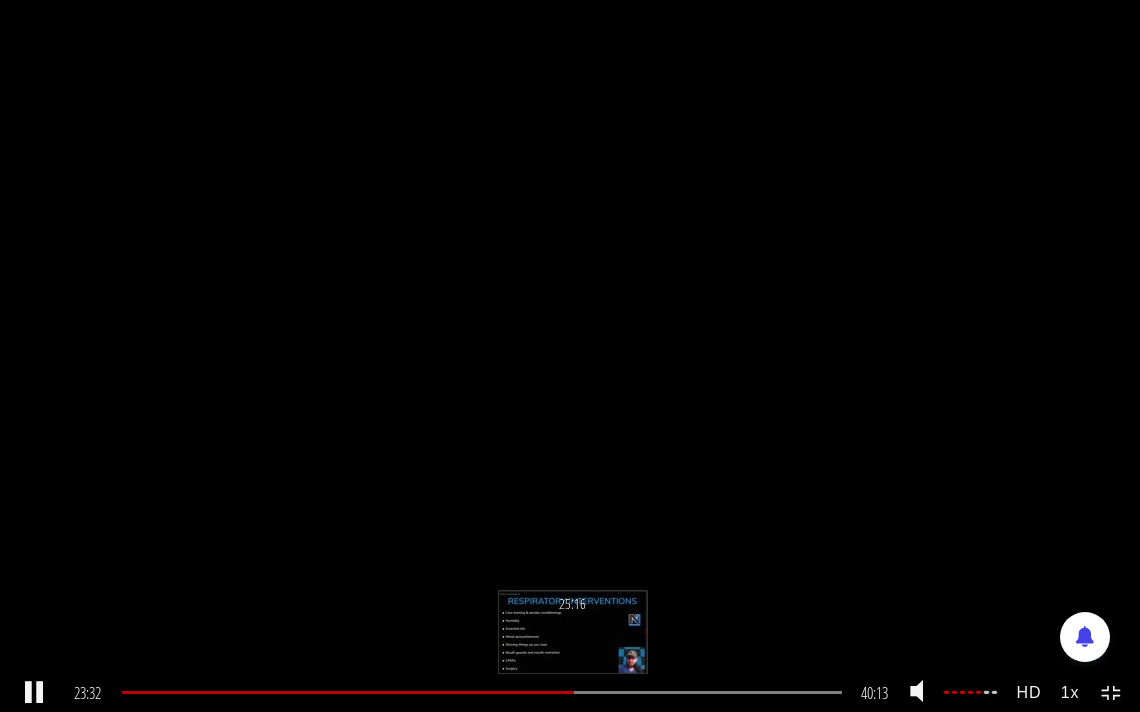click on "25:16" at bounding box center (482, 692) 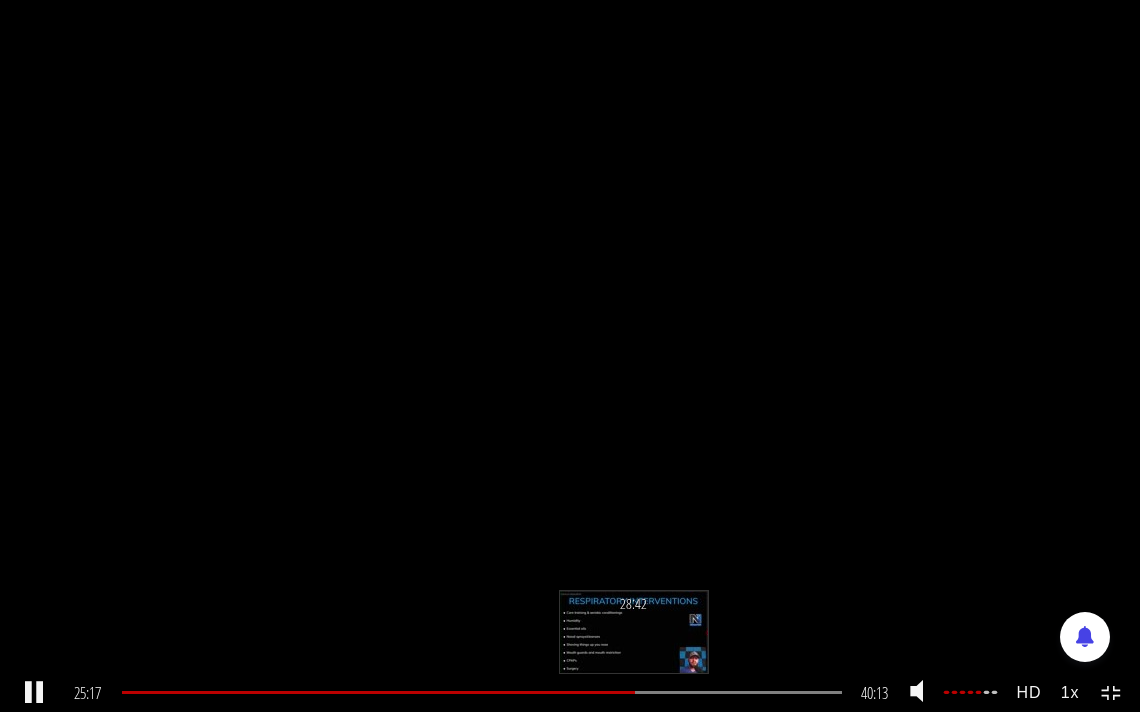 click on "28:42" at bounding box center (482, 692) 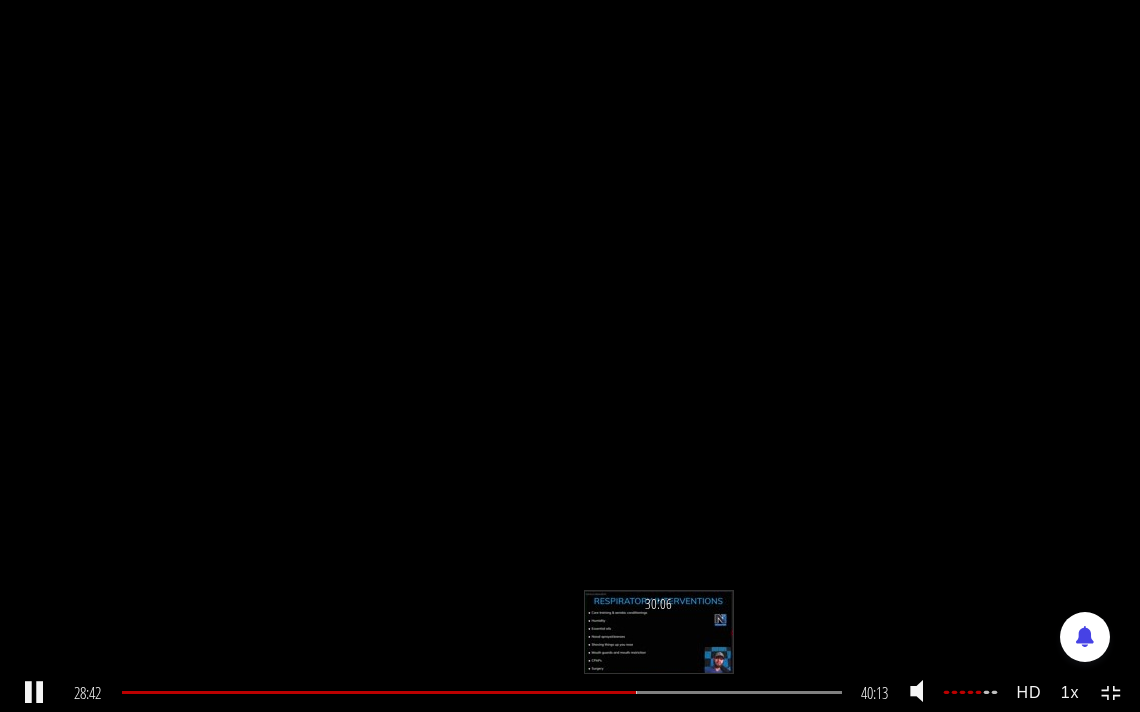 click on "30:06" at bounding box center (482, 692) 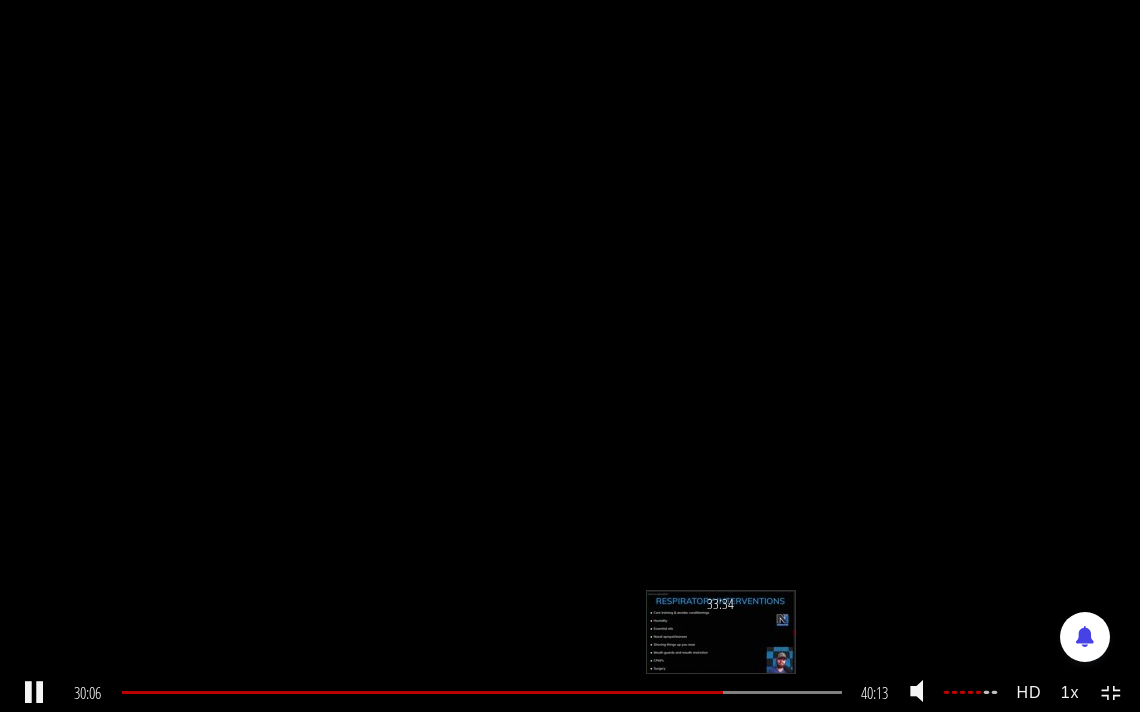 click on "33:34" at bounding box center [482, 692] 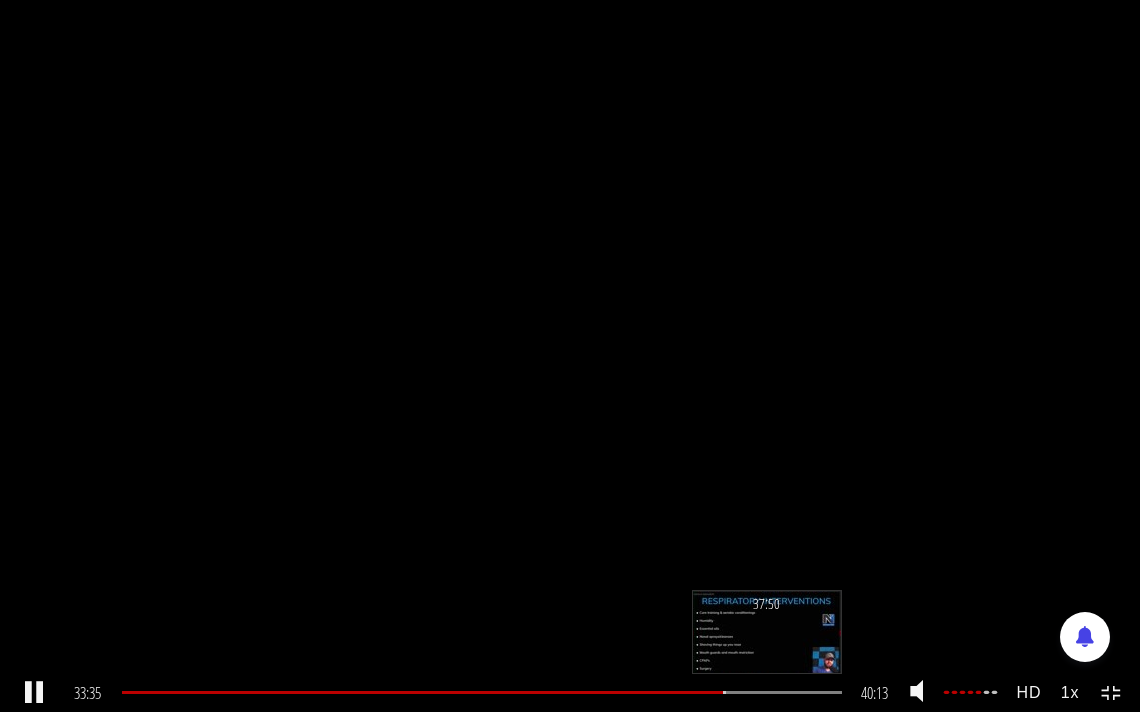 click on "37:50" at bounding box center (482, 692) 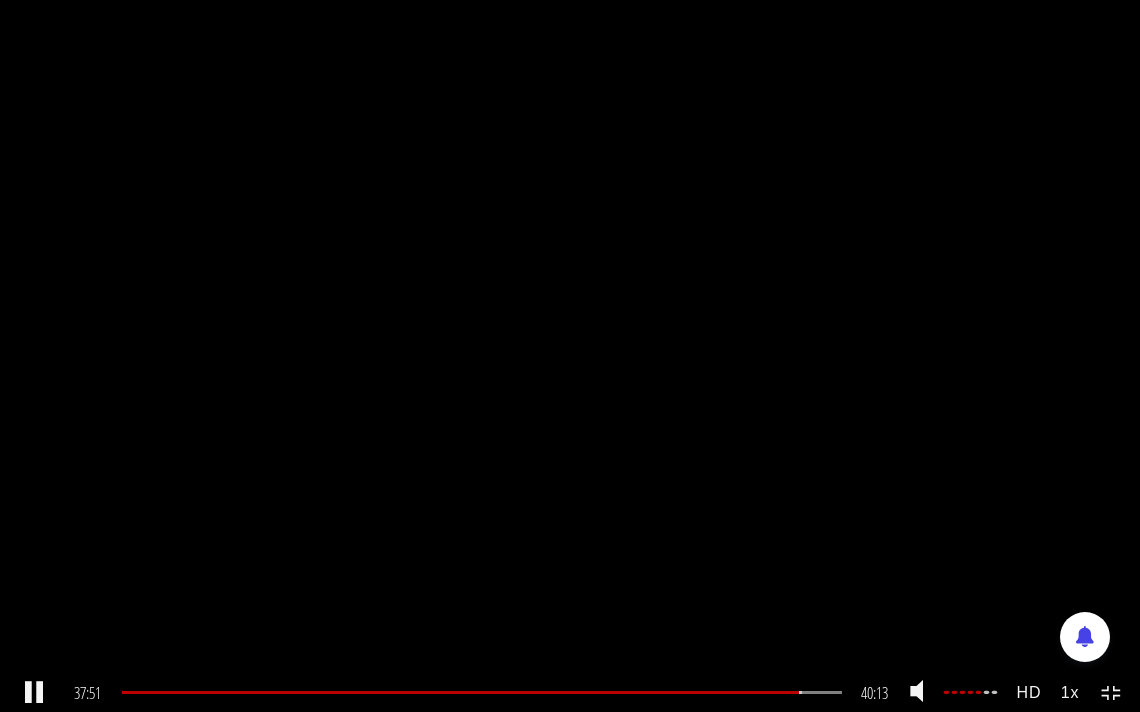 click at bounding box center [34, 693] 